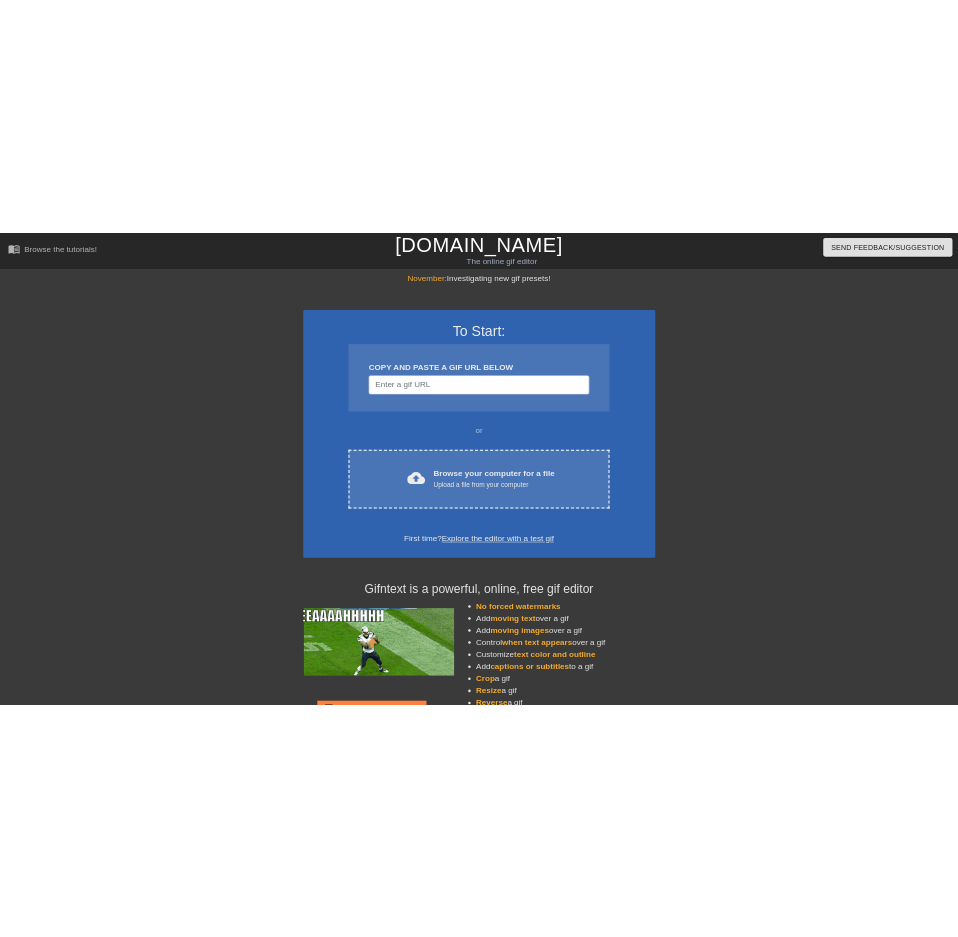 scroll, scrollTop: 0, scrollLeft: 0, axis: both 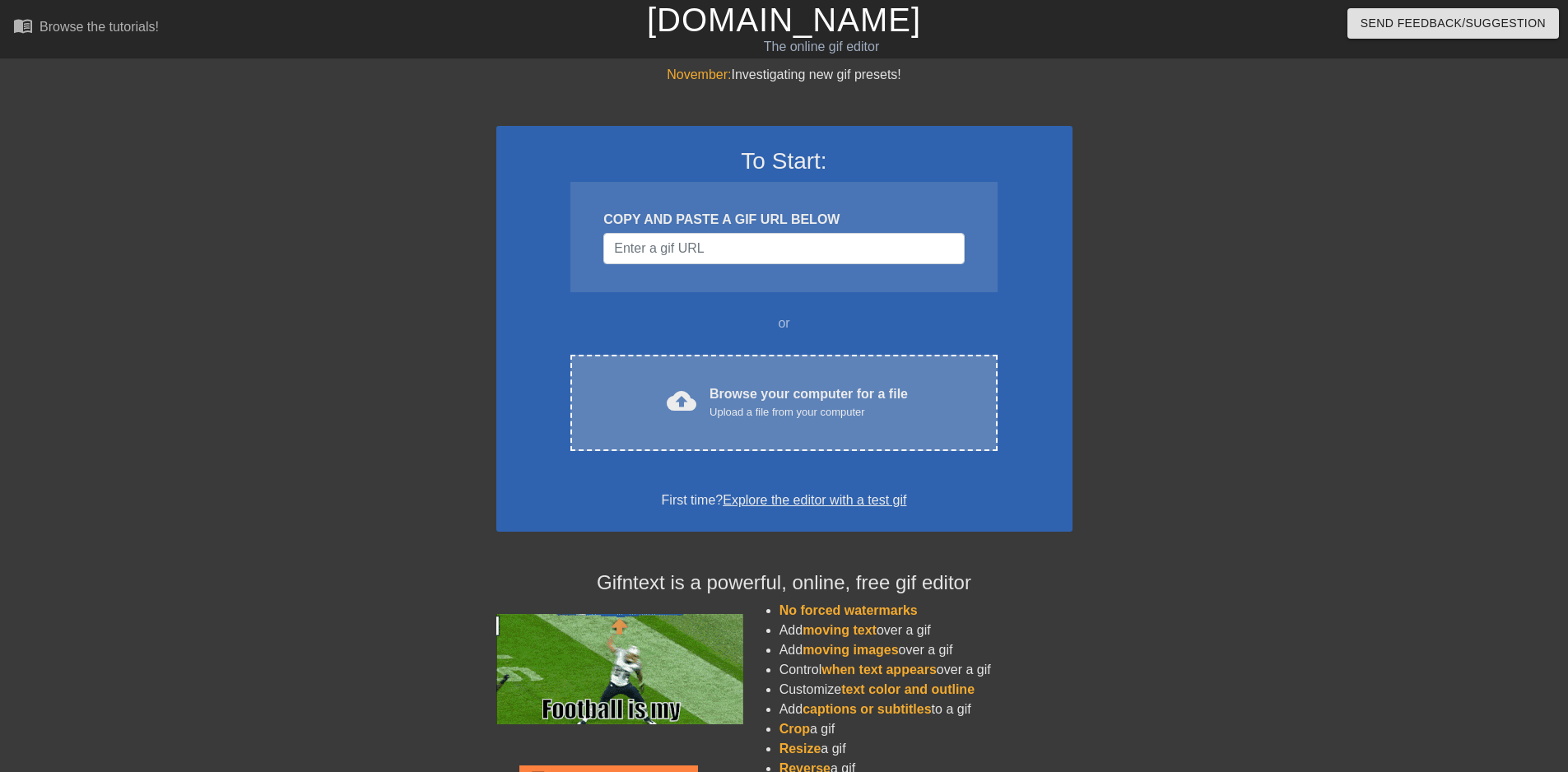 click on "cloud_upload Browse your computer for a file Upload a file from your computer Choose files" at bounding box center [784, 402] 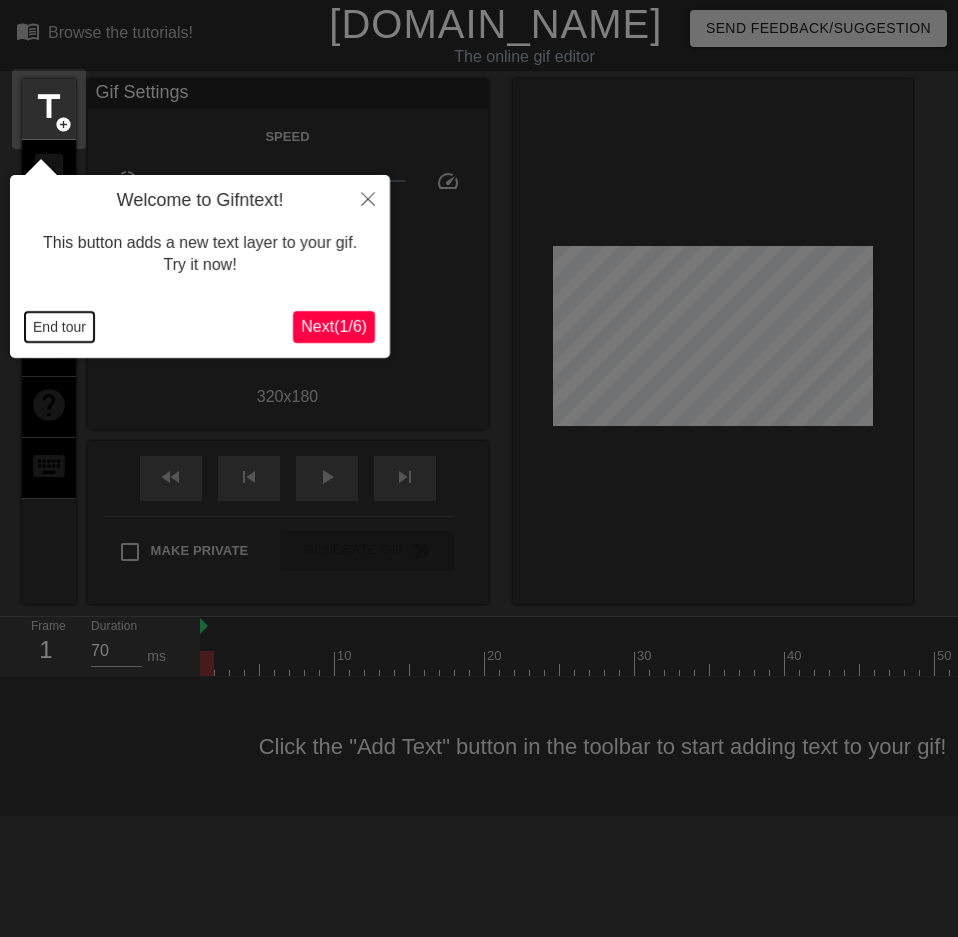 click on "End tour" at bounding box center (59, 327) 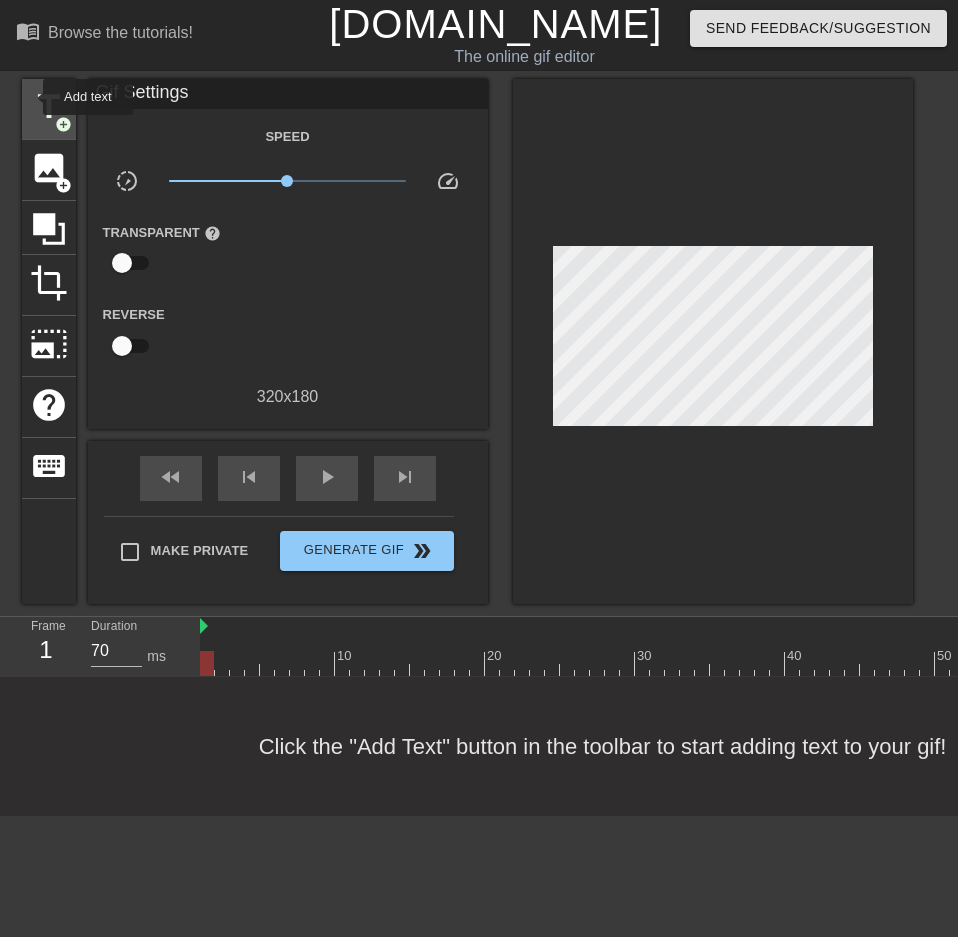 click on "title" at bounding box center (49, 107) 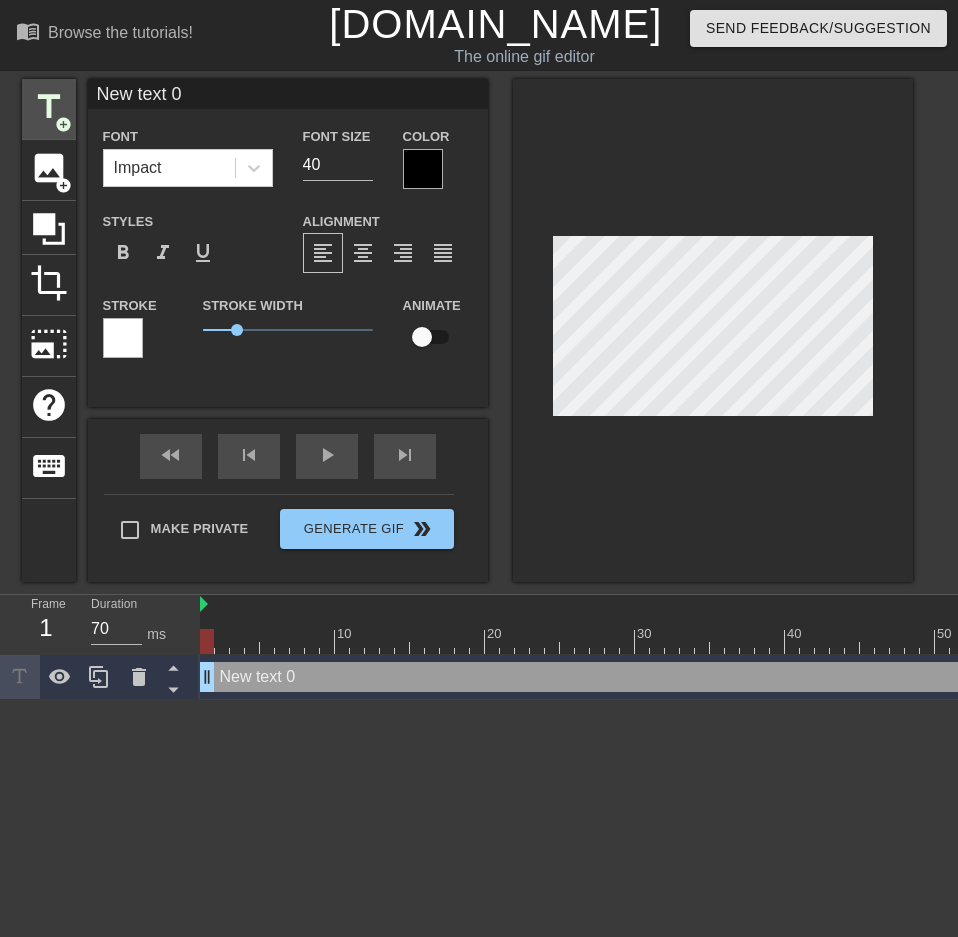 scroll, scrollTop: 3, scrollLeft: 5, axis: both 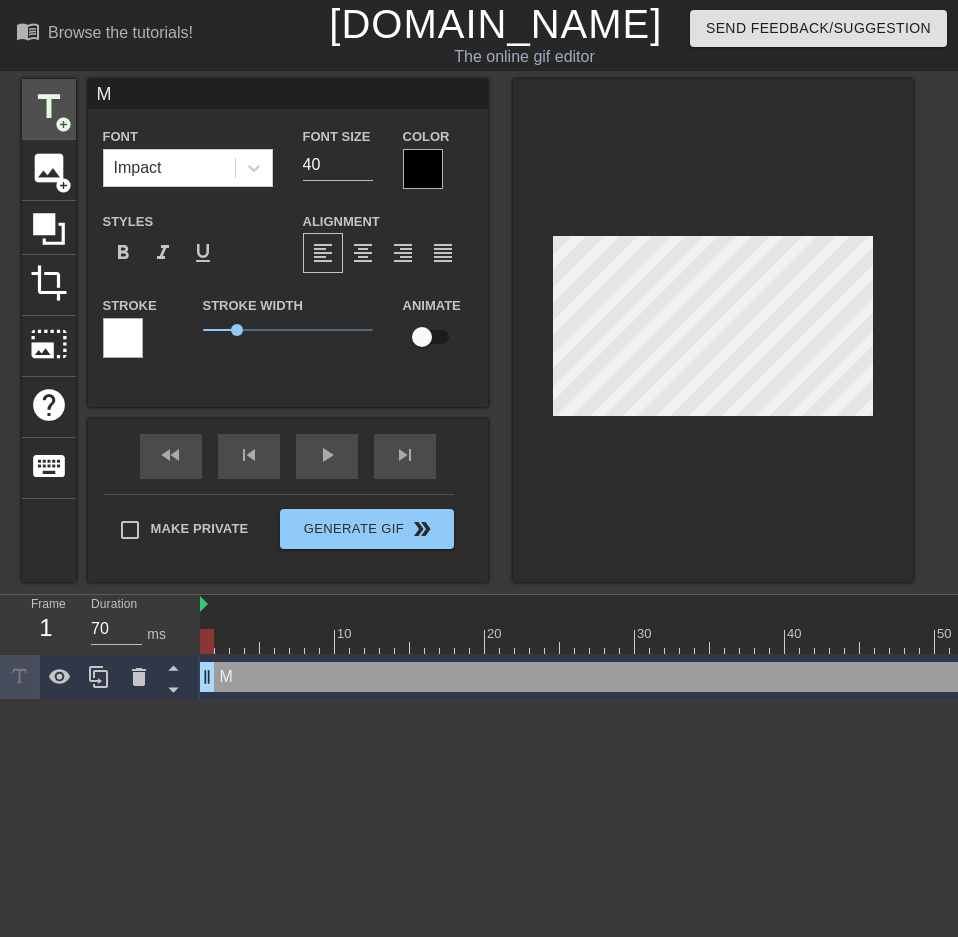 type on "MA" 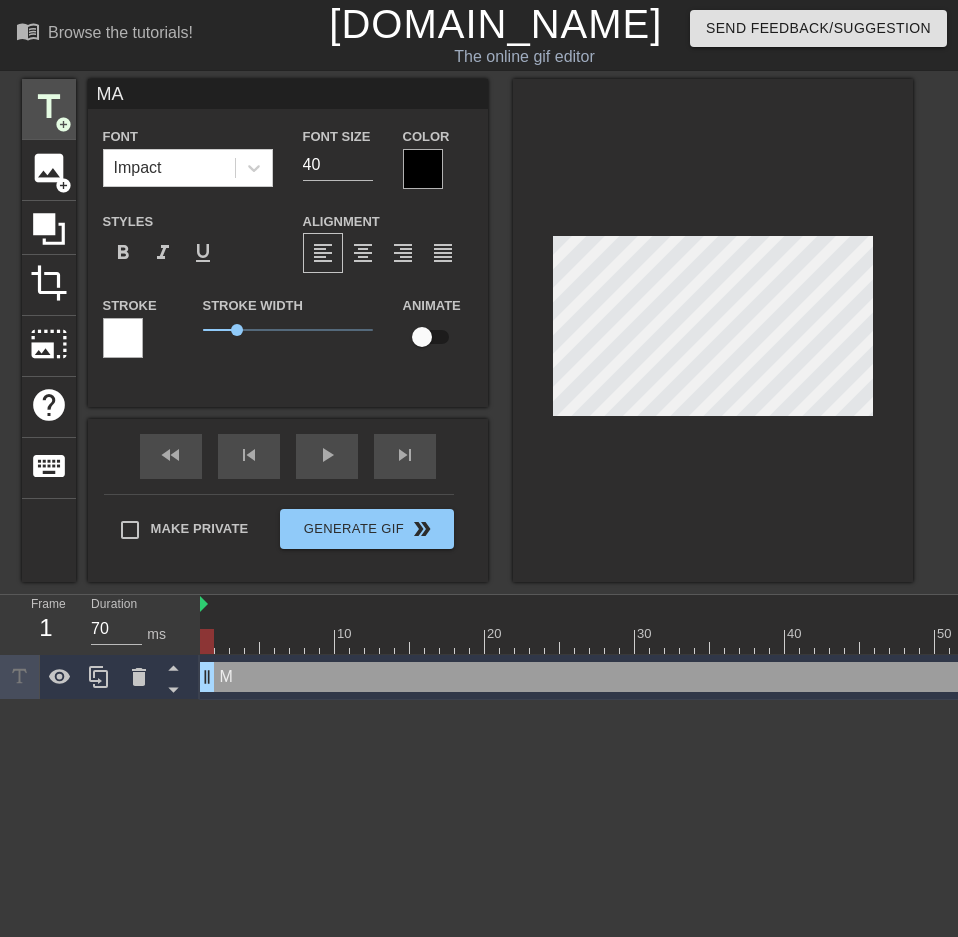 type on "MAK" 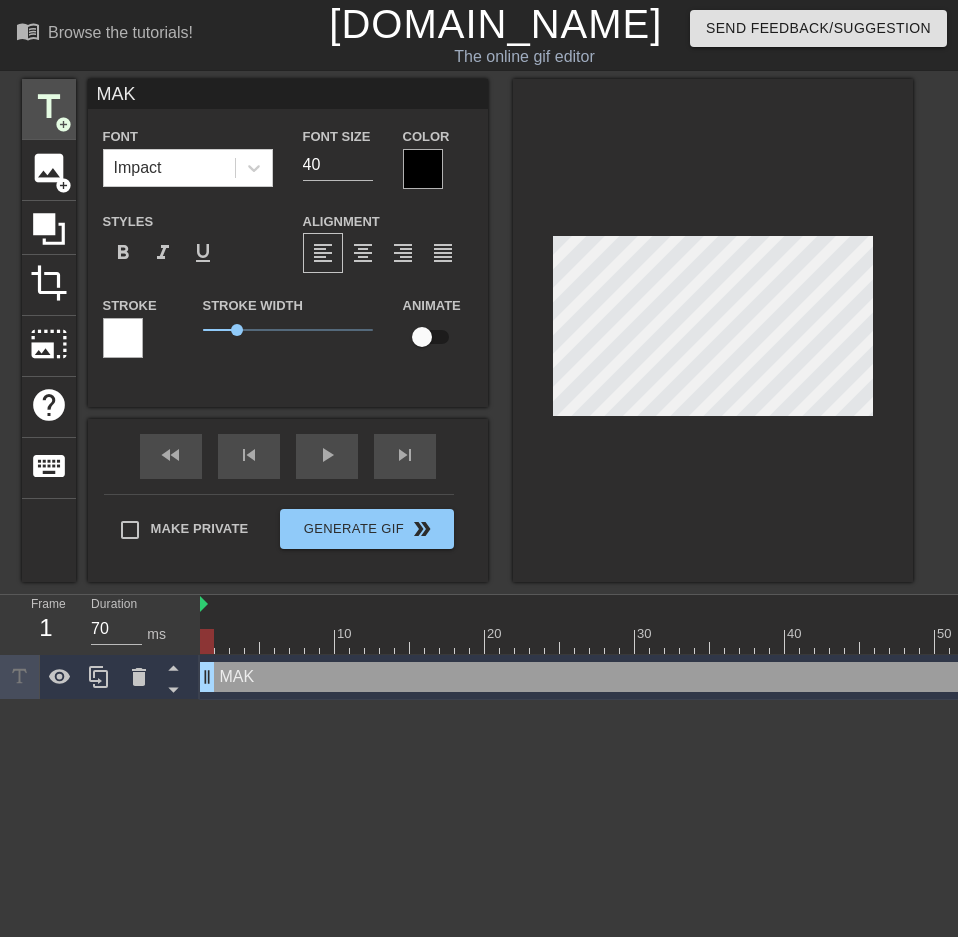 type on "MAKE" 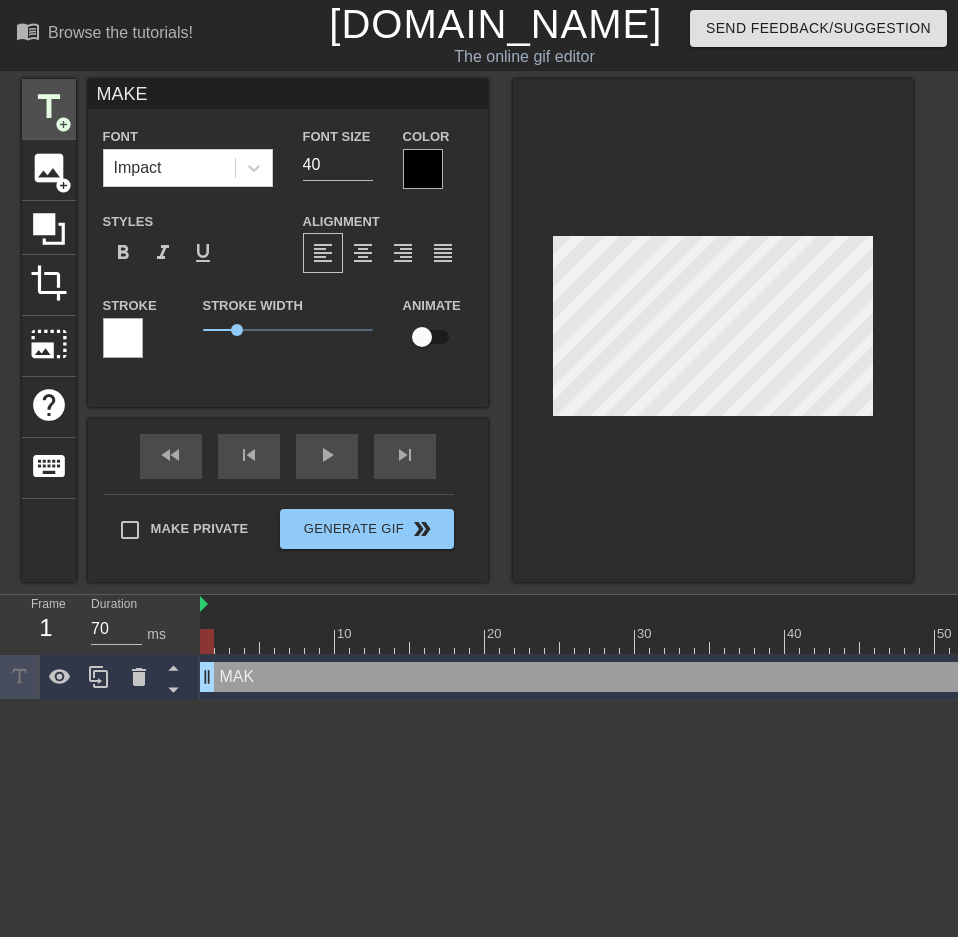 type on "MAKE" 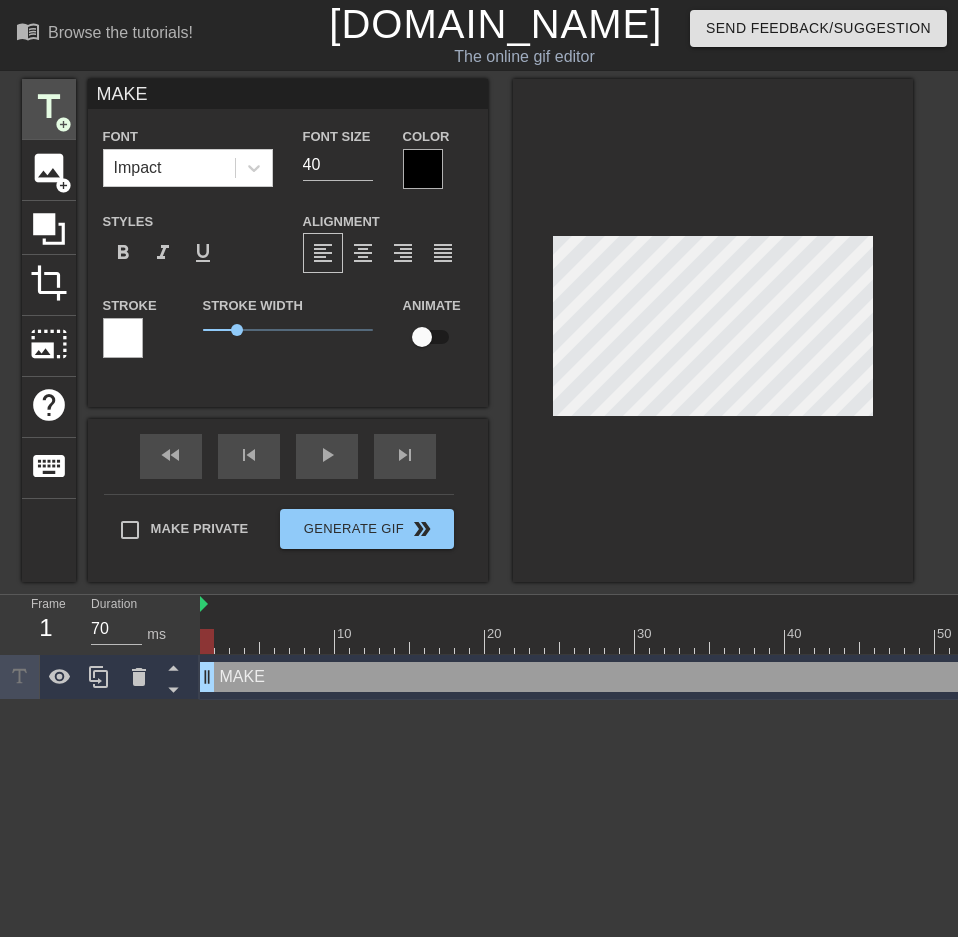 type on "MAKE I" 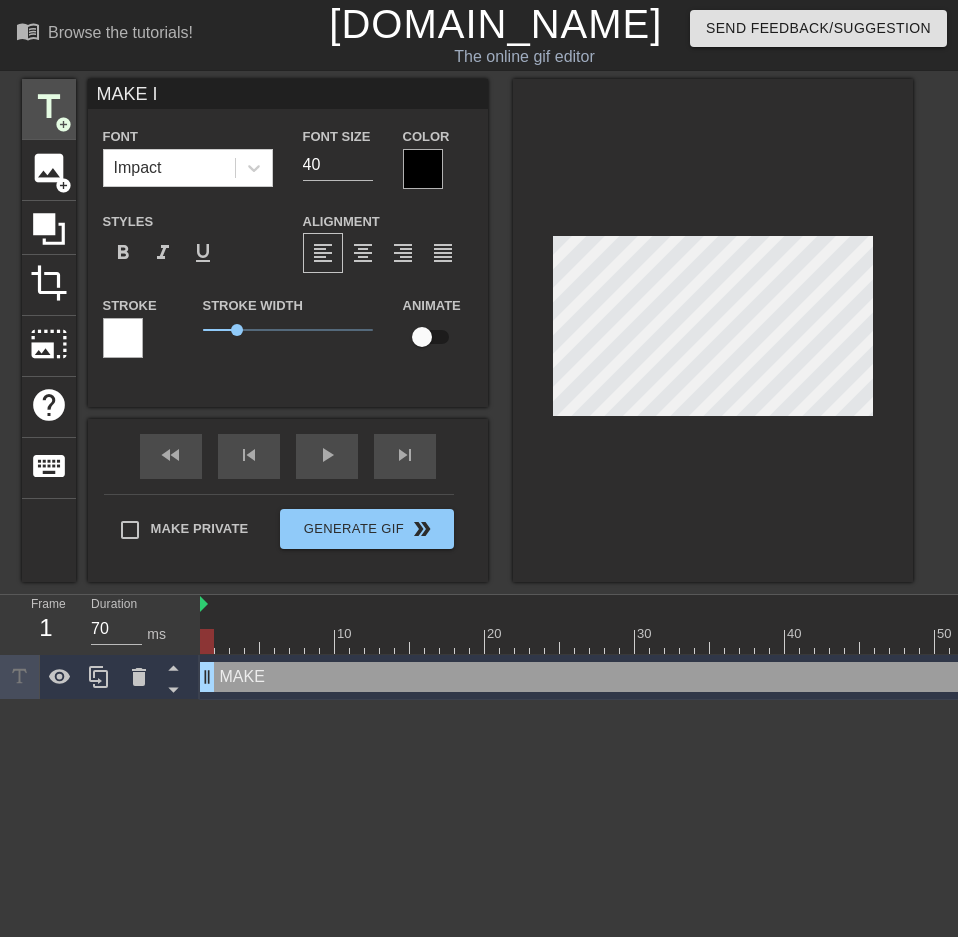 type on "MAKE IT" 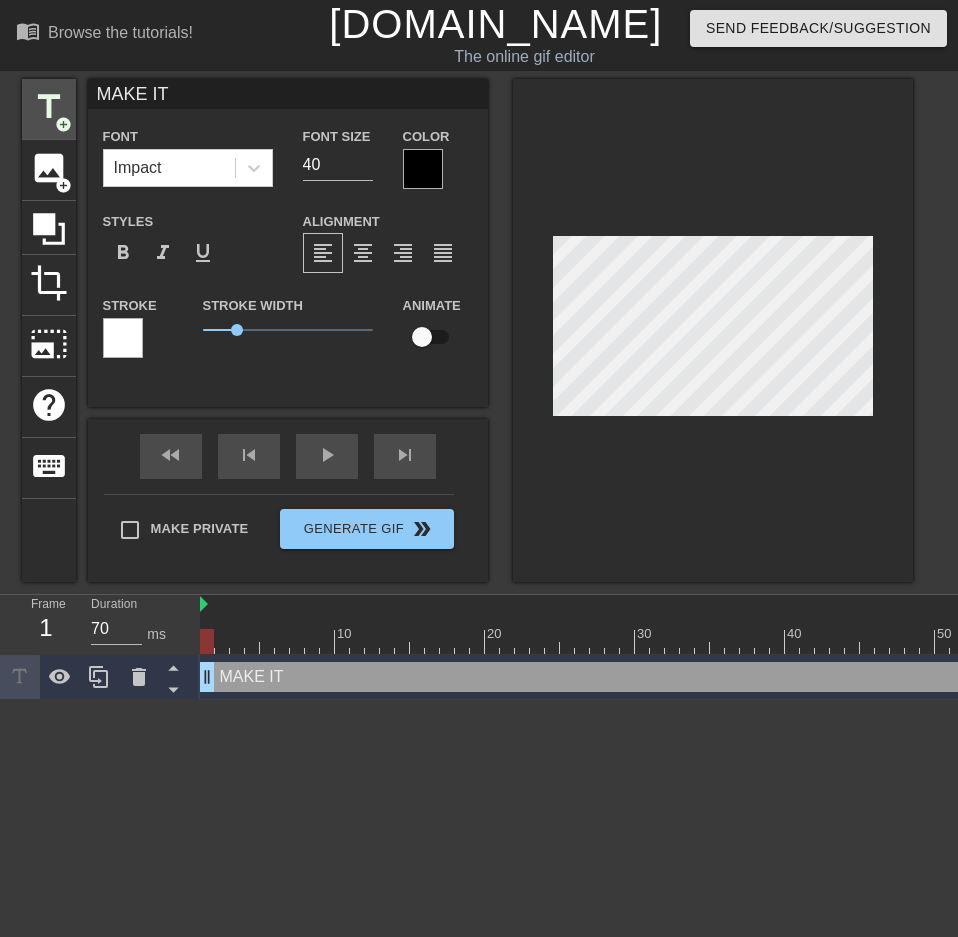 type on "MAKE IT" 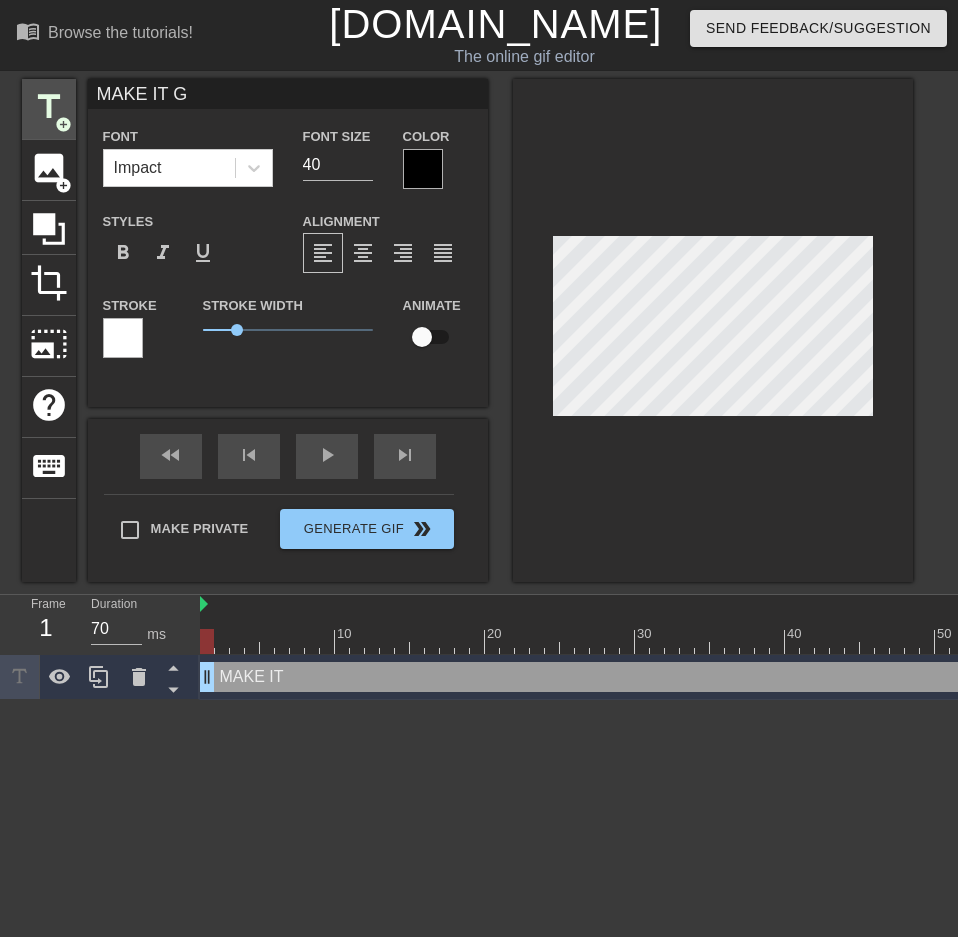 type on "MAKE IT GO" 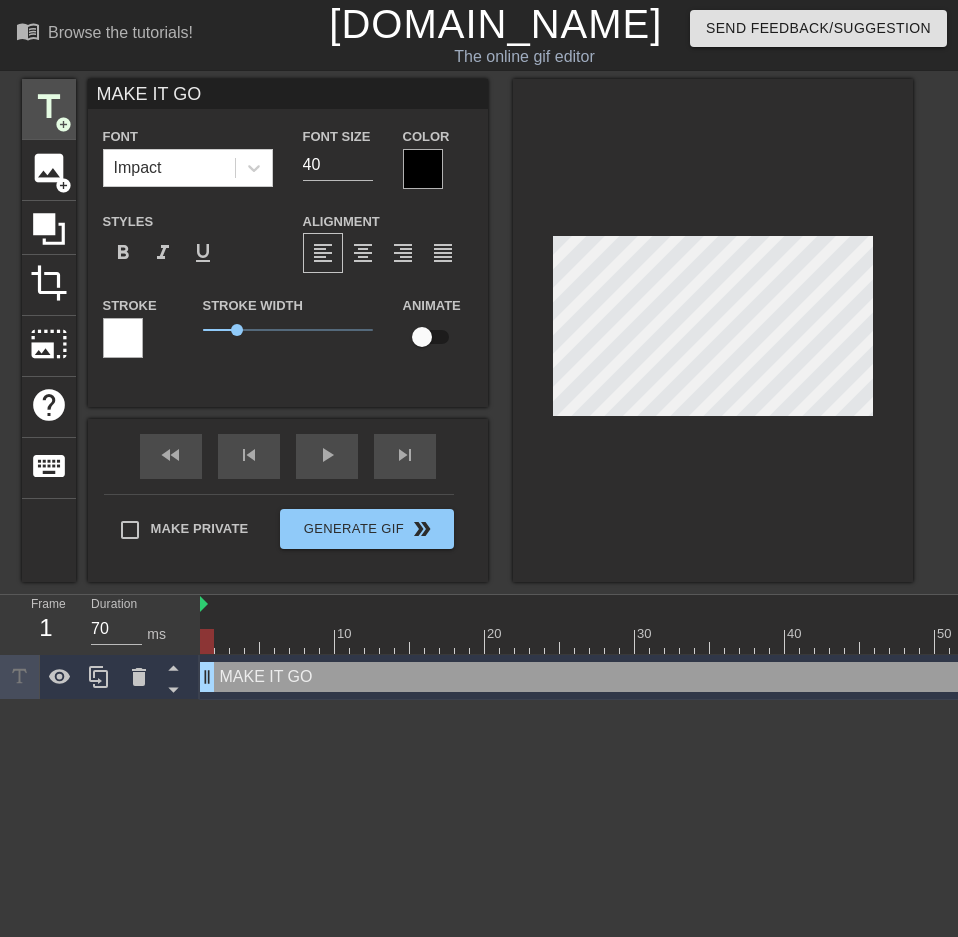 type on "MAKE IT GO" 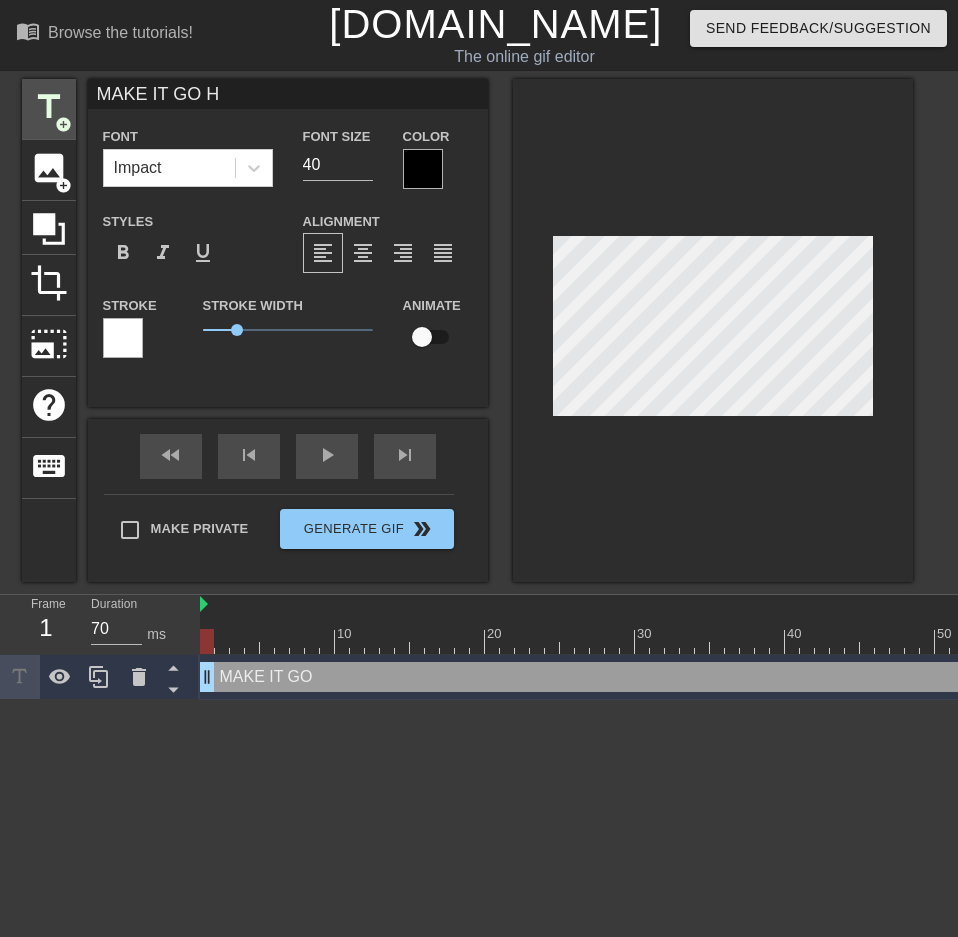 type on "MAKE IT GO HI" 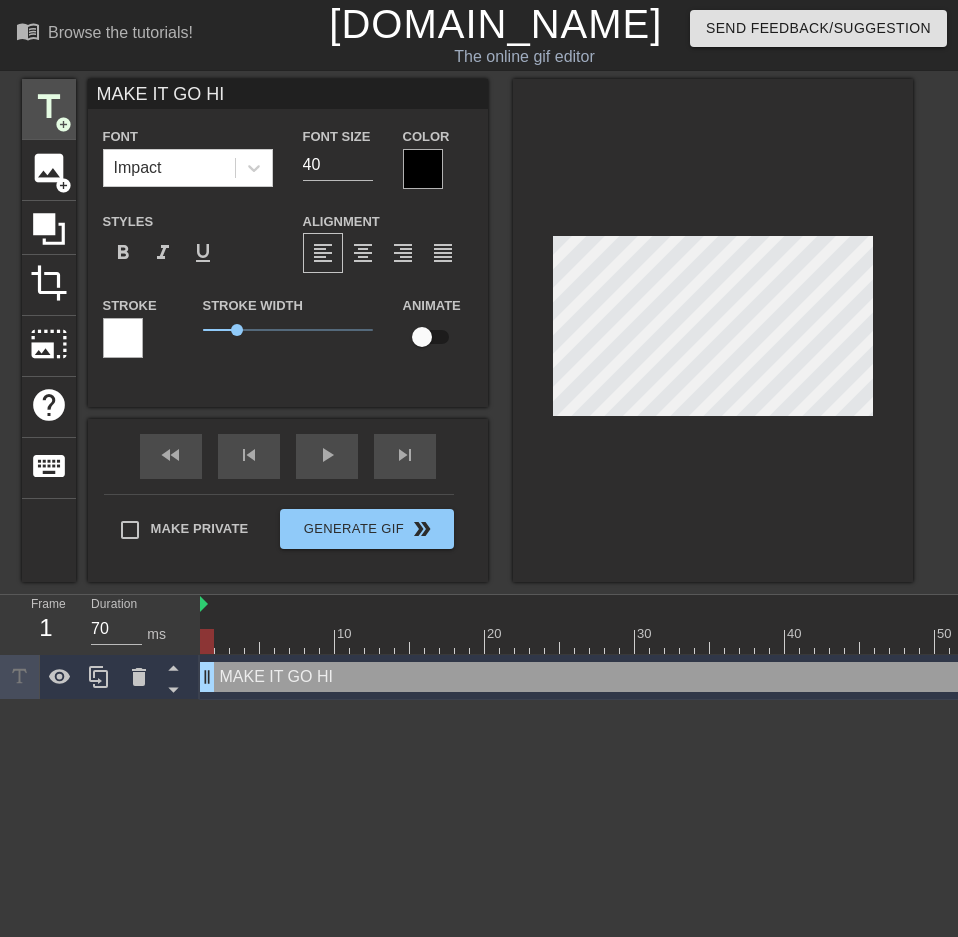 type on "MAKE IT GO HIG" 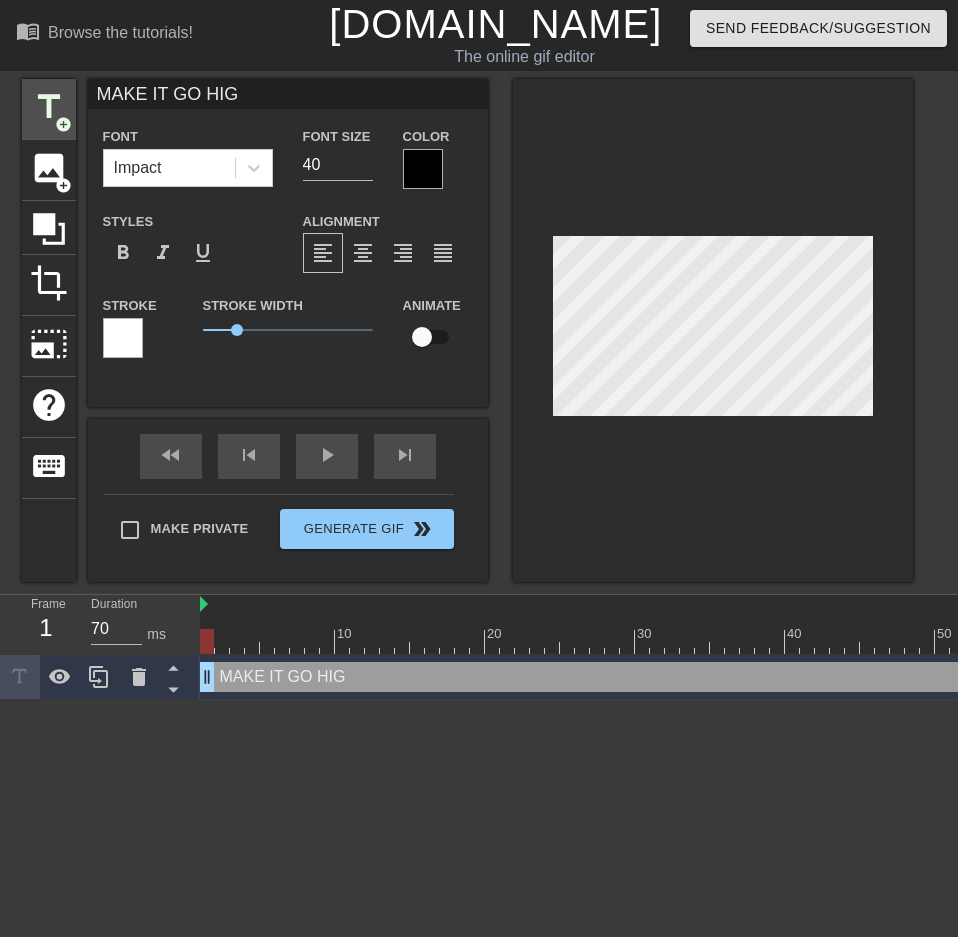 type on "MAKE IT GO HIGH" 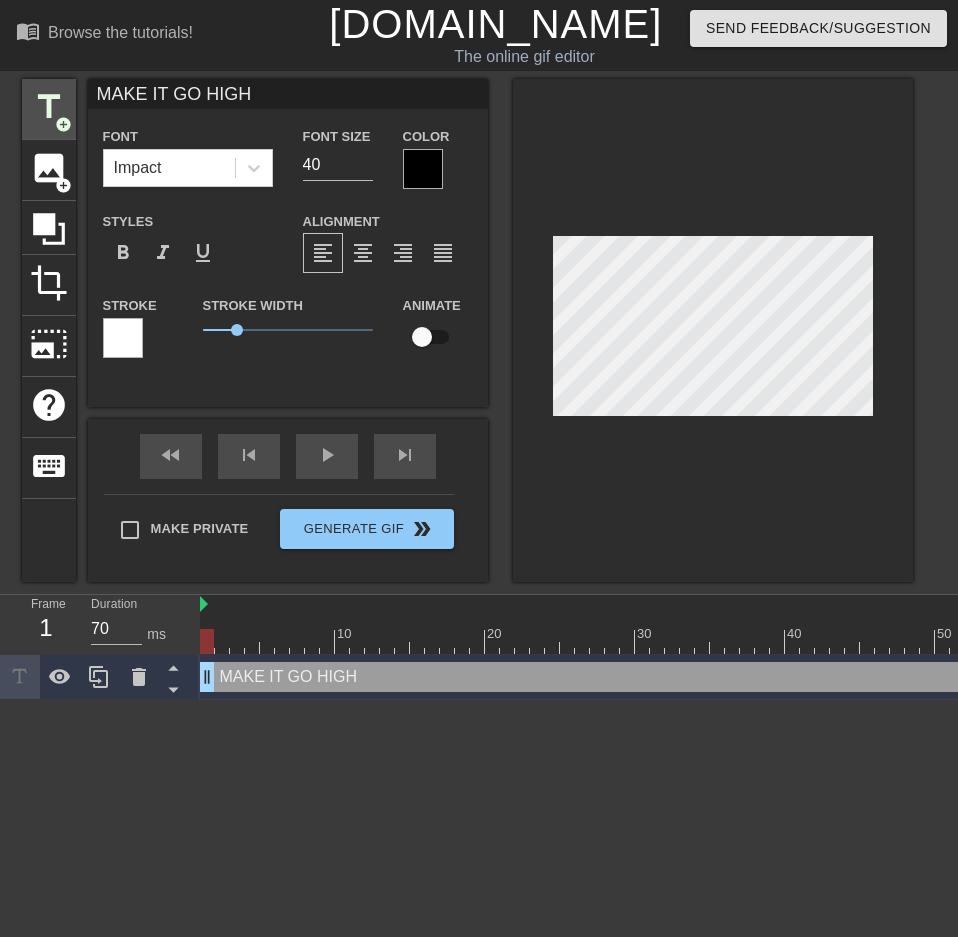 type on "MAKE IT GO HIGHE" 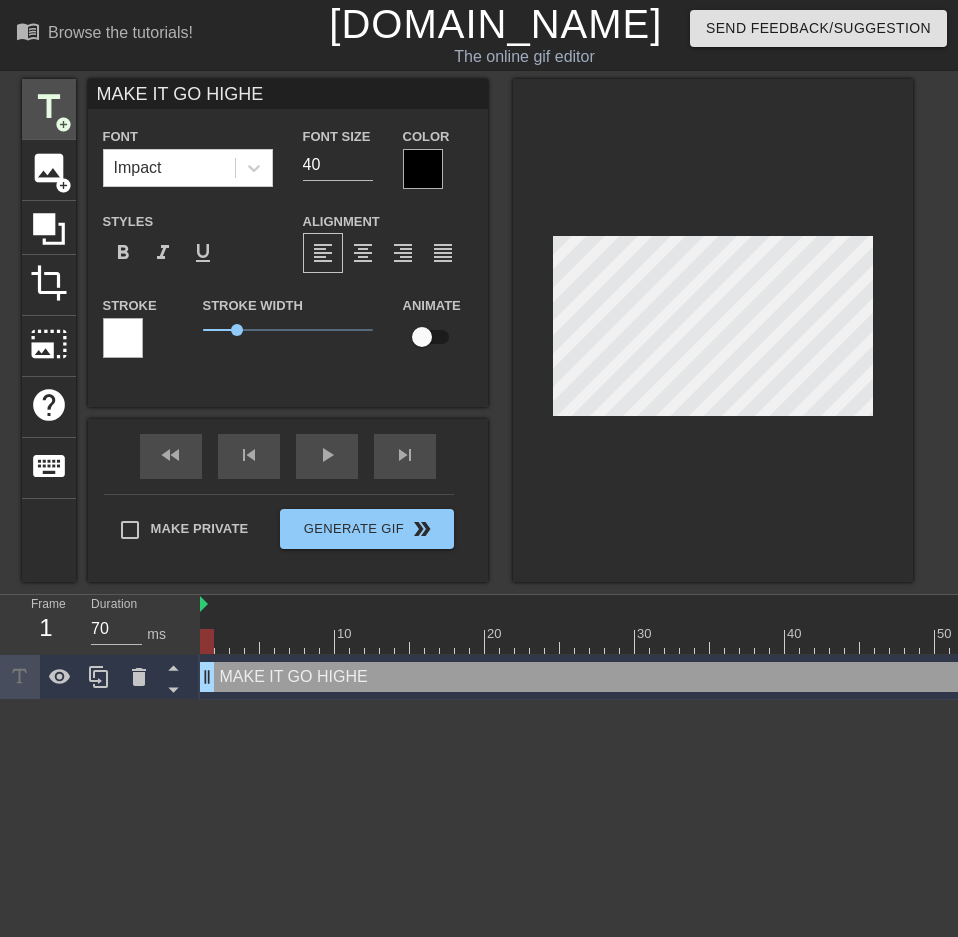 type on "MAKE IT GO HIGHER" 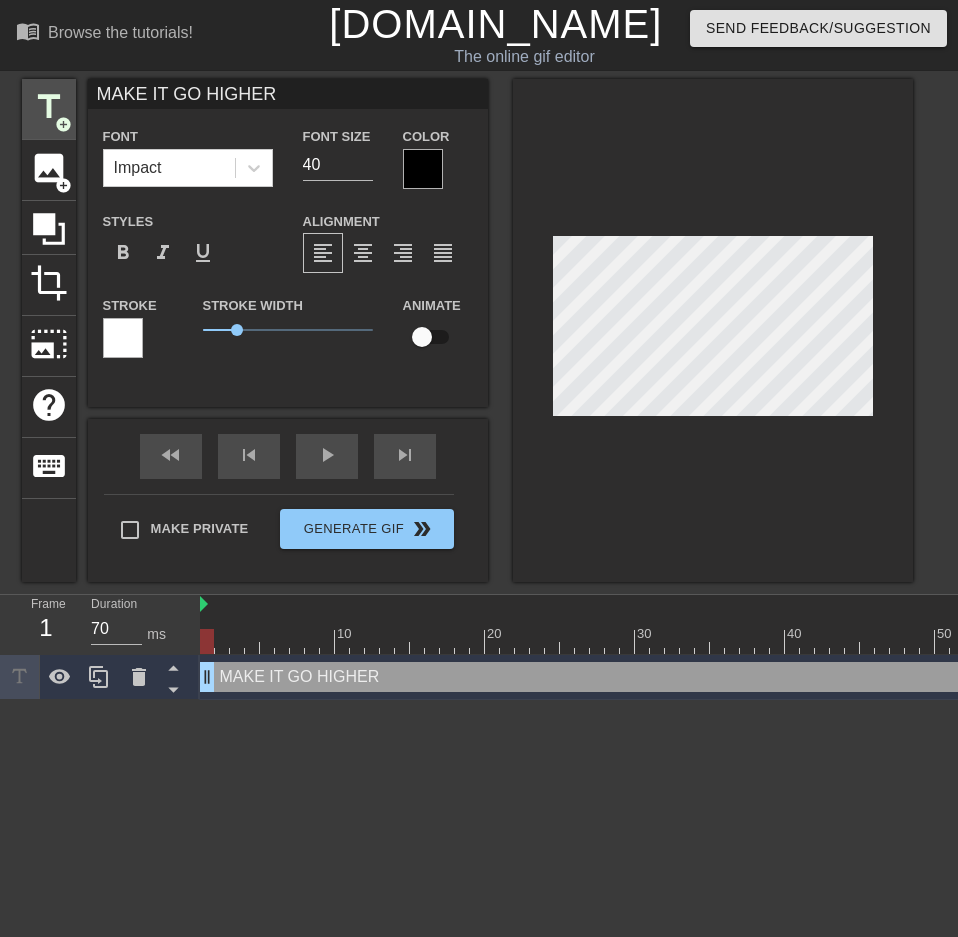 type on "MAKE IT GO HIGHERR" 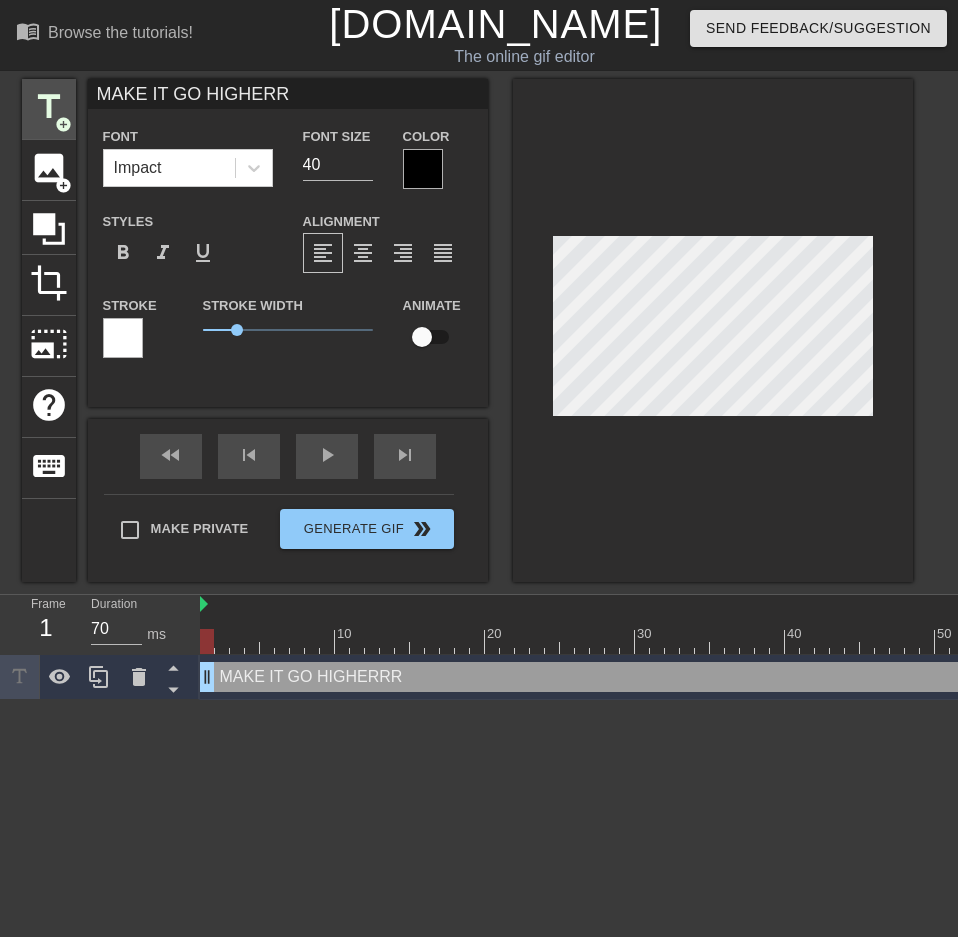 type on "MAKE IT GO HIGHERRR" 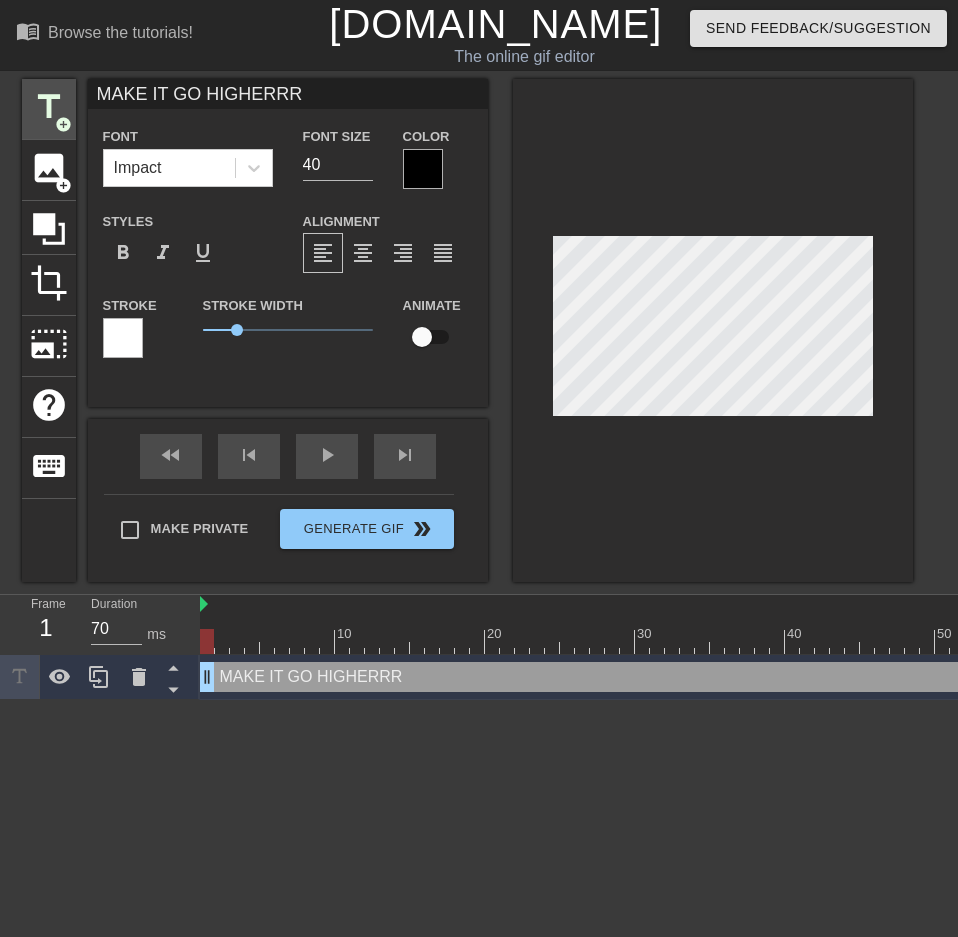 scroll, scrollTop: 3, scrollLeft: 11, axis: both 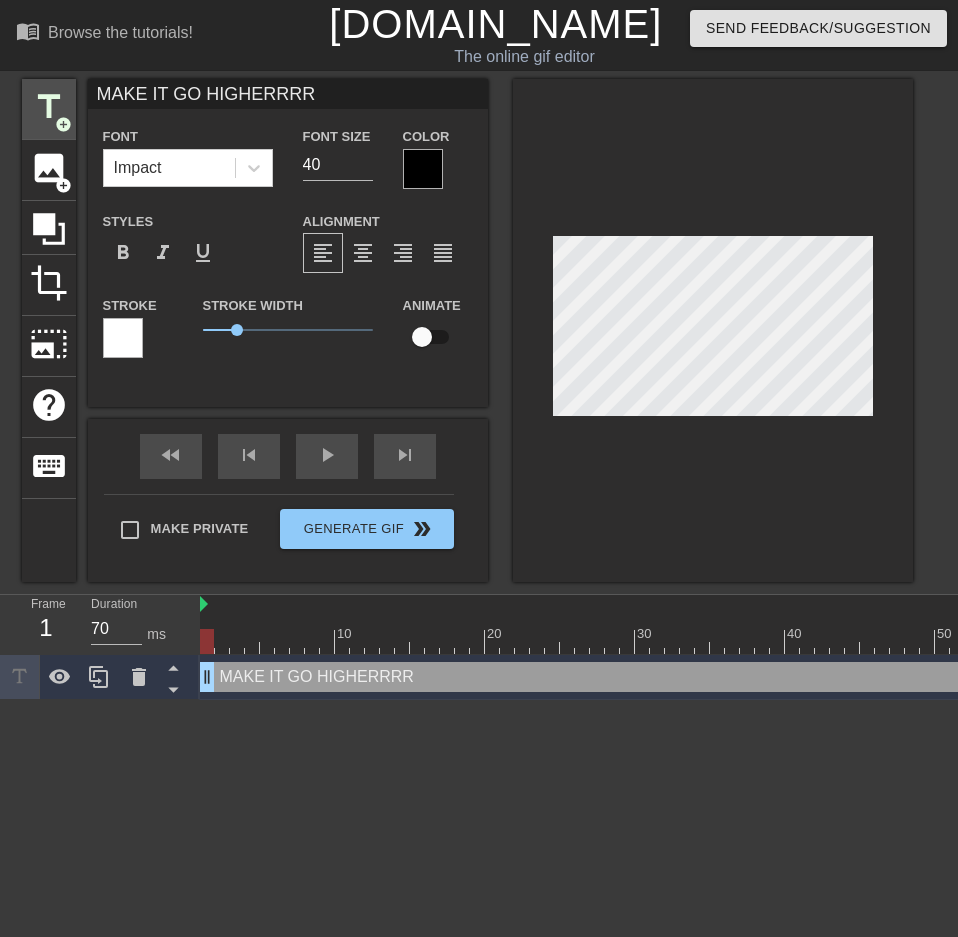 type on "MAKE IT GO HIGHERRRR" 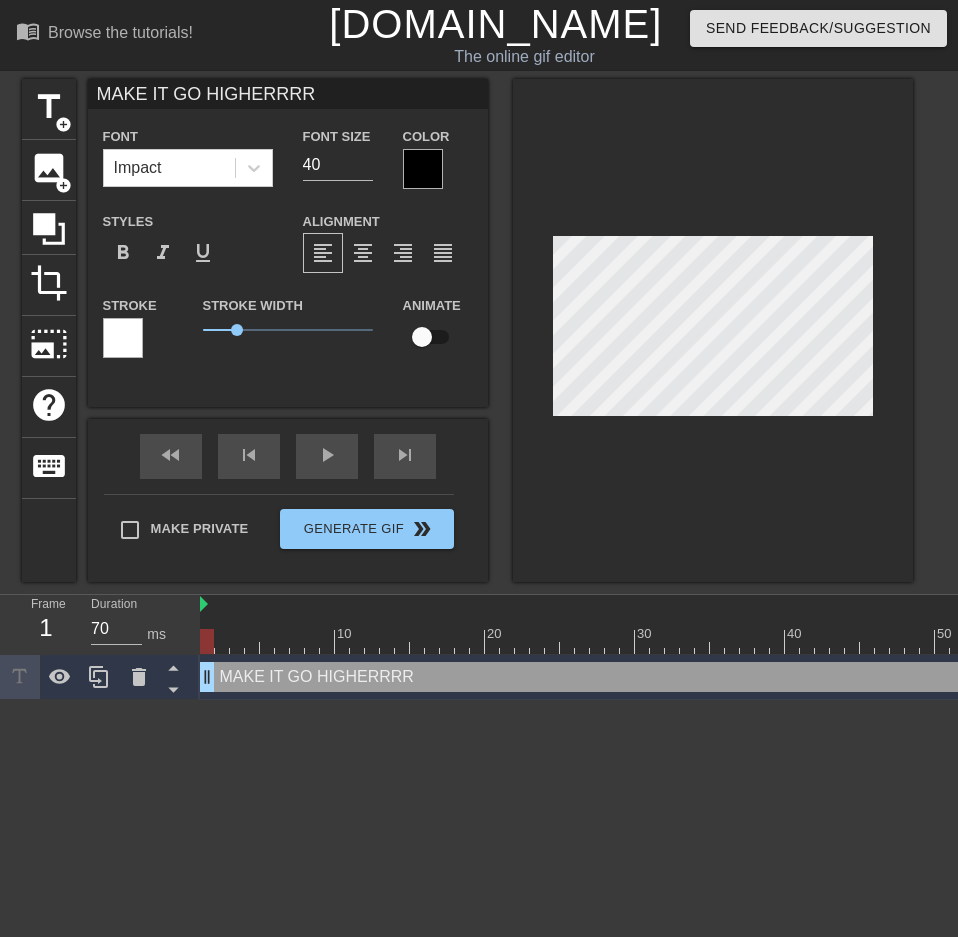type on "M" 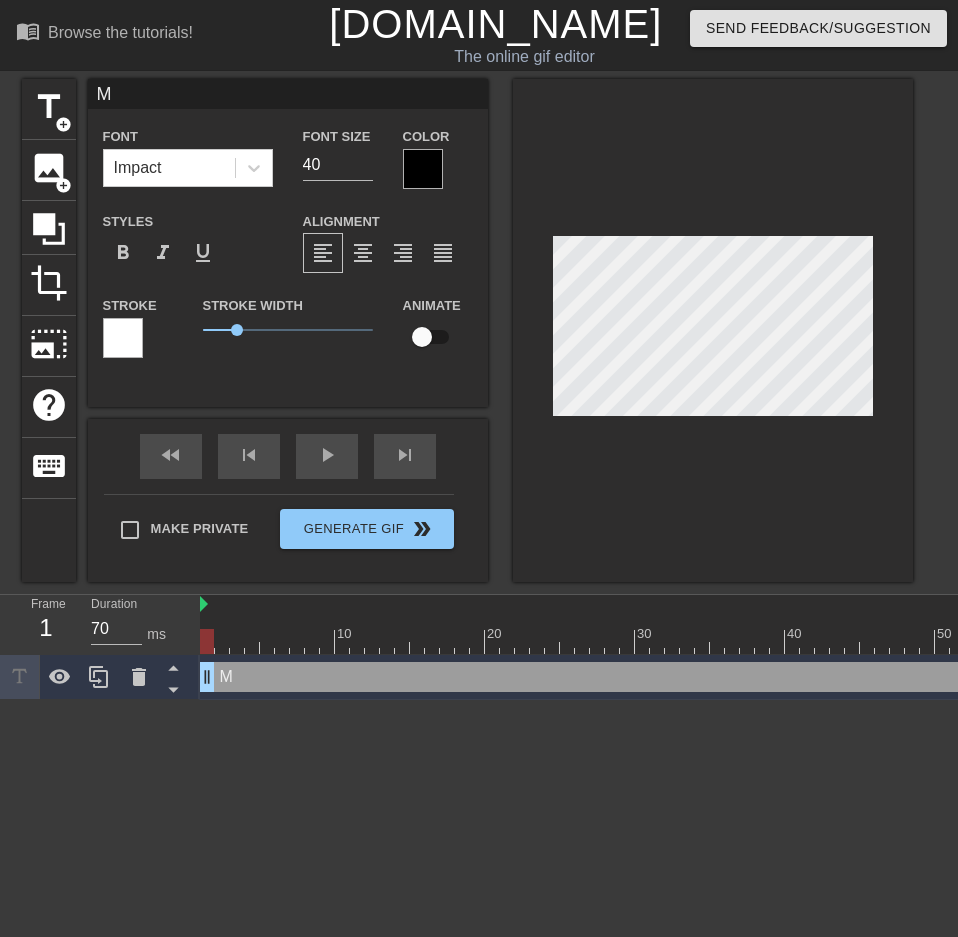 type on "MO" 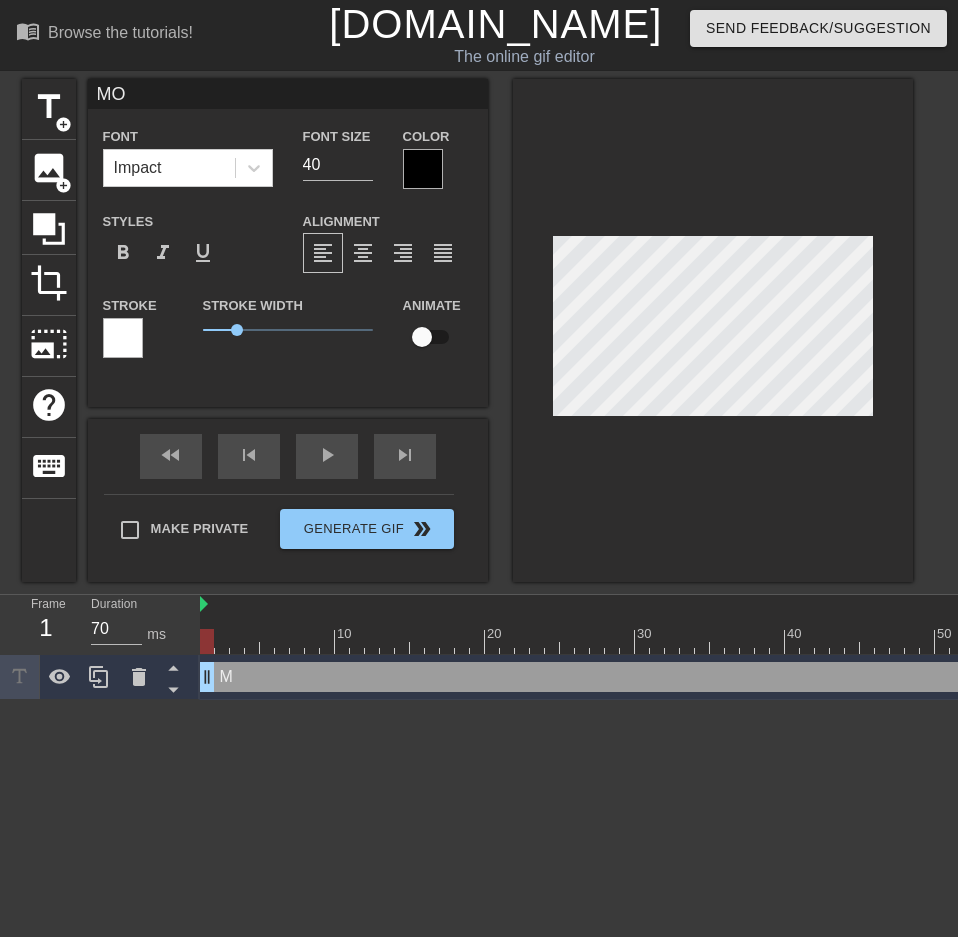 type on "MOO" 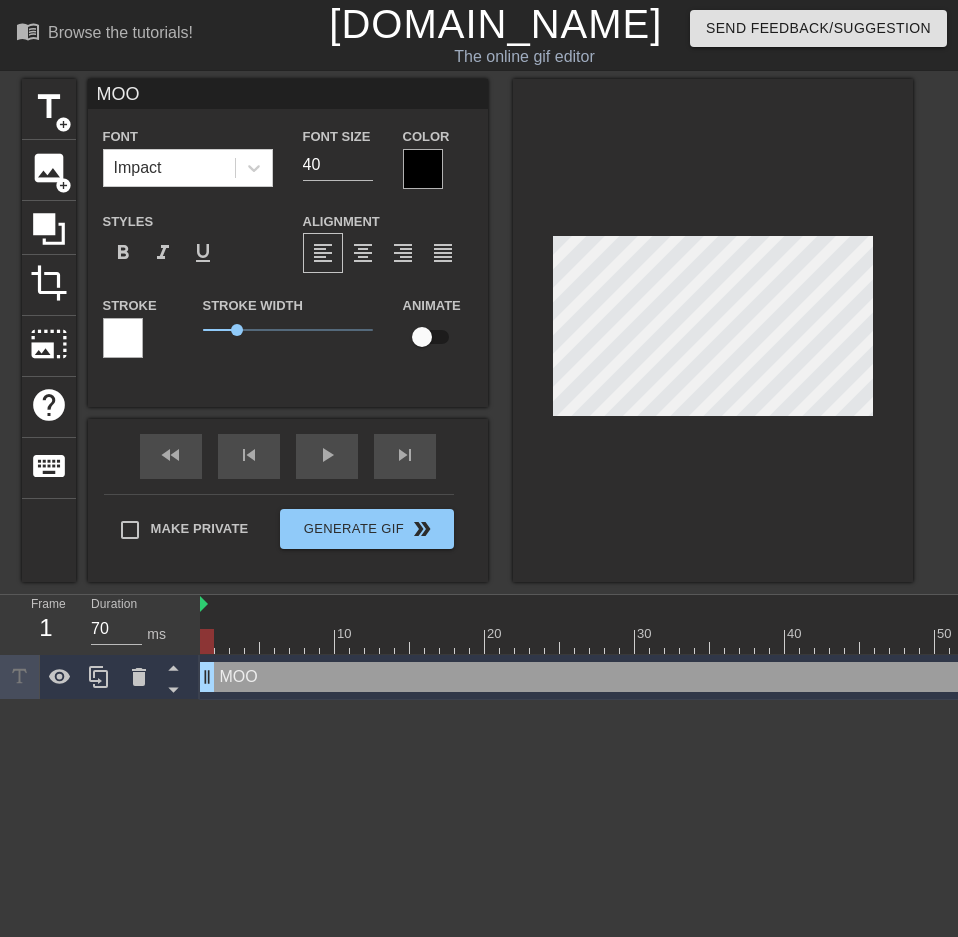 type on "MOON" 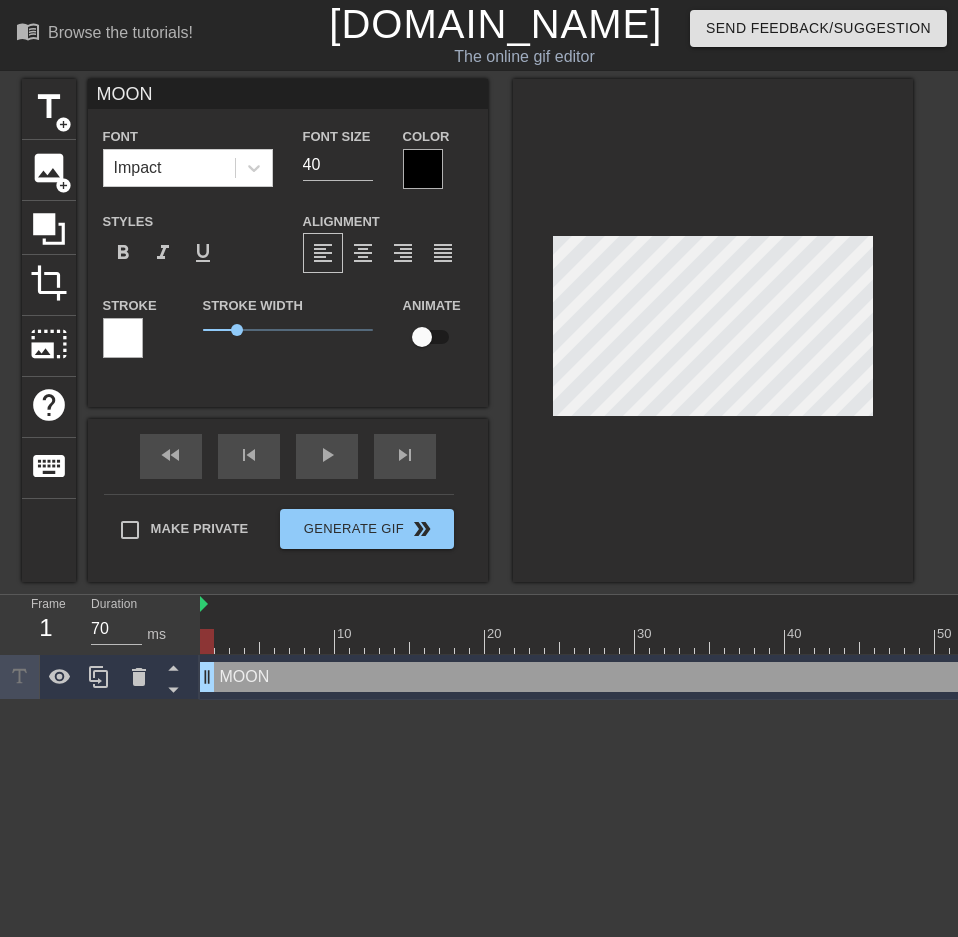 type on "MOONB" 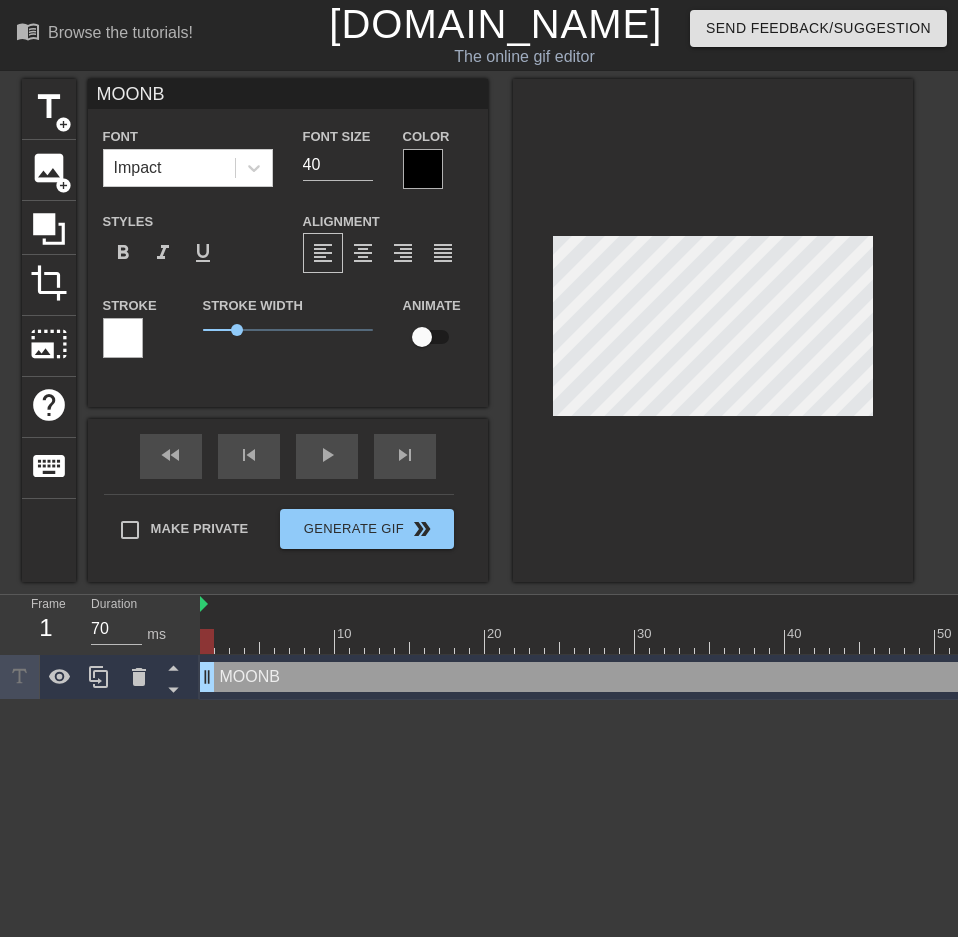 type on "MOONBI" 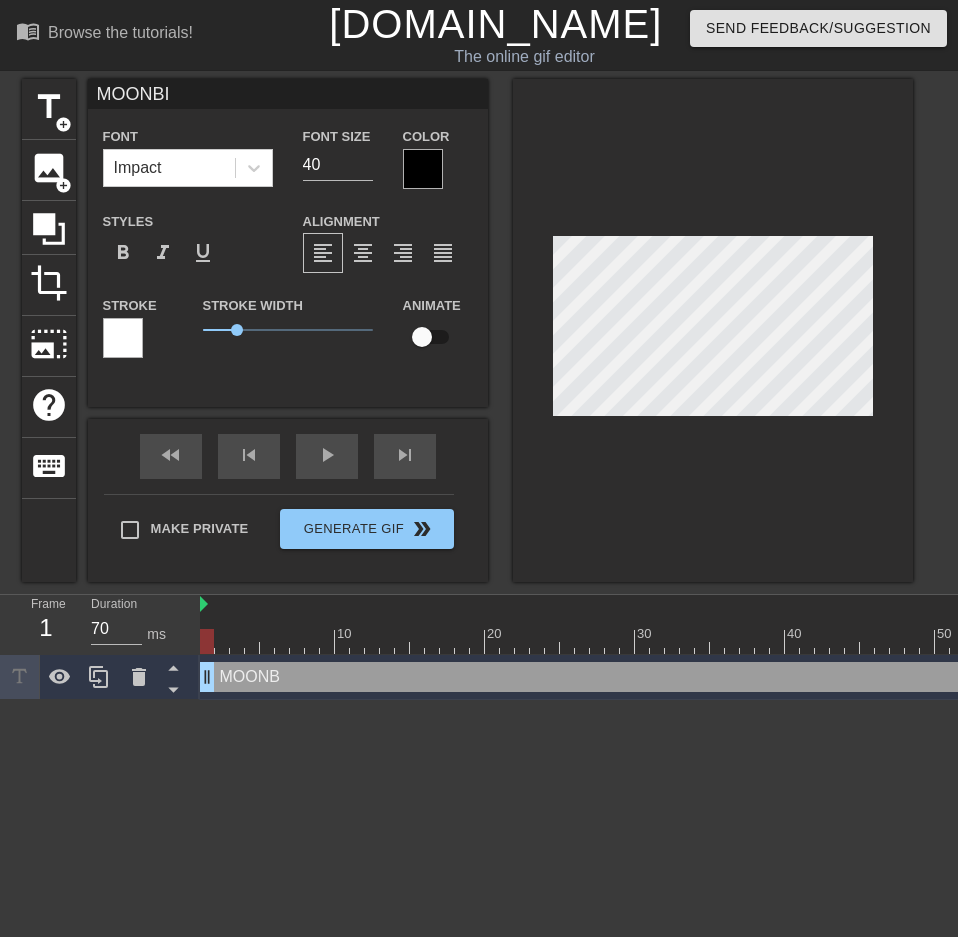 type on "MOONBIR" 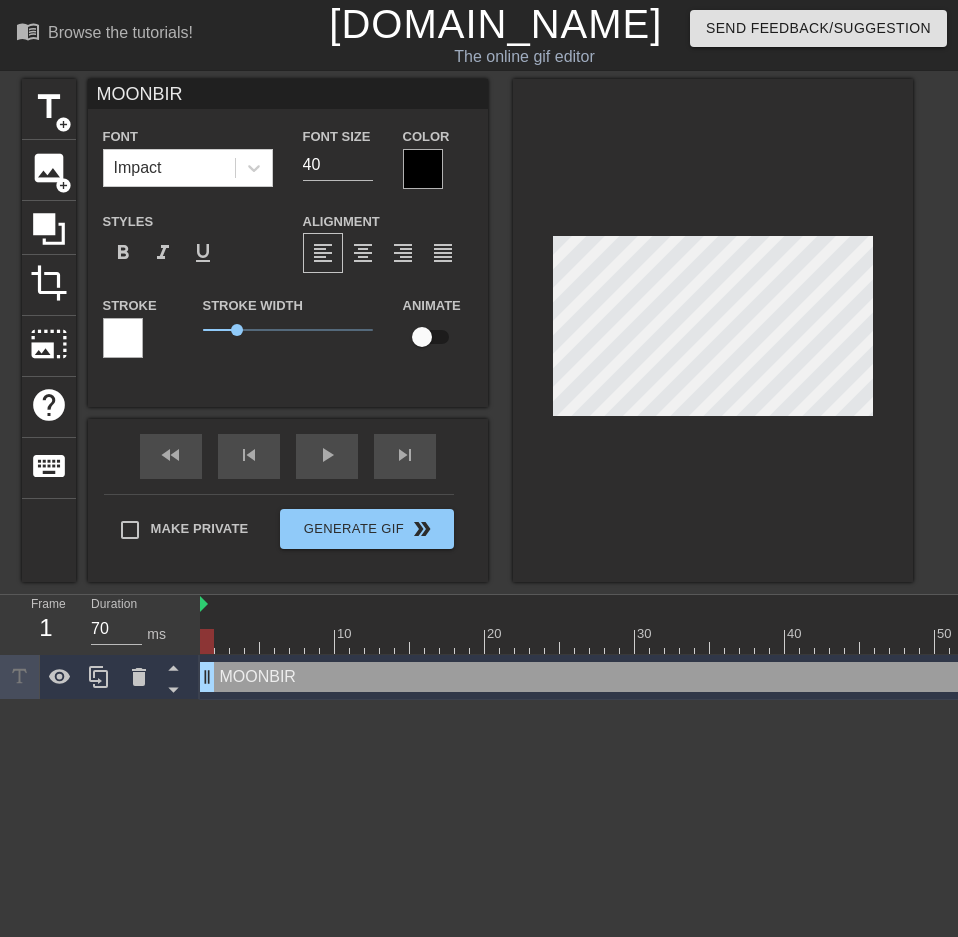type on "MOONBIRD" 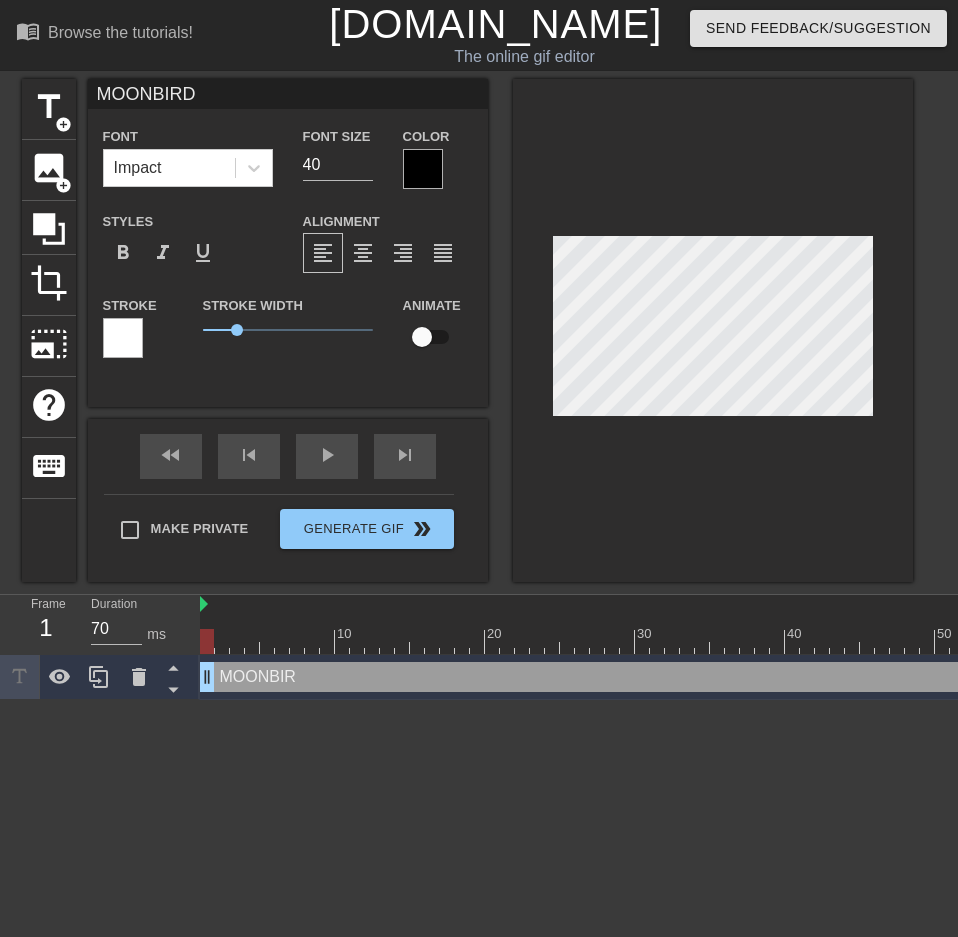 scroll, scrollTop: 3, scrollLeft: 6, axis: both 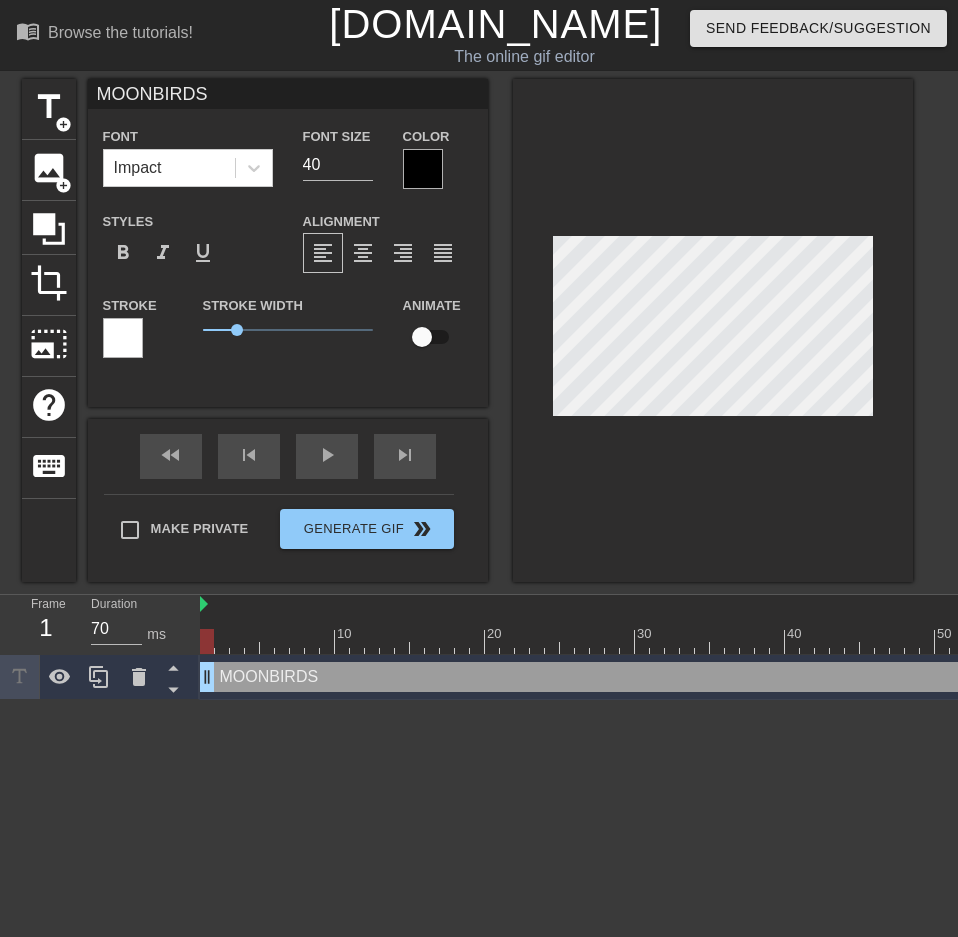 type on "MOONBIRD" 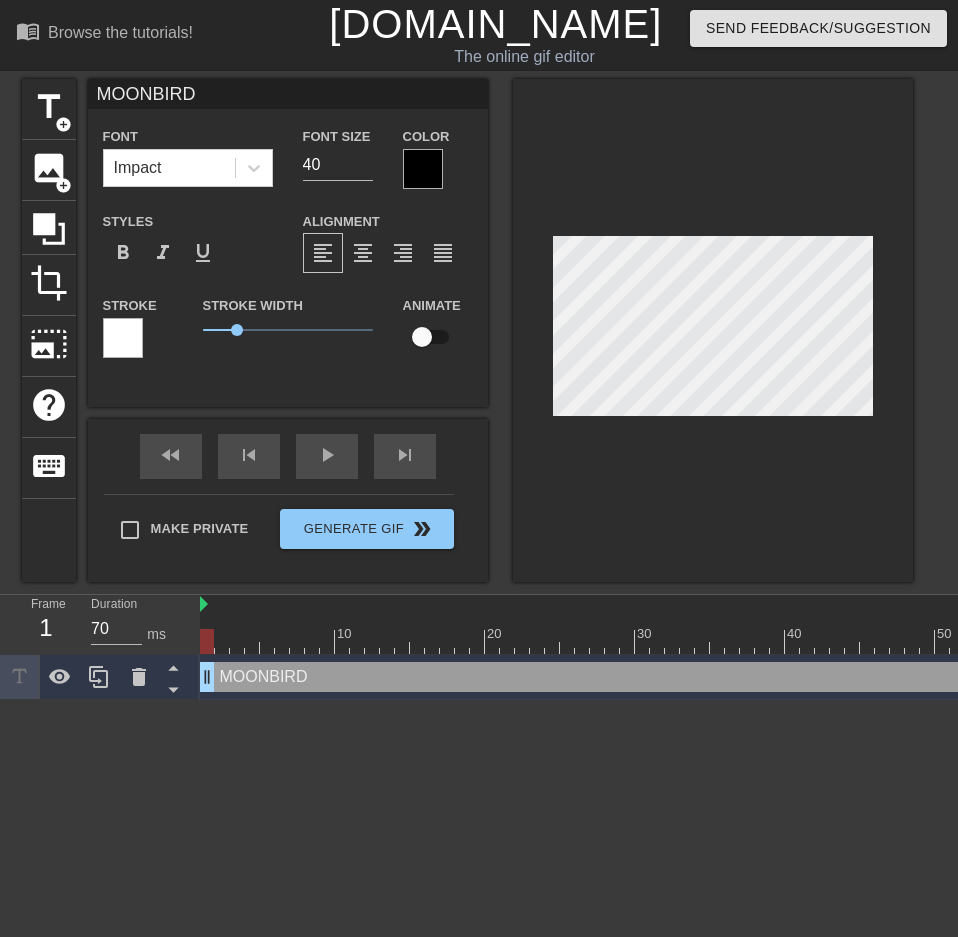 type on "MOONBIR" 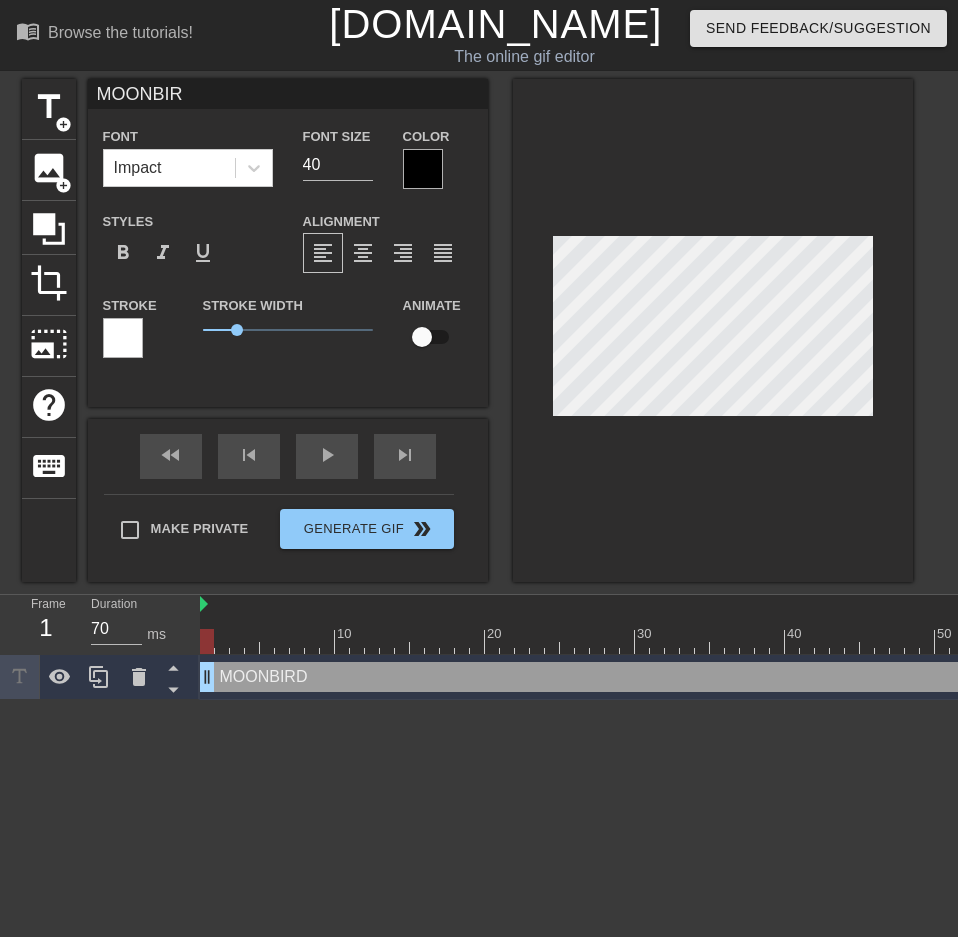 type on "MOONBI" 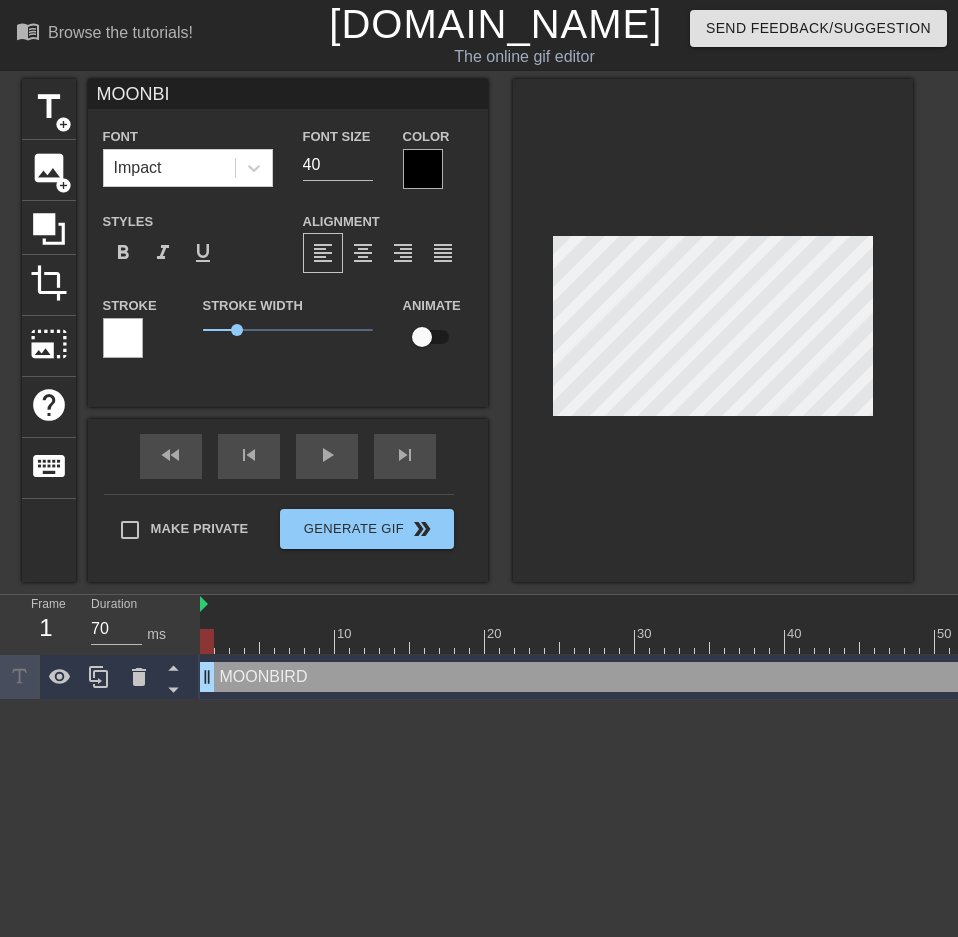 type on "MOONB" 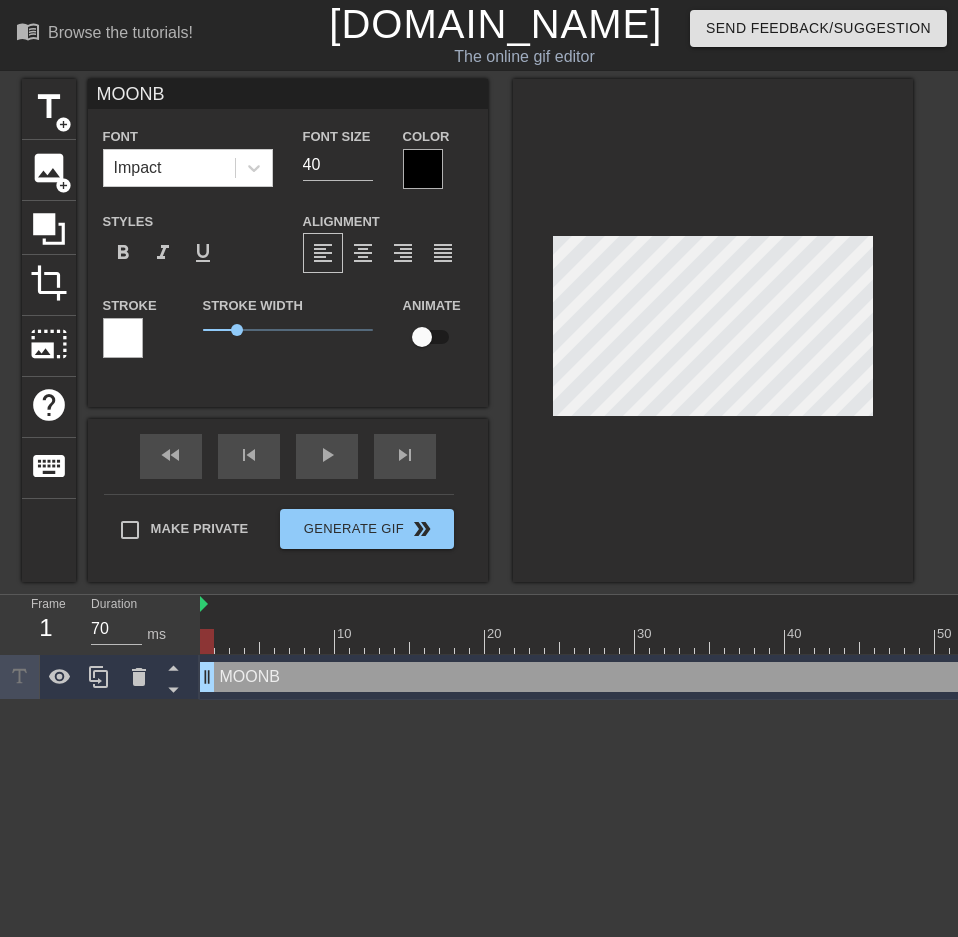 type on "MOON" 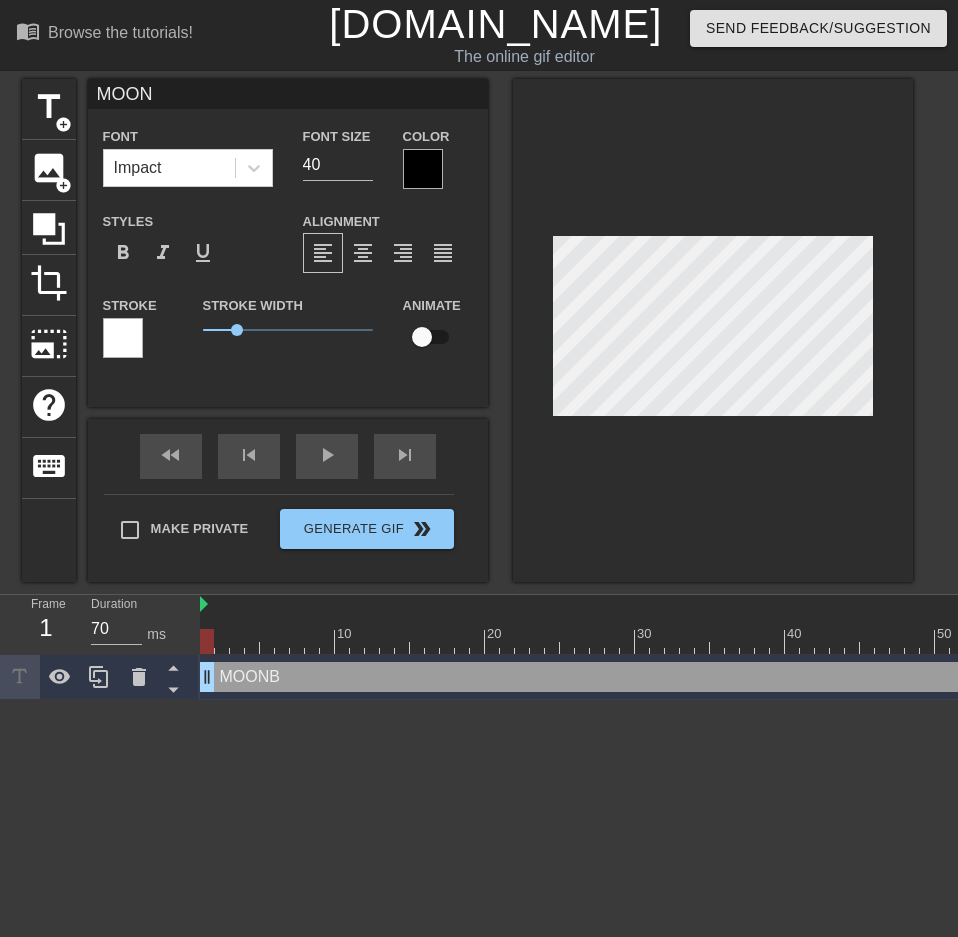 type on "MOO" 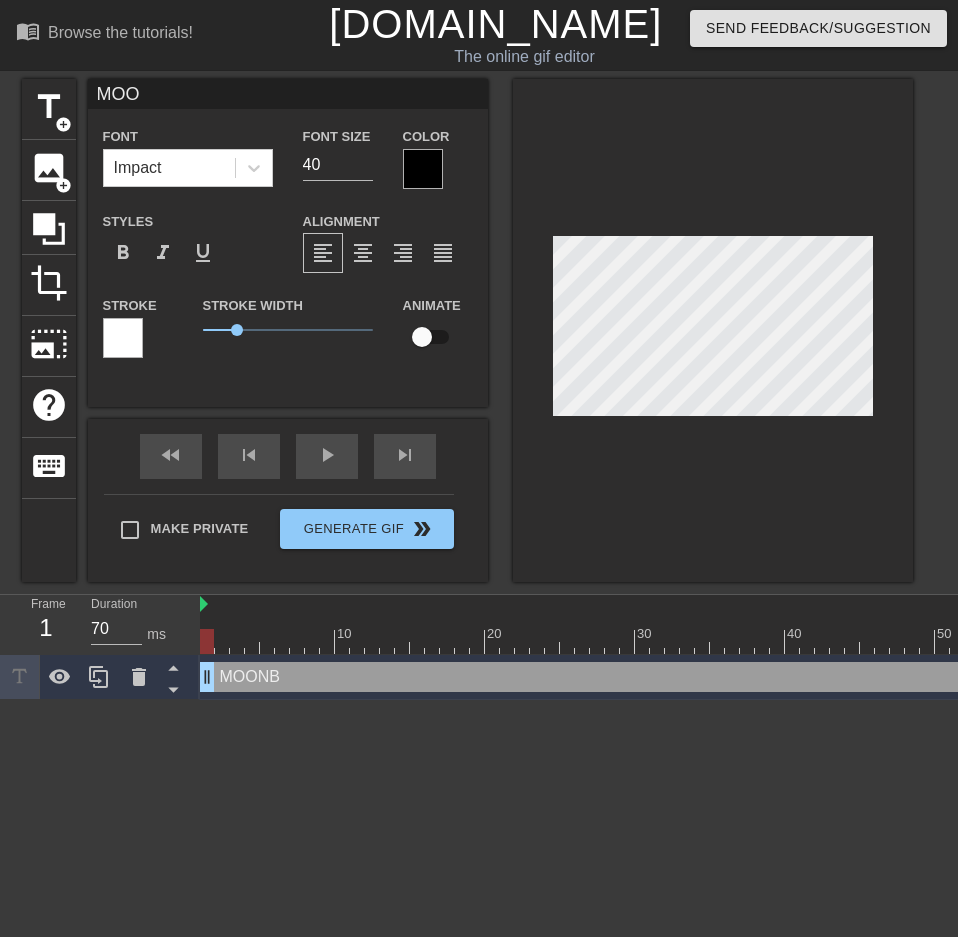 scroll, scrollTop: 3, scrollLeft: 2, axis: both 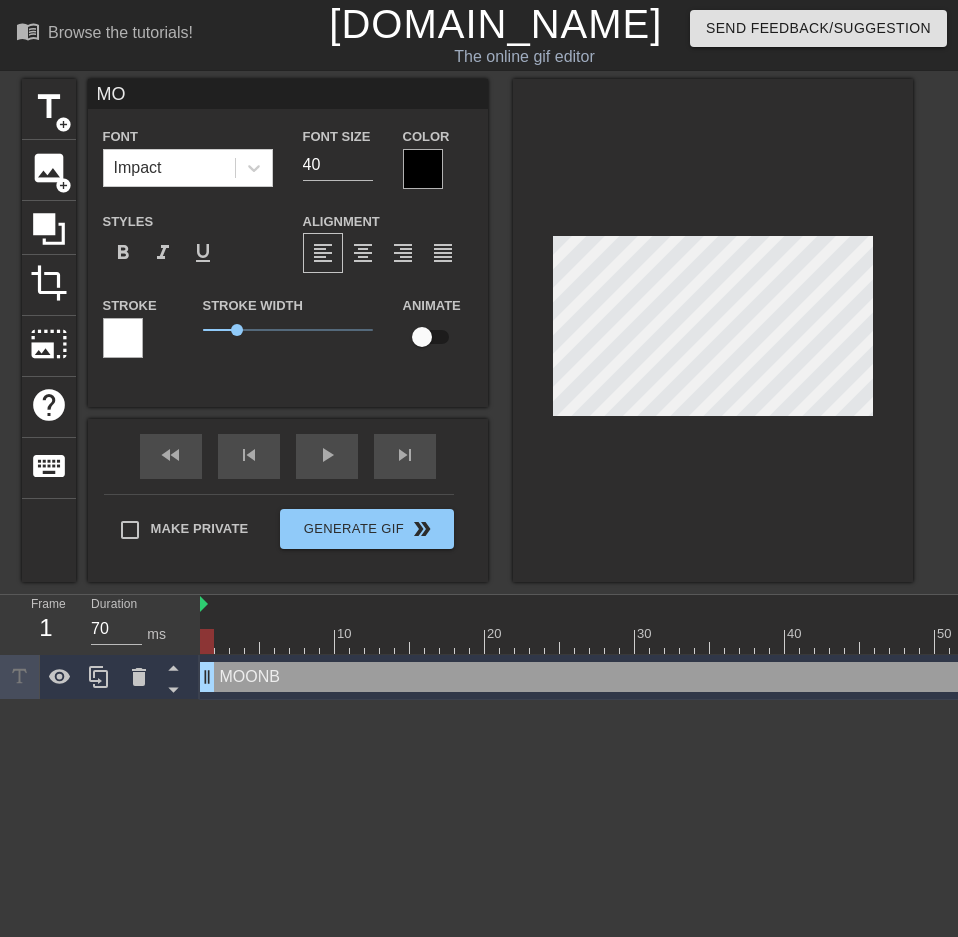 type on "M" 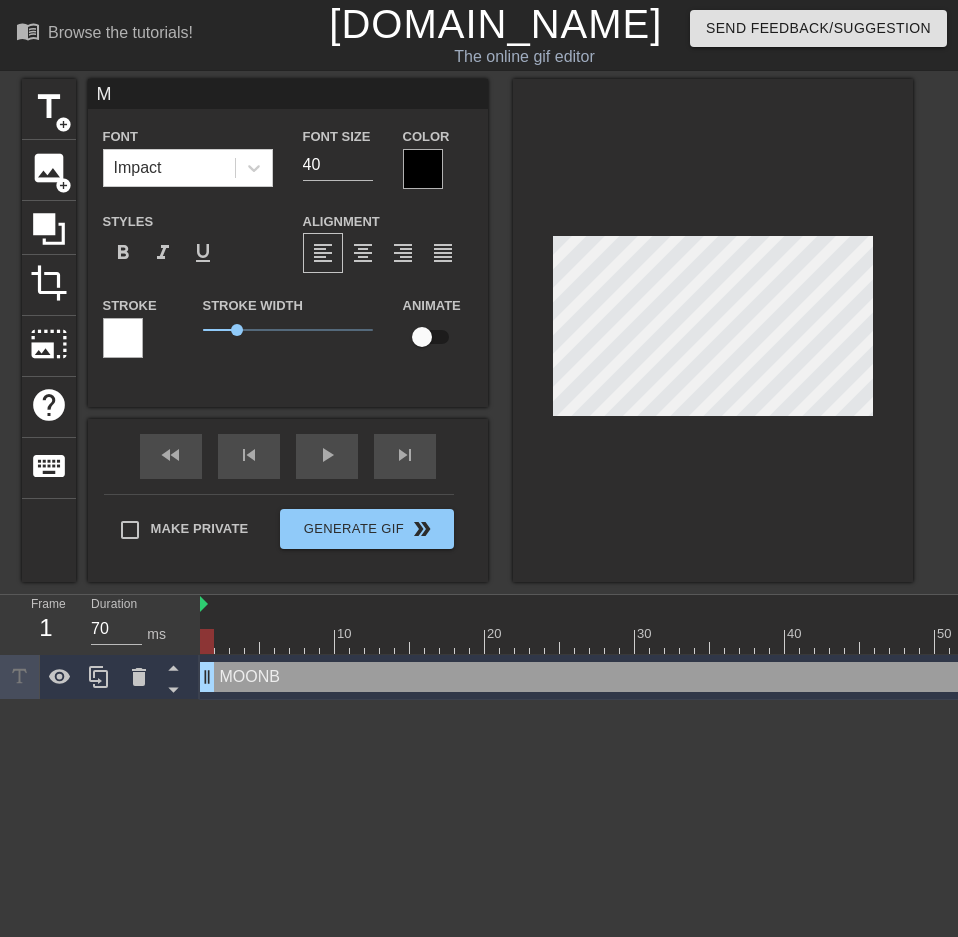 type 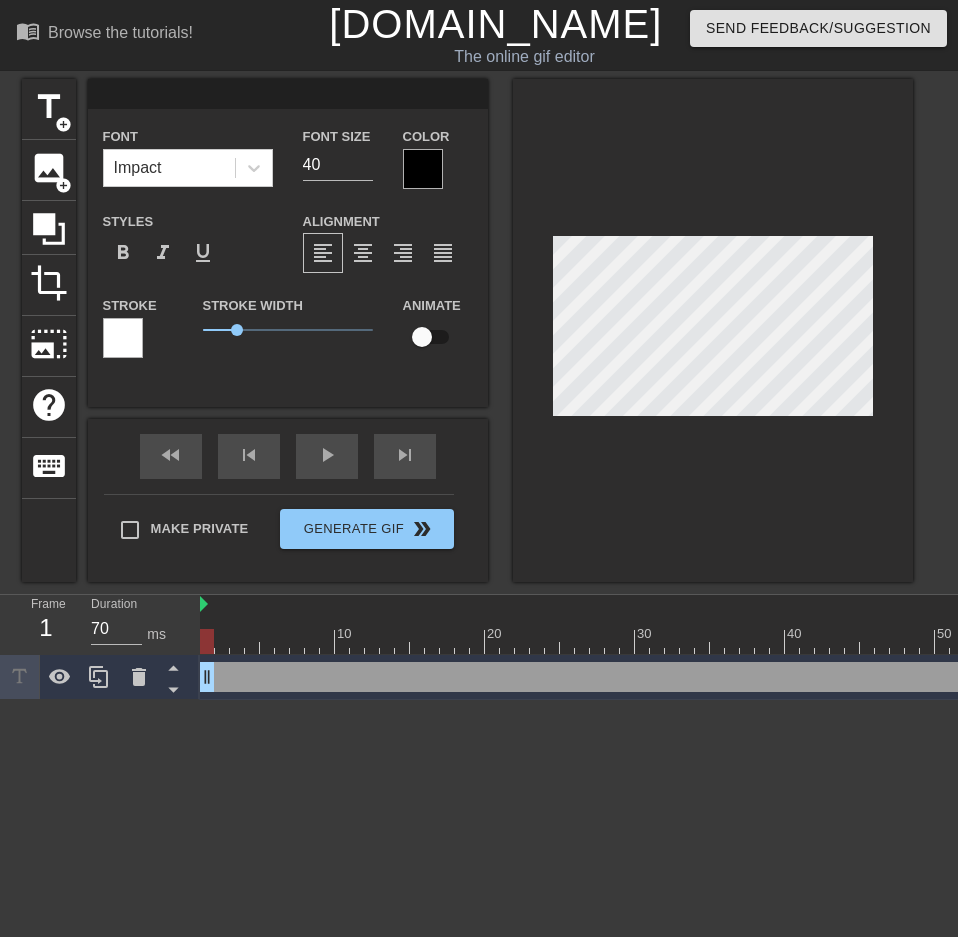 type on "B" 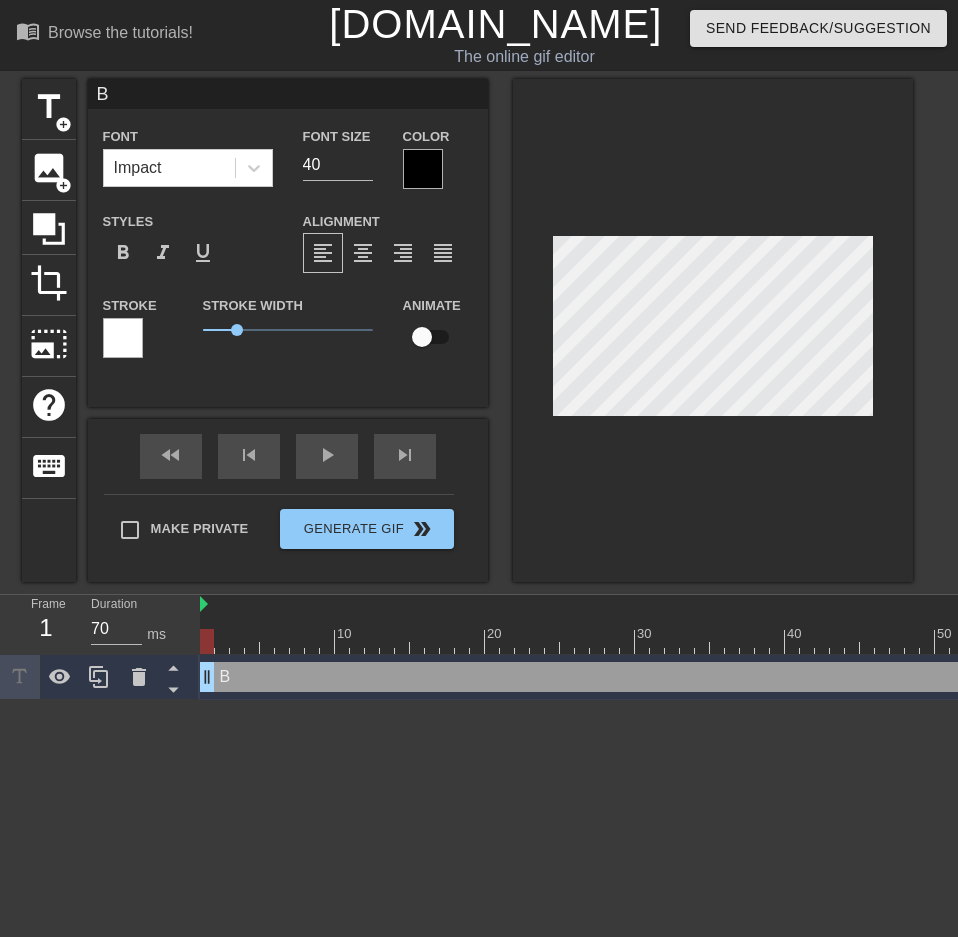 type on "BI" 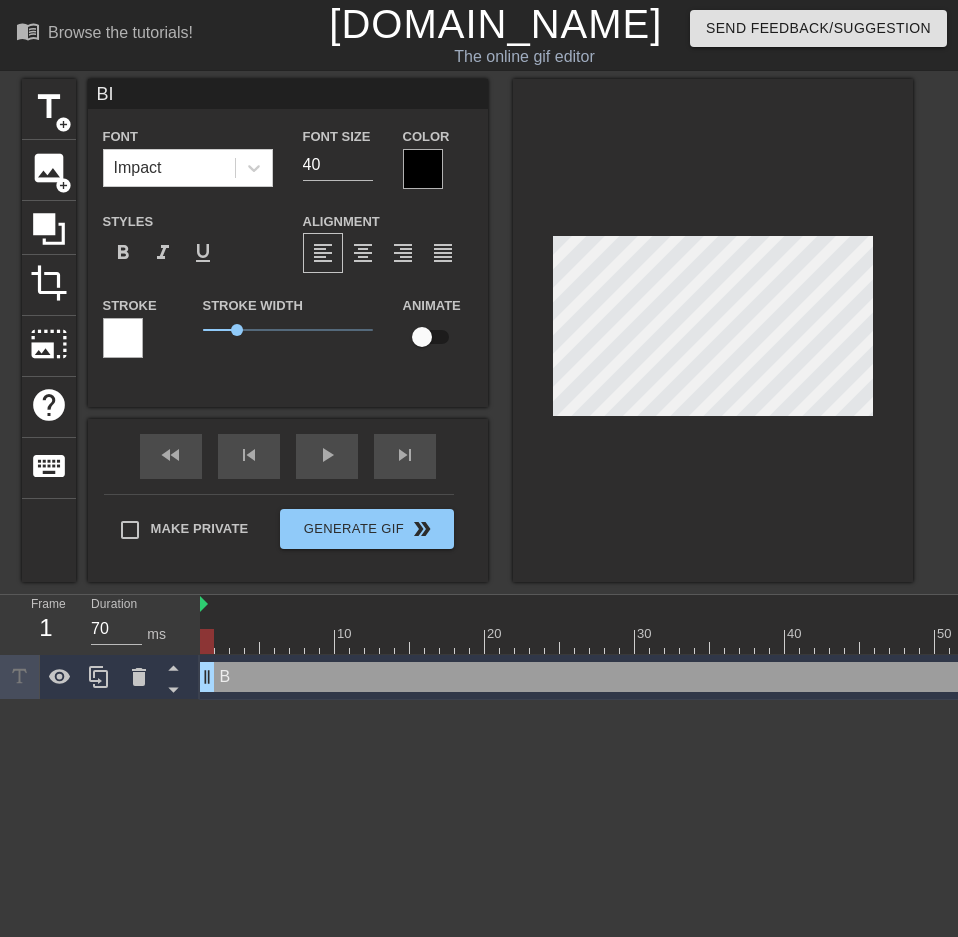 type on "BIR" 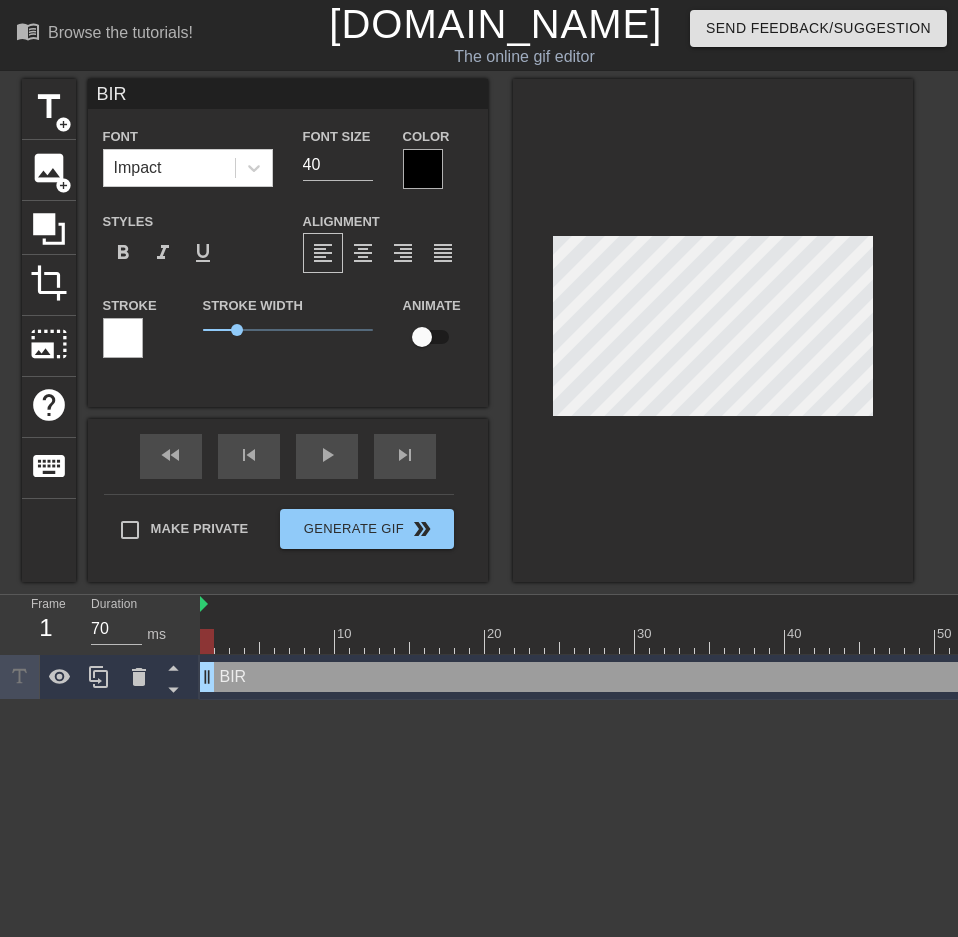 type on "BIRB" 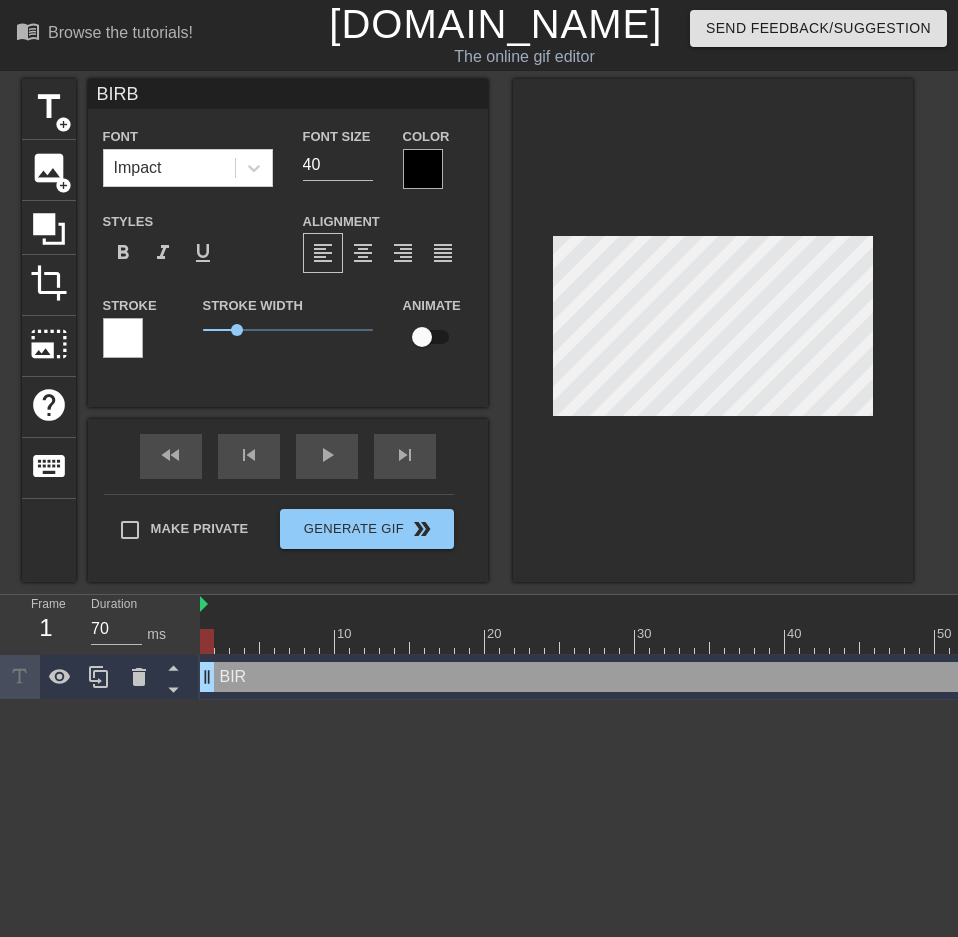 type on "BIRB" 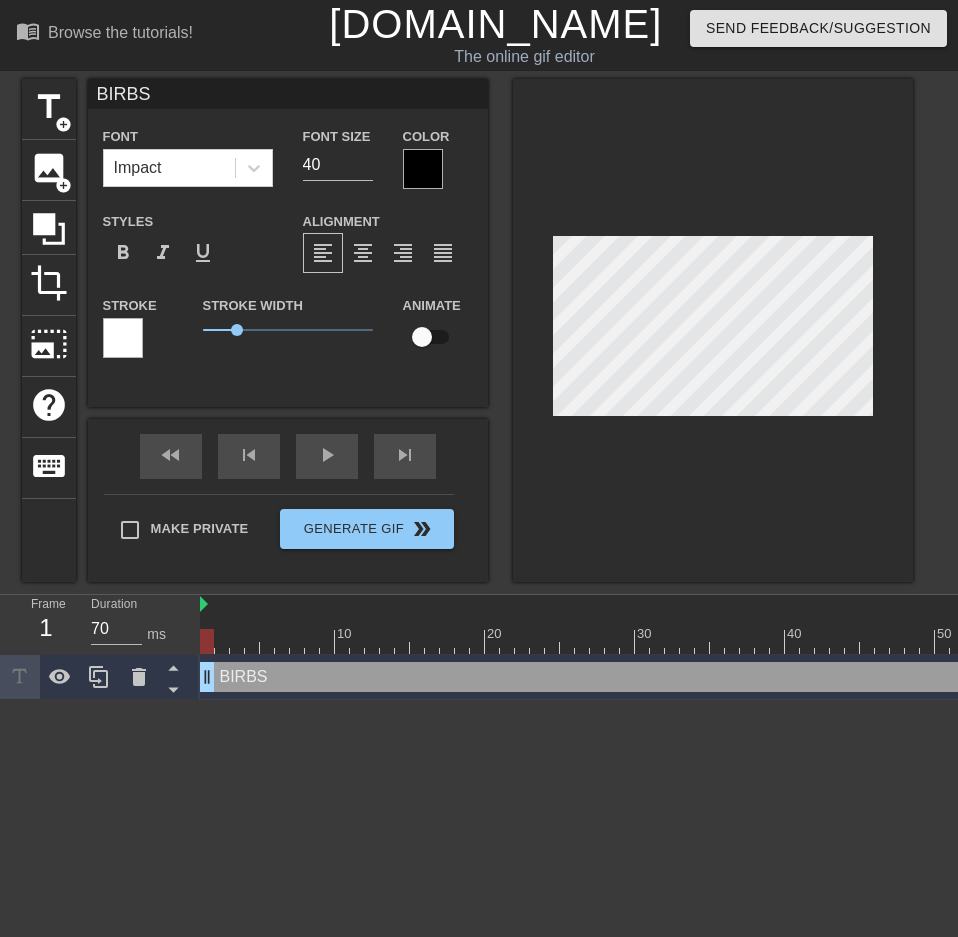 type on "BIRBS" 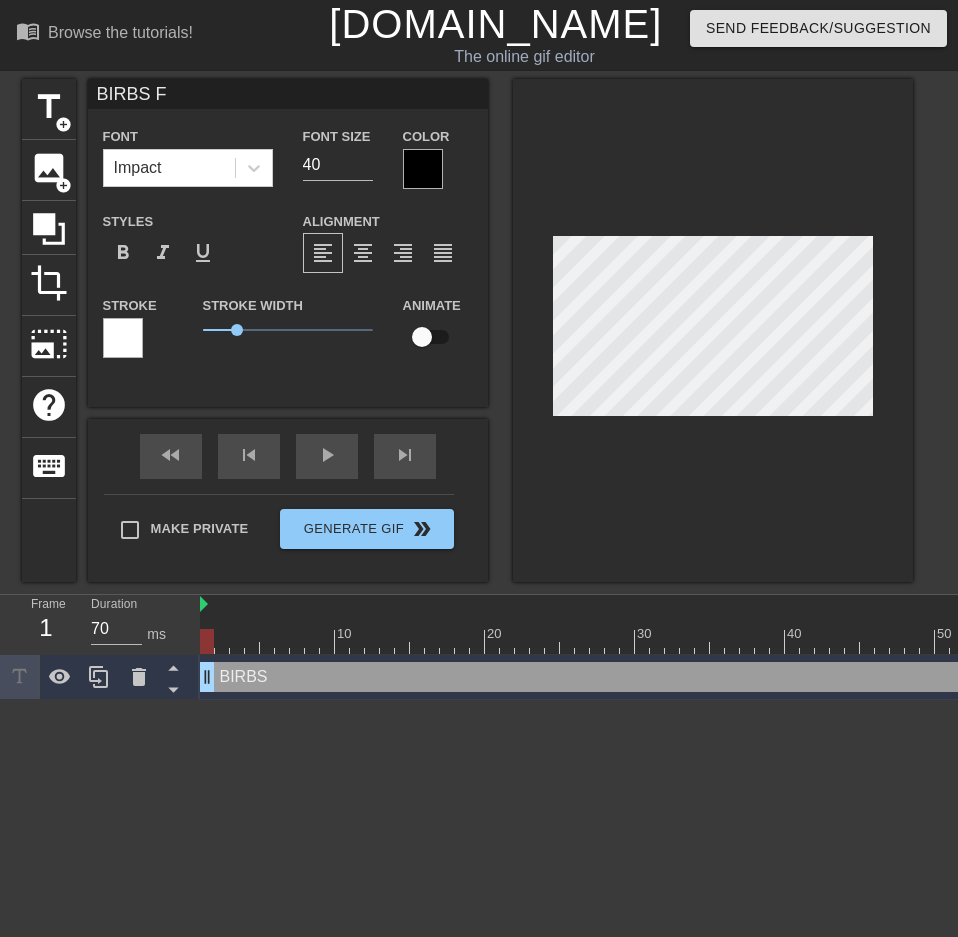 type on "BIRBS F" 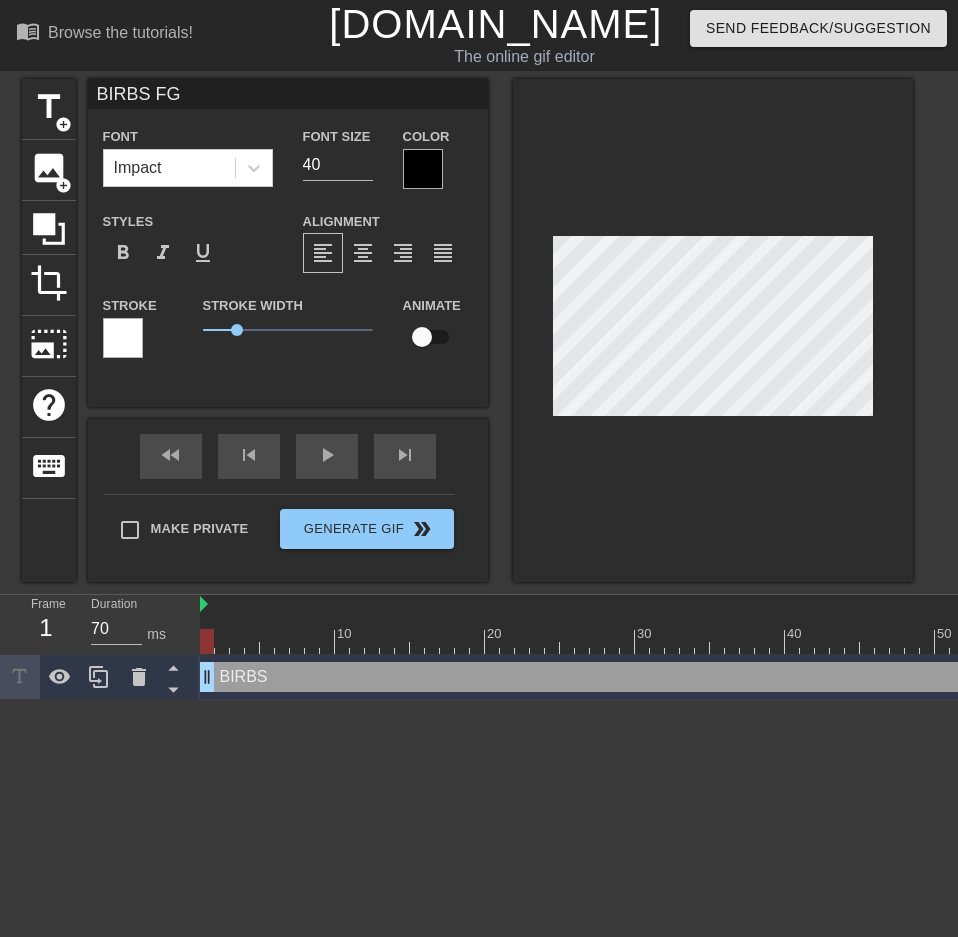 scroll, scrollTop: 3, scrollLeft: 4, axis: both 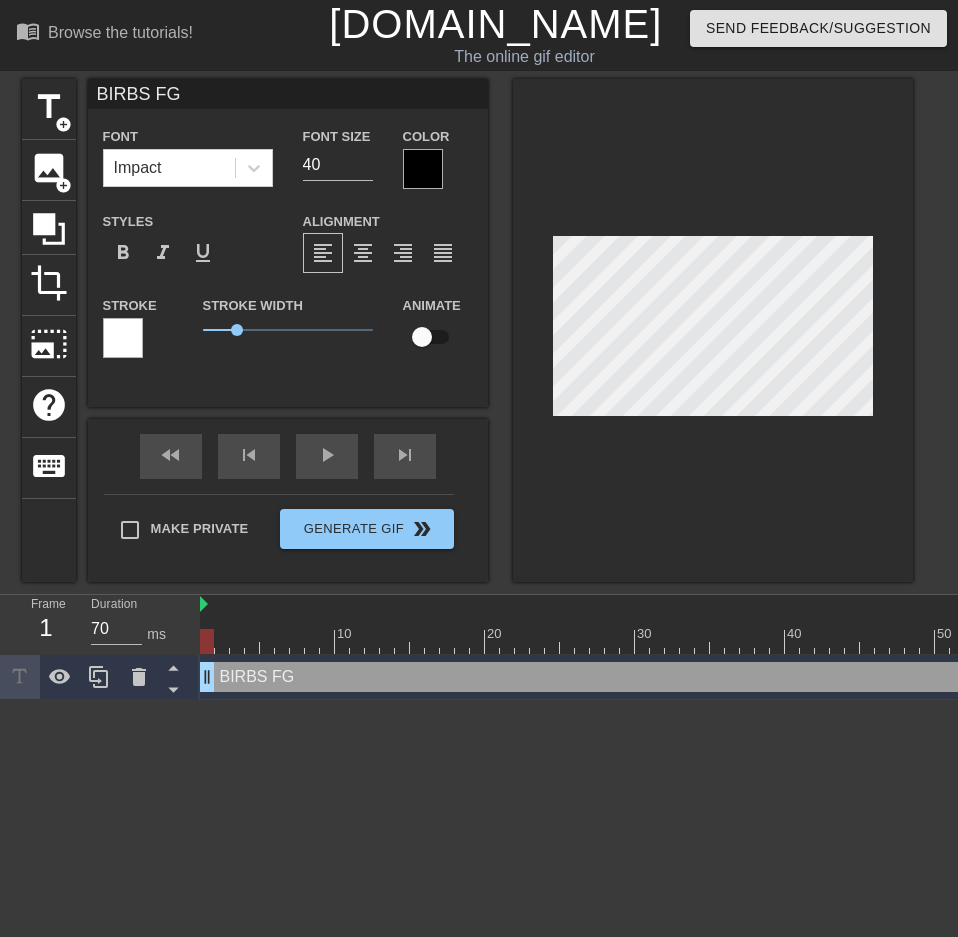 type on "BIRBS F" 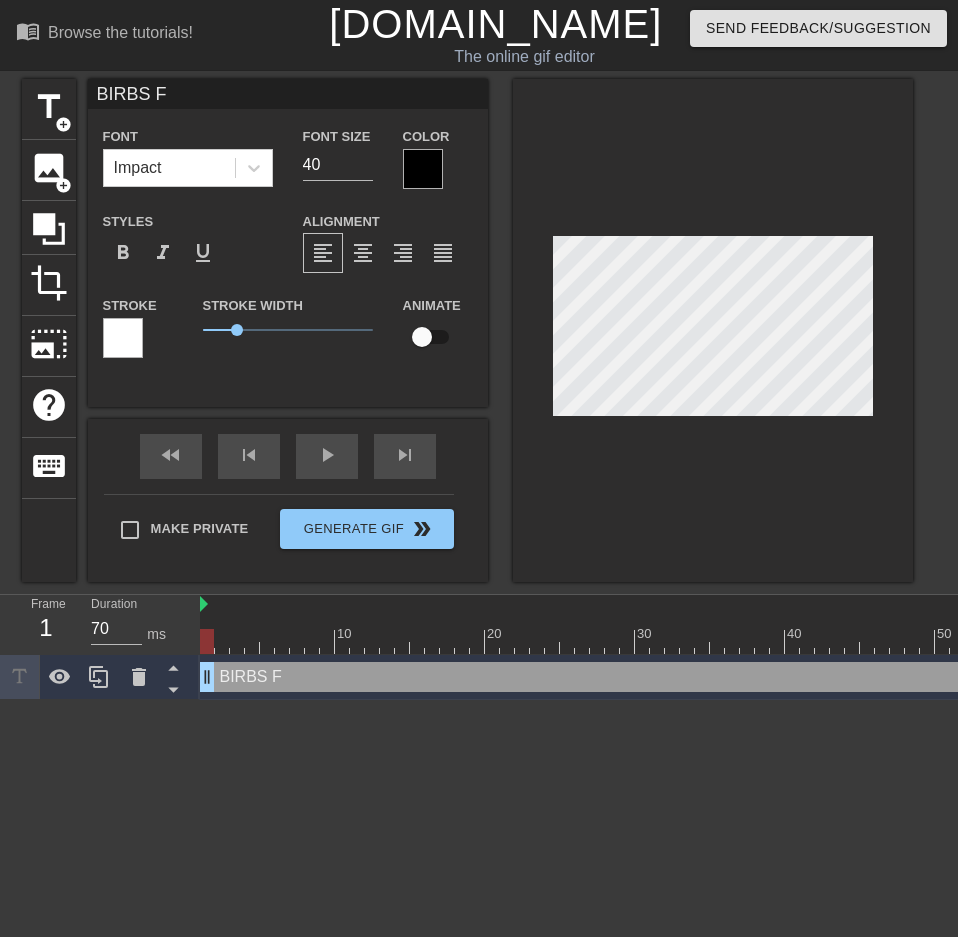 type on "BIRBS FP" 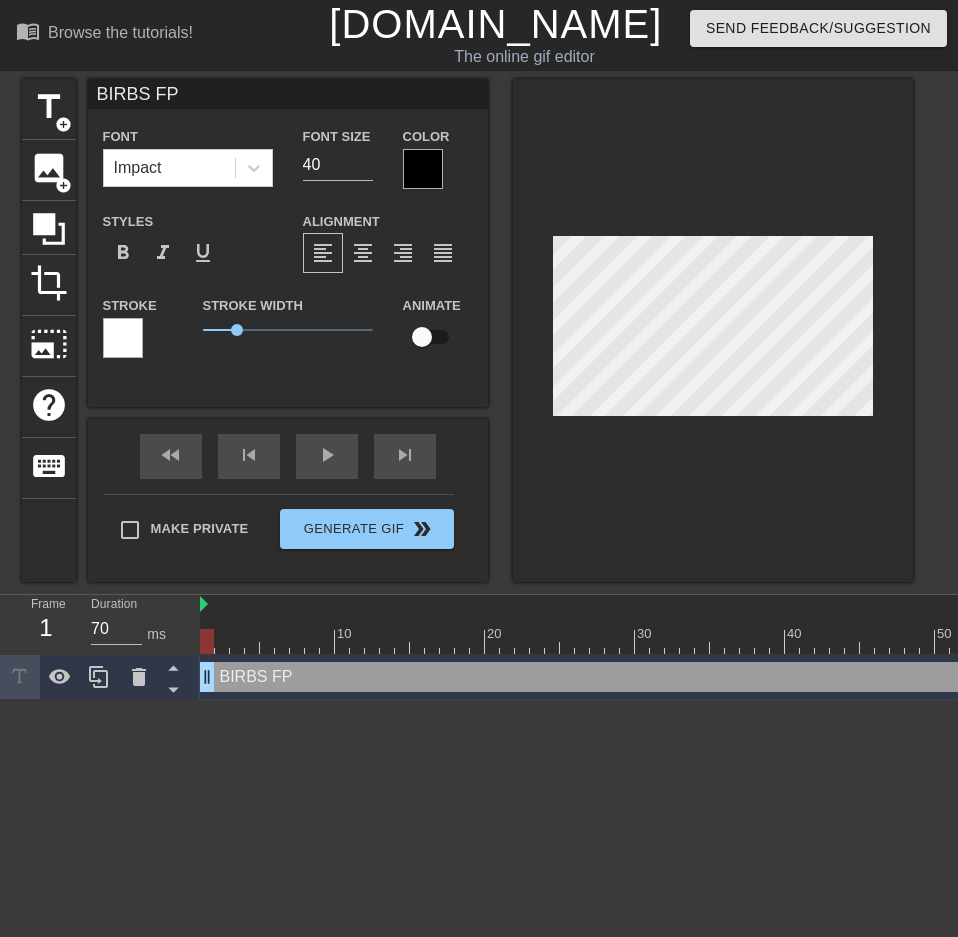 type on "BIRBS FP" 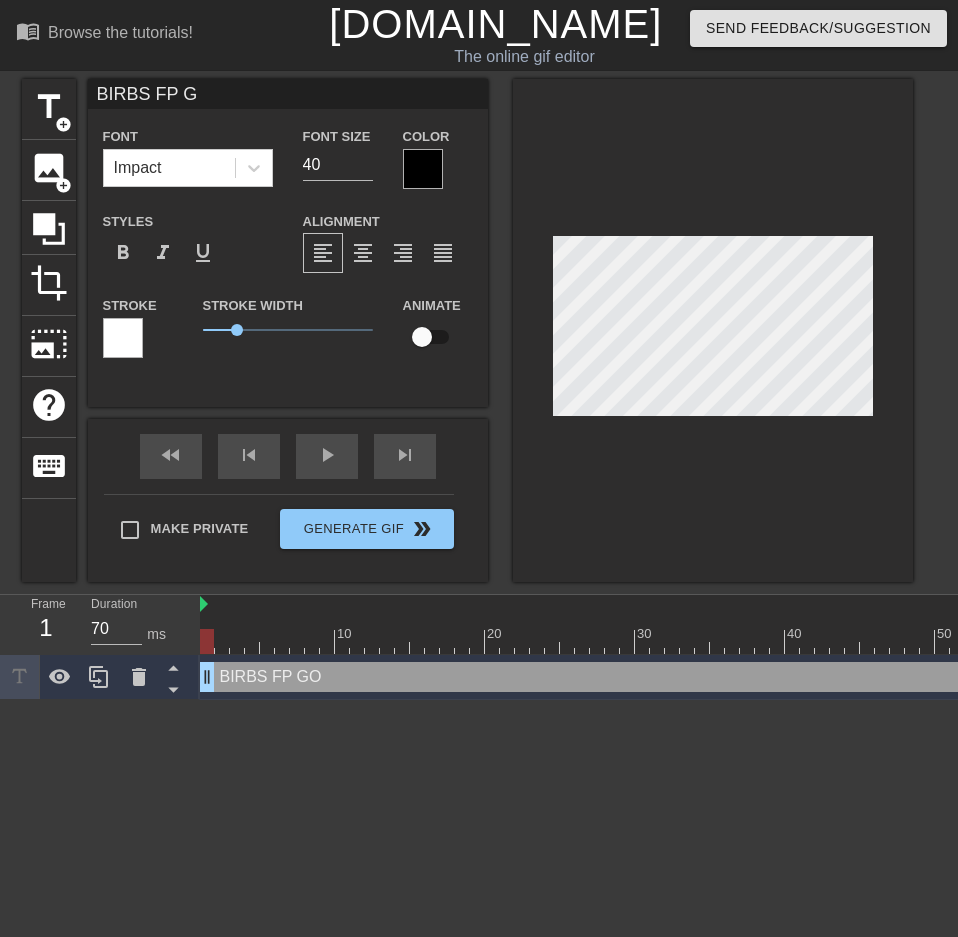 type on "BIRBS FP GO" 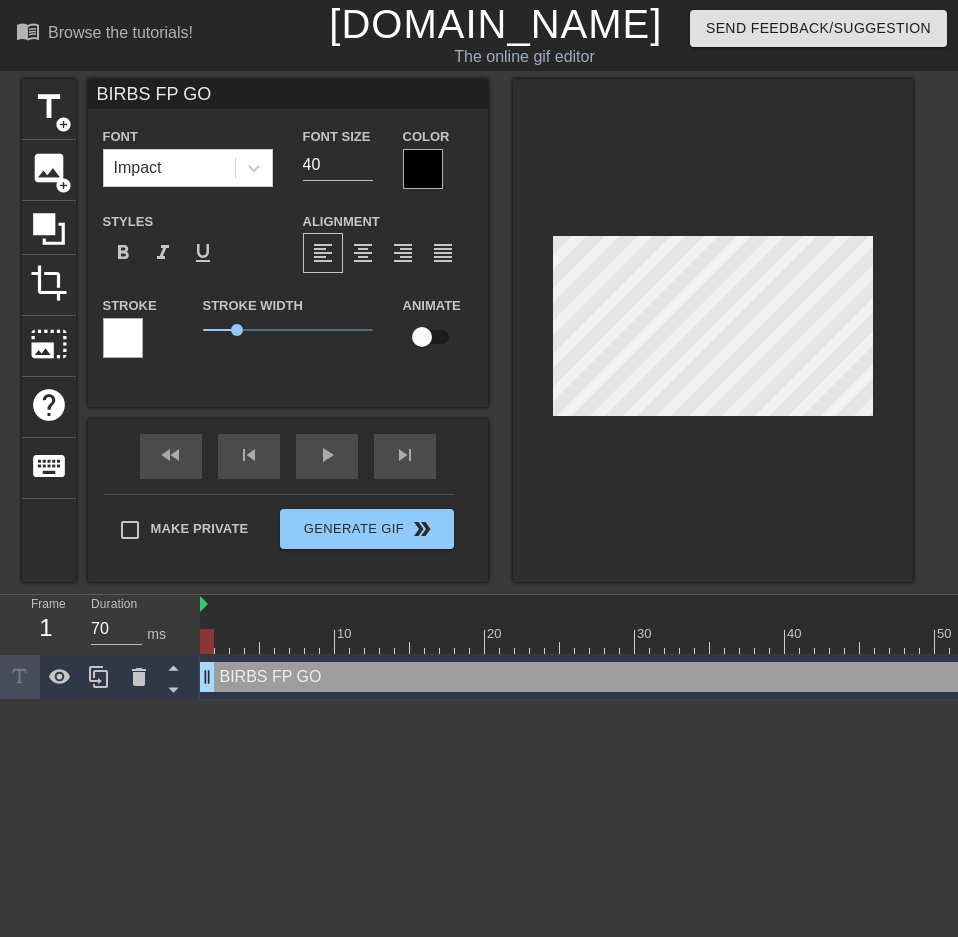 type on "BIRBS FP GO" 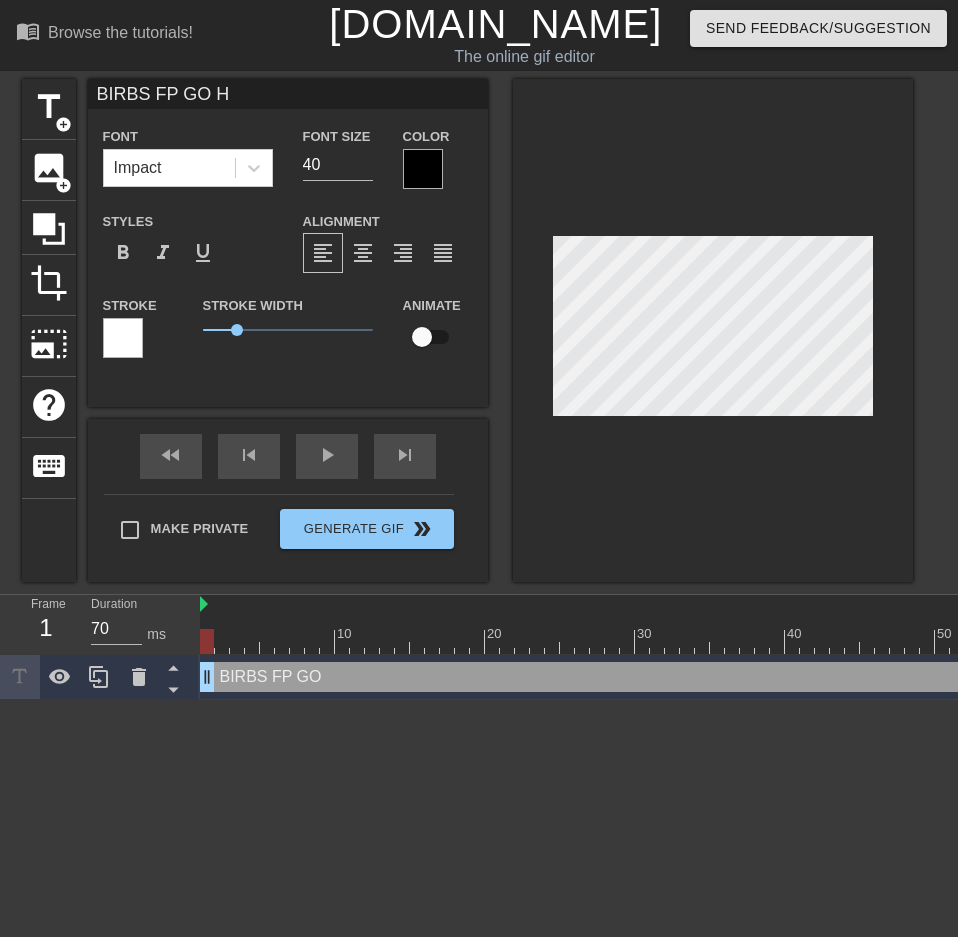 type on "BIRBS FP GO HI" 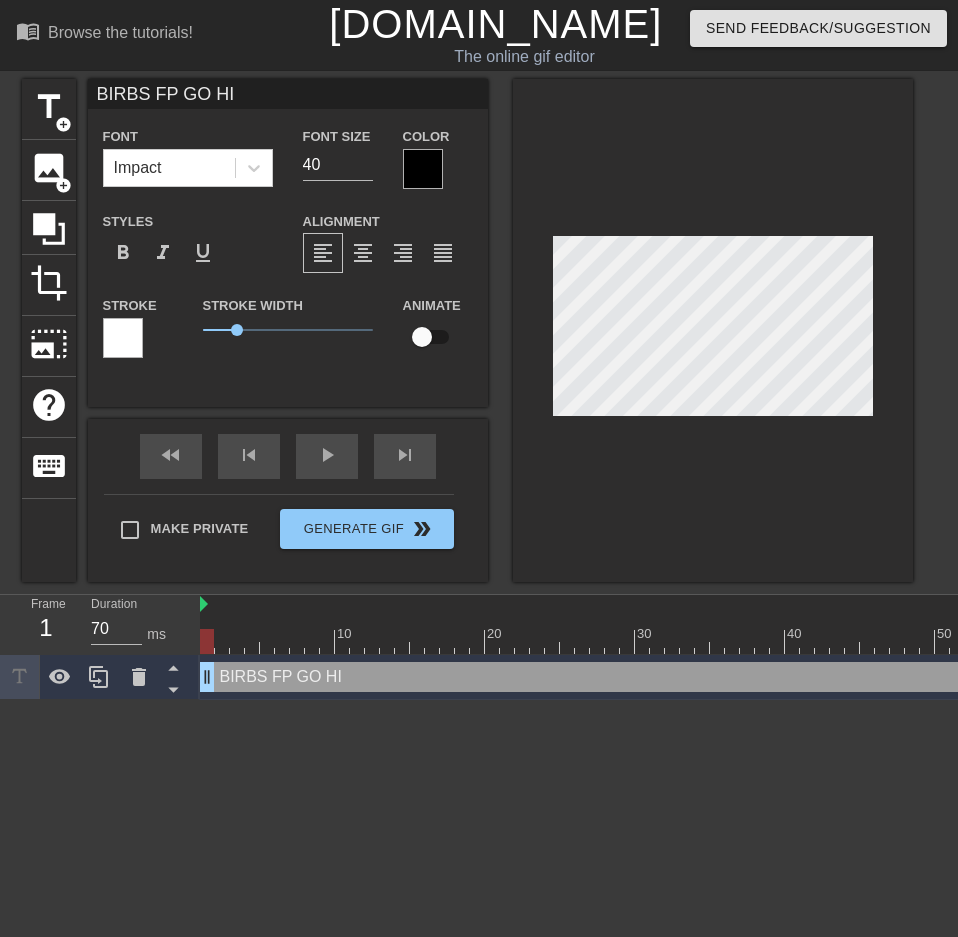 type on "BIRBS FP GO HIG" 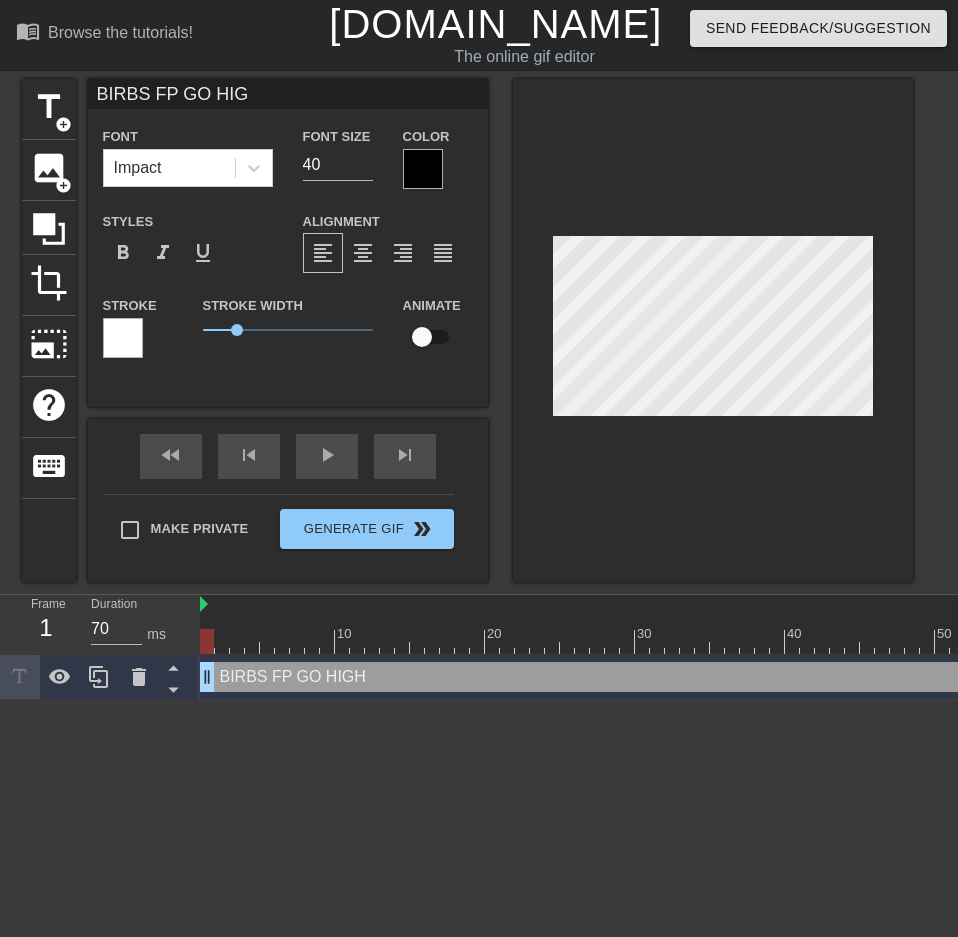 type on "BIRBS FP GO HIGH" 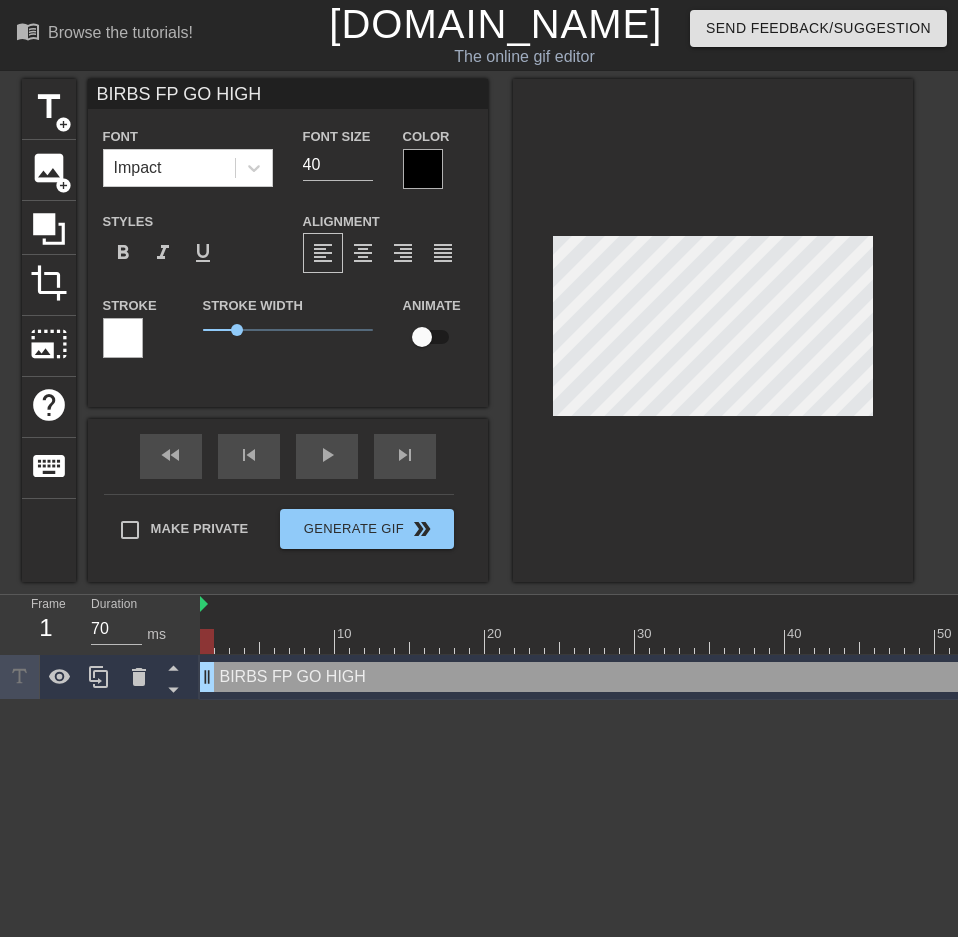 type on "BIRBS FP GO HIGH" 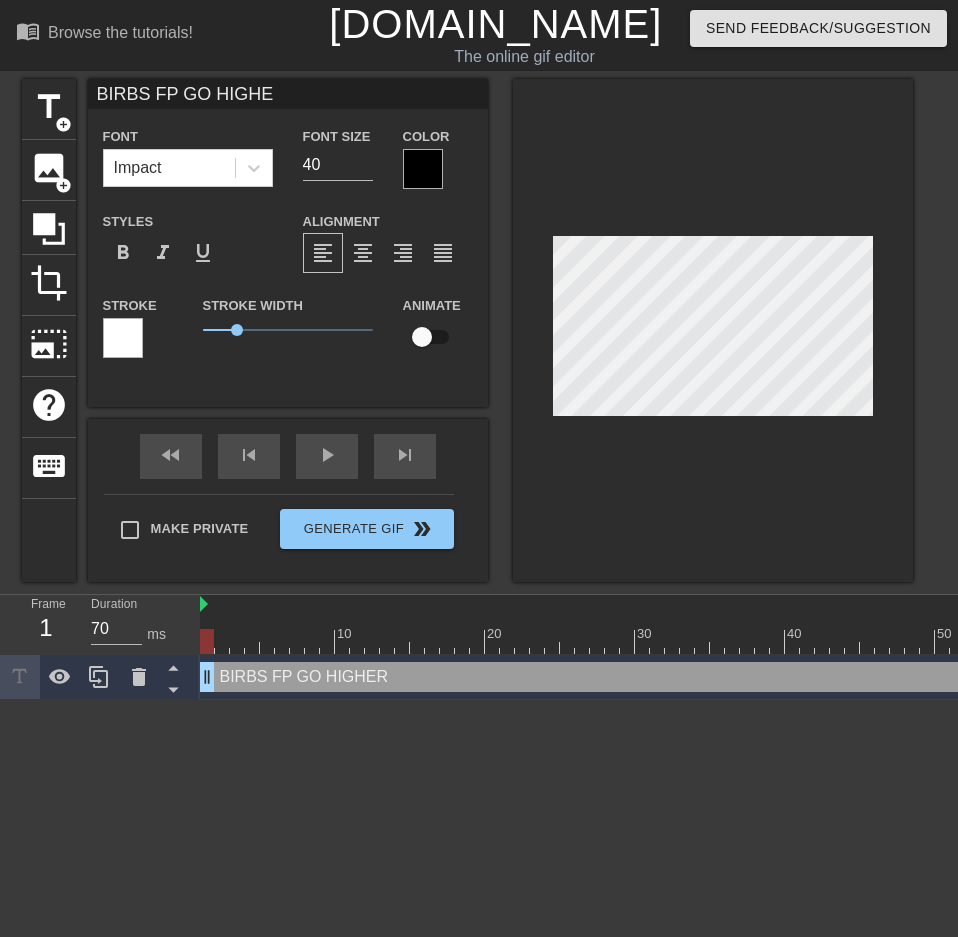 type on "BIRBS FP GO HIGHER" 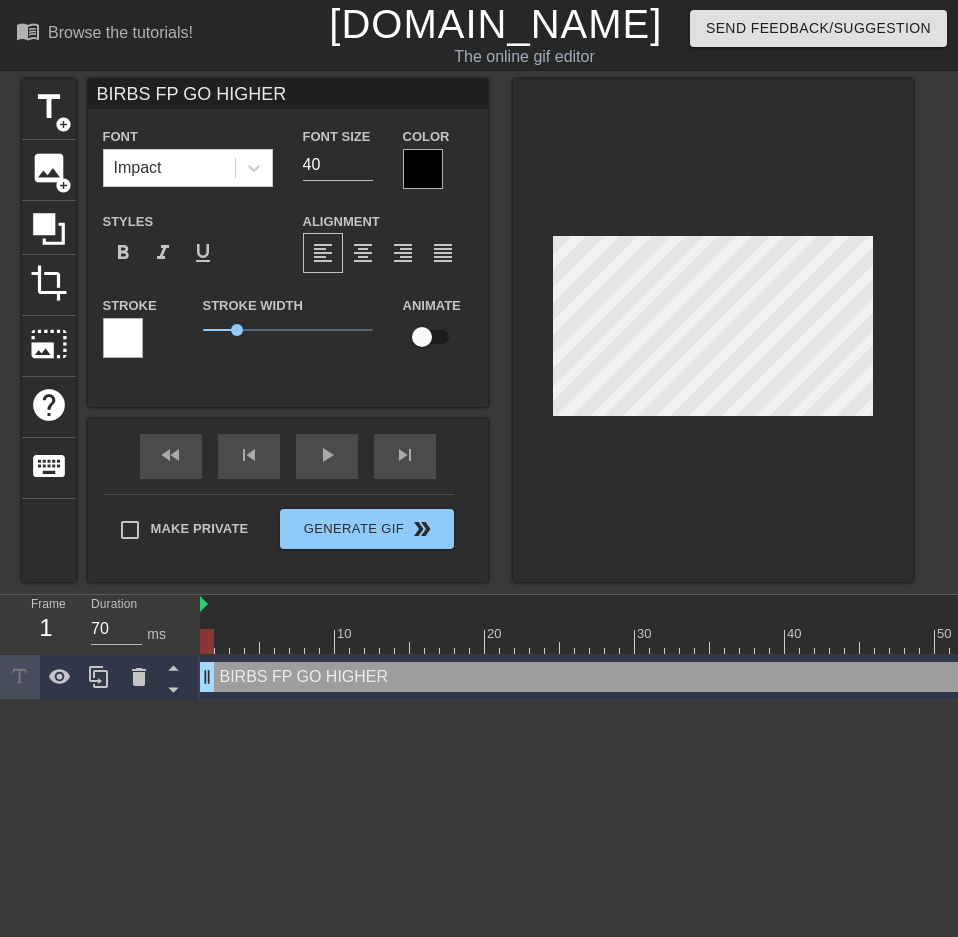 scroll, scrollTop: 3, scrollLeft: 10, axis: both 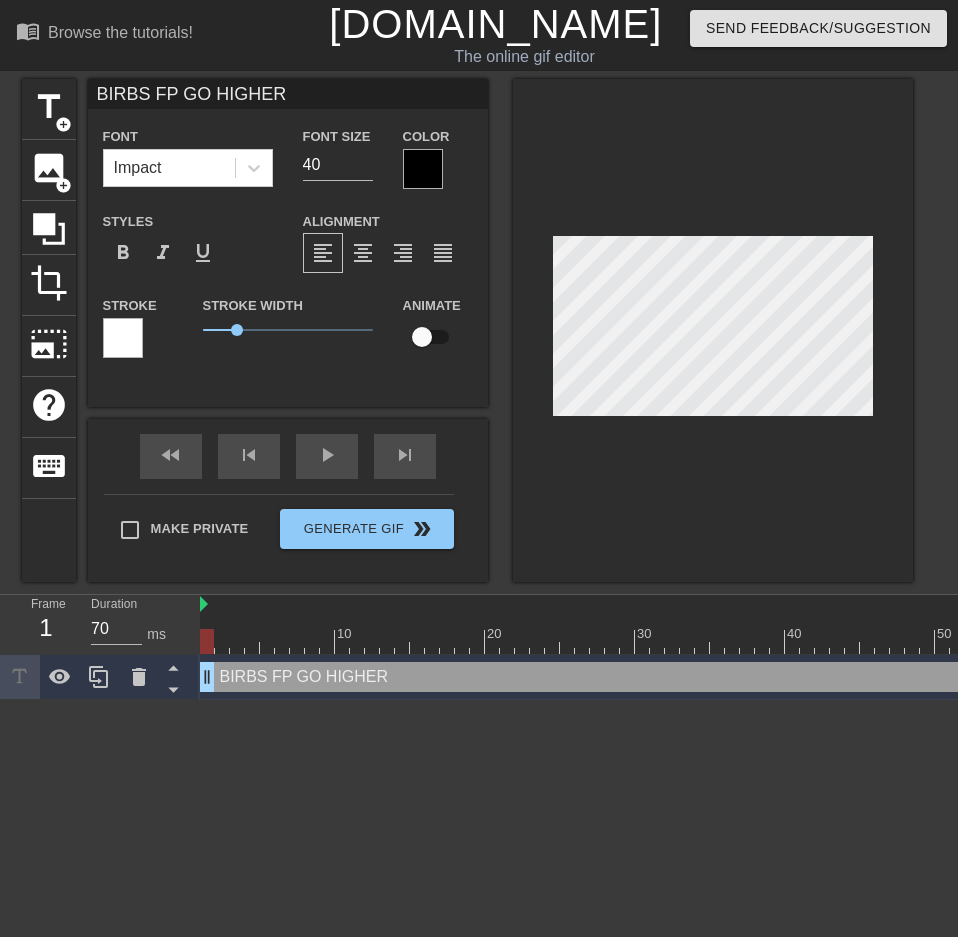 type on "BIRBS FP GO HIGHERR" 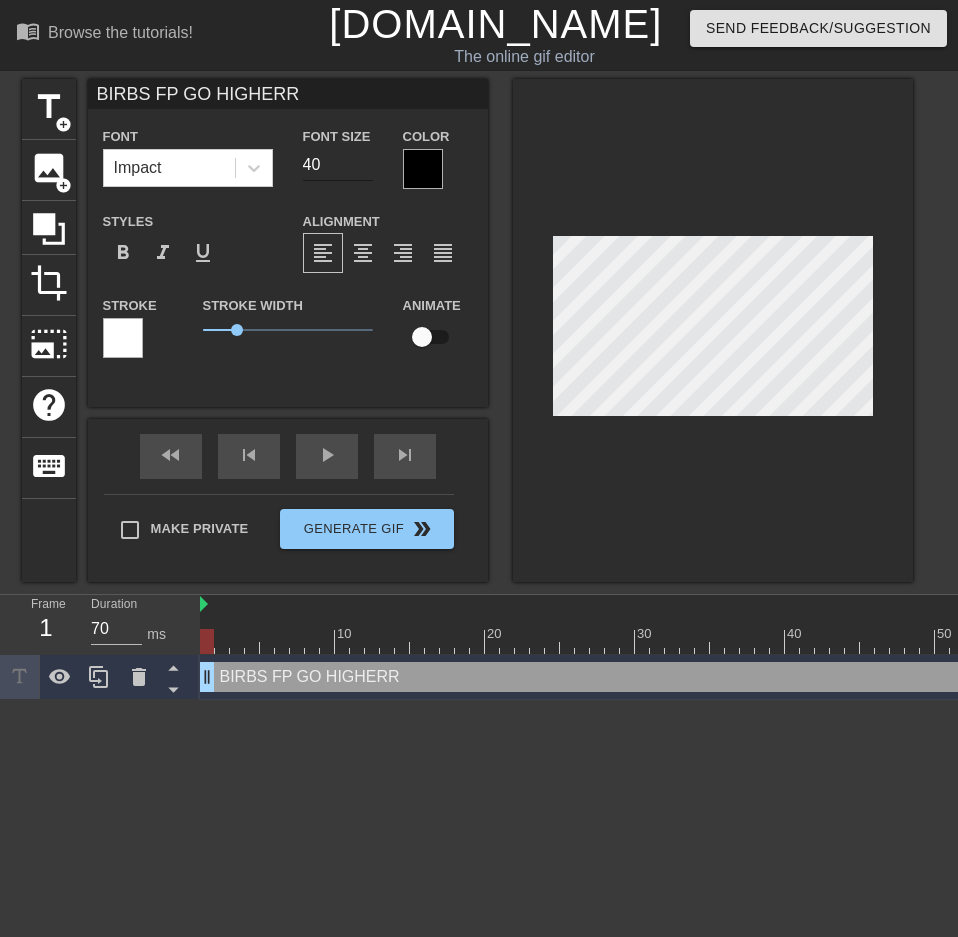 type on "BIRBS FP GO HIGHERR" 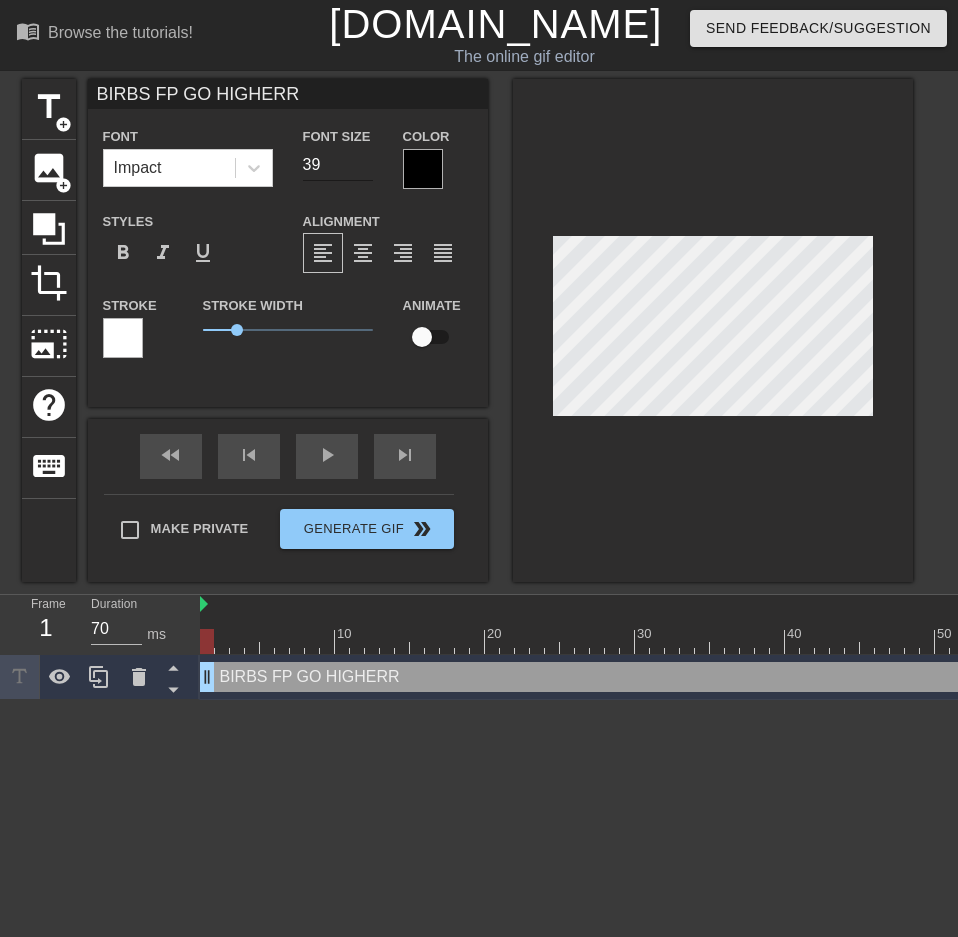 click on "39" at bounding box center [338, 165] 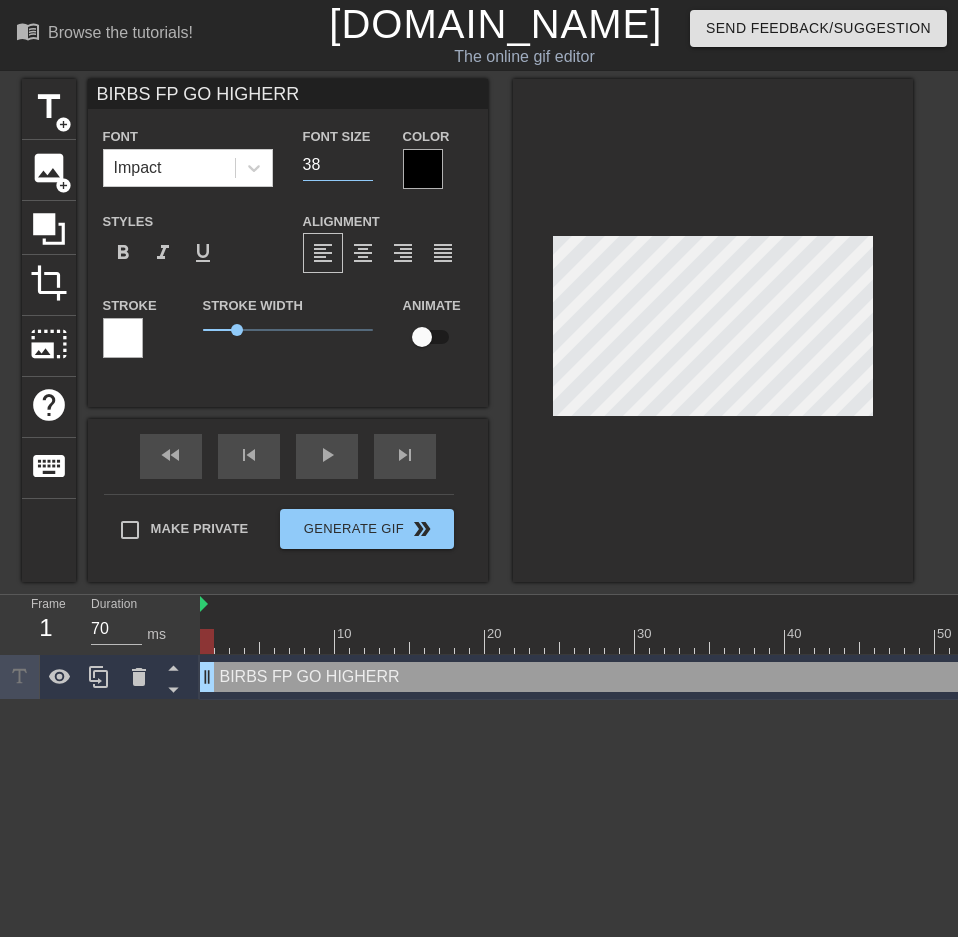 click on "38" at bounding box center [338, 165] 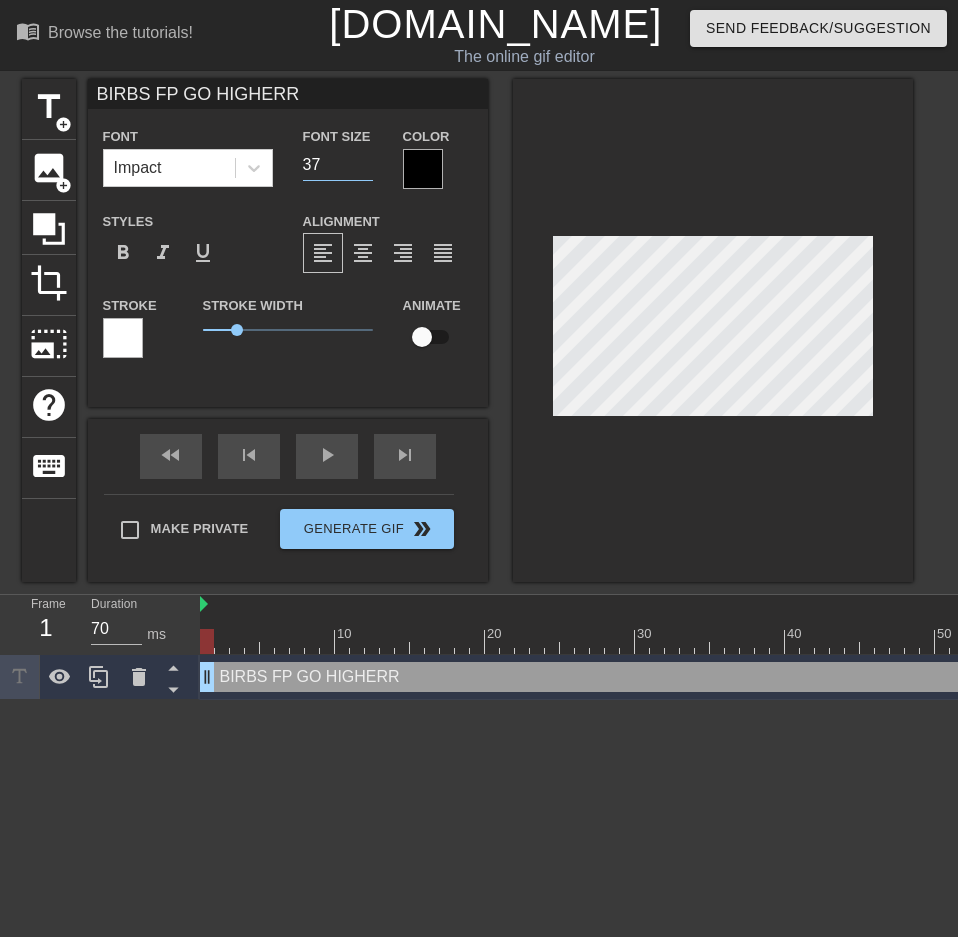 click on "37" at bounding box center [338, 165] 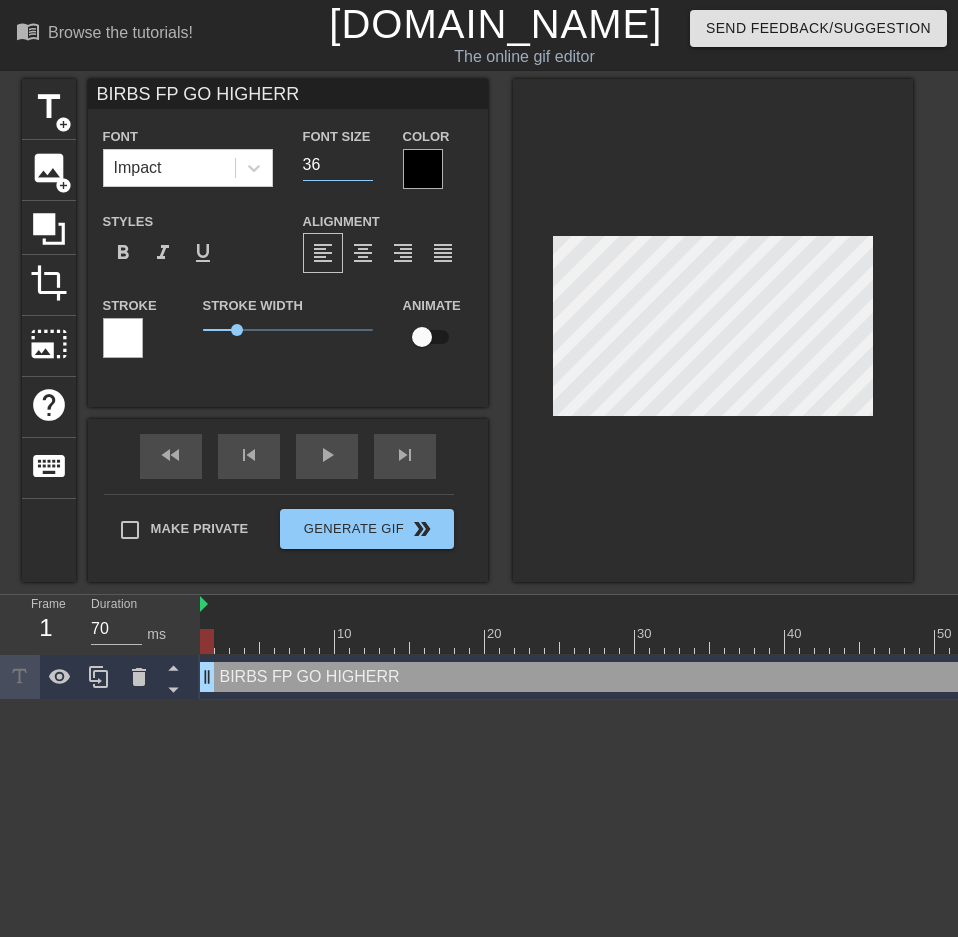 click on "36" at bounding box center [338, 165] 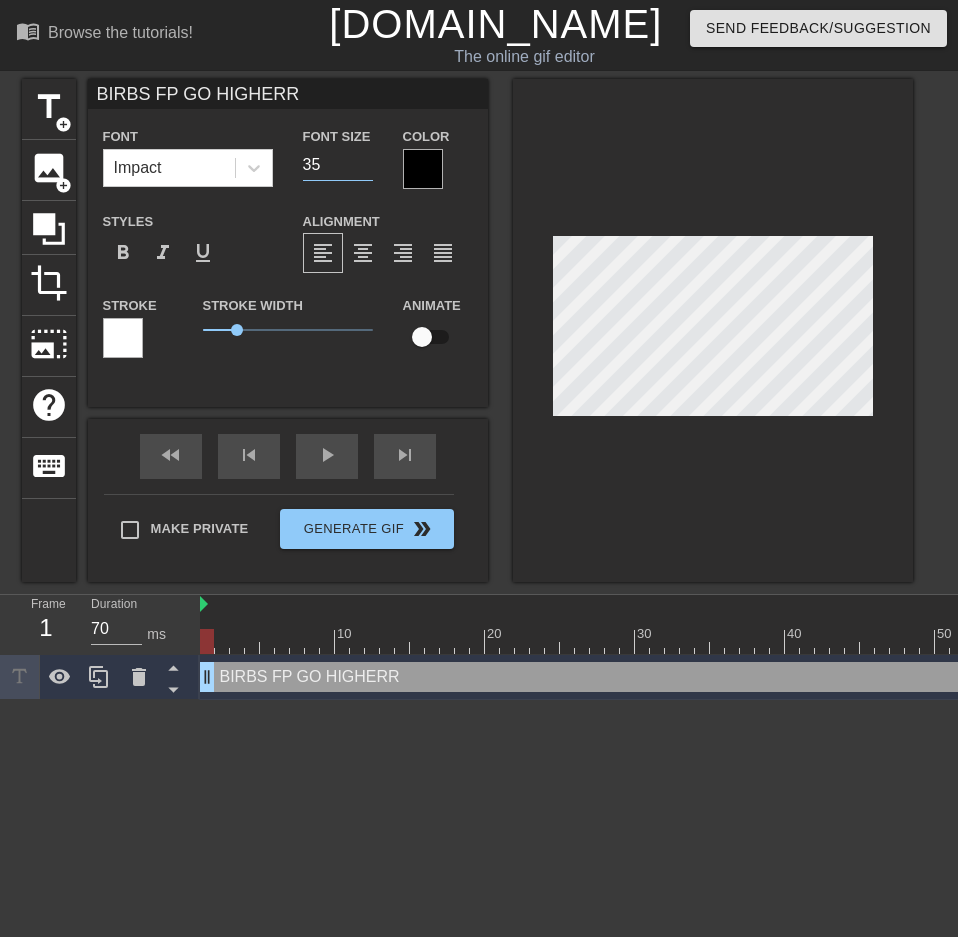 click on "35" at bounding box center (338, 165) 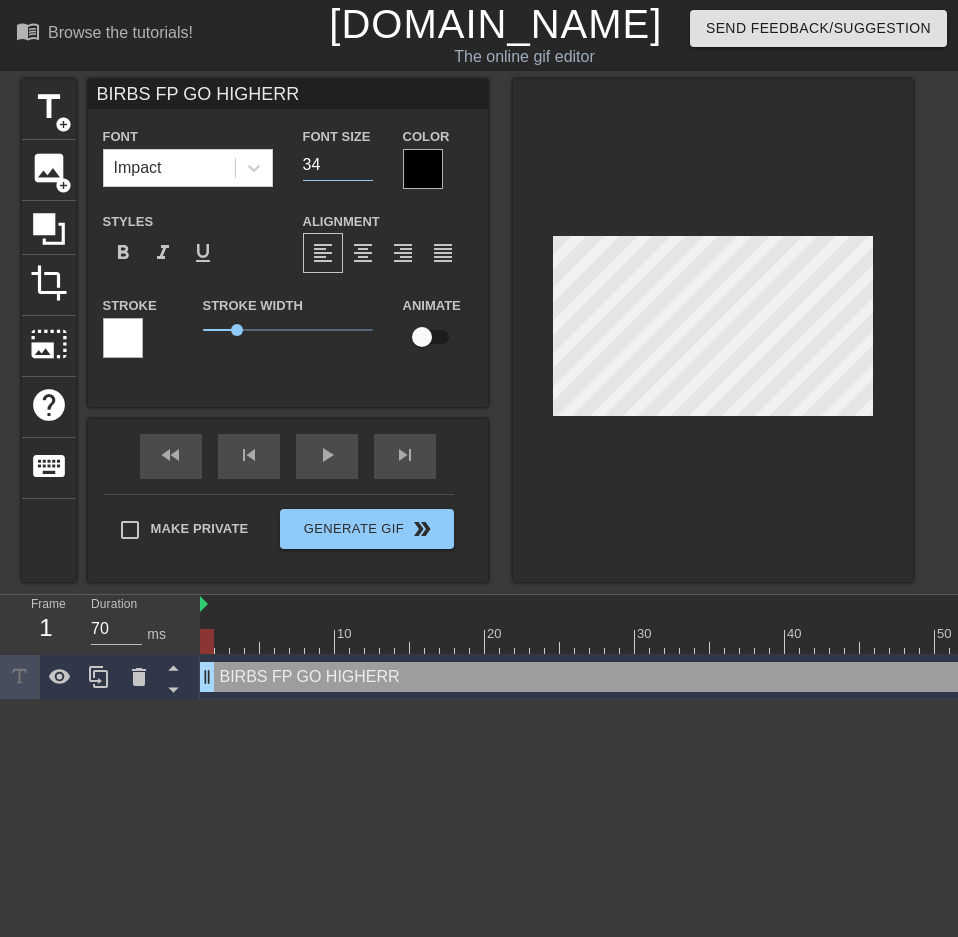 click on "34" at bounding box center (338, 165) 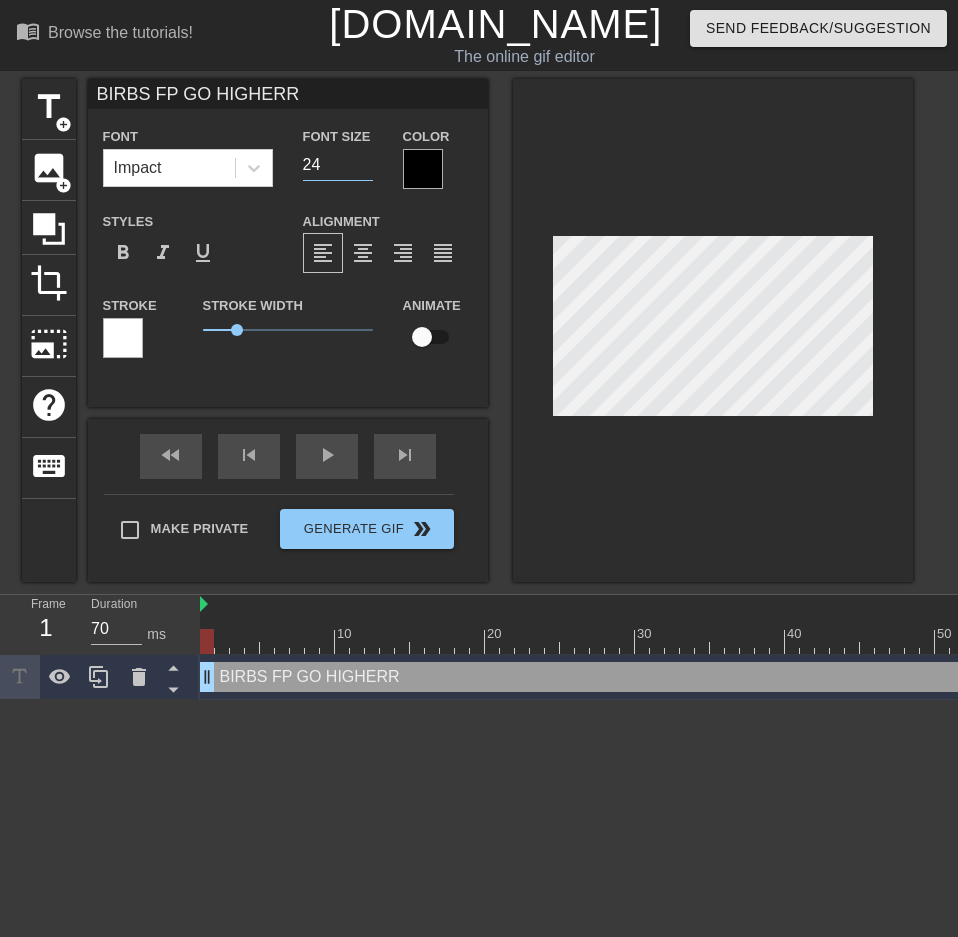 click on "24" at bounding box center [338, 165] 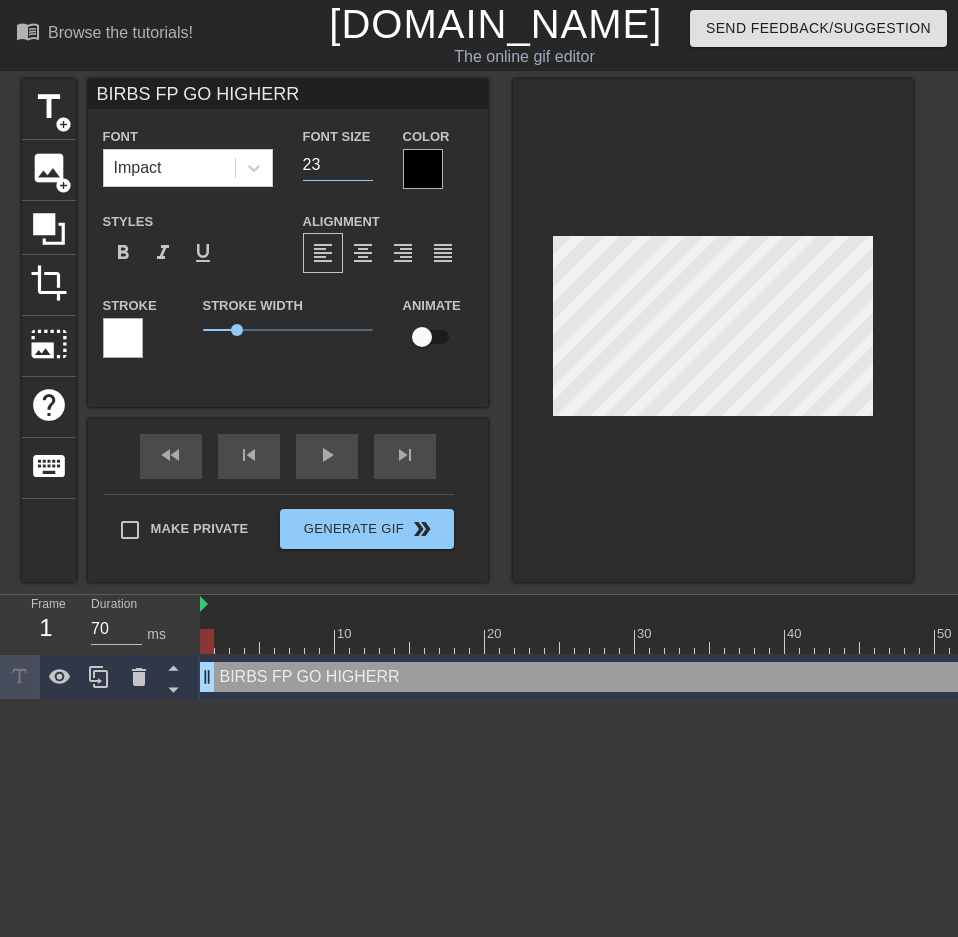click on "23" at bounding box center (338, 165) 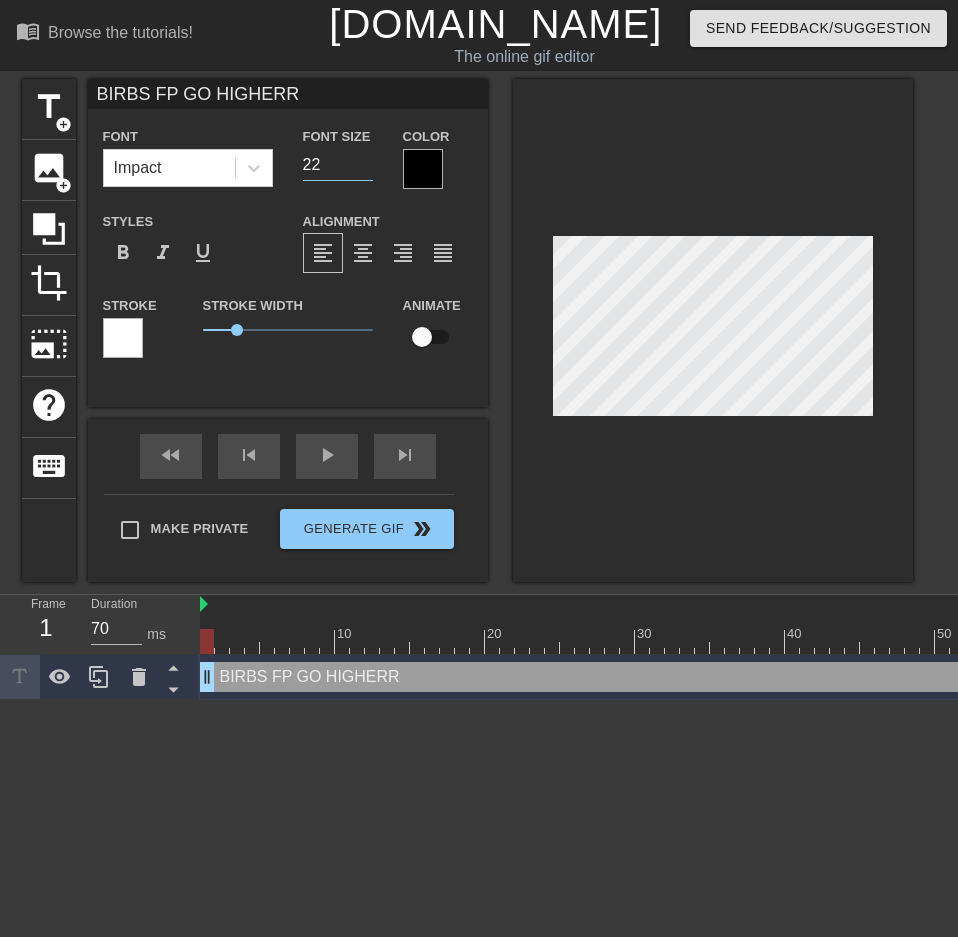 type on "22" 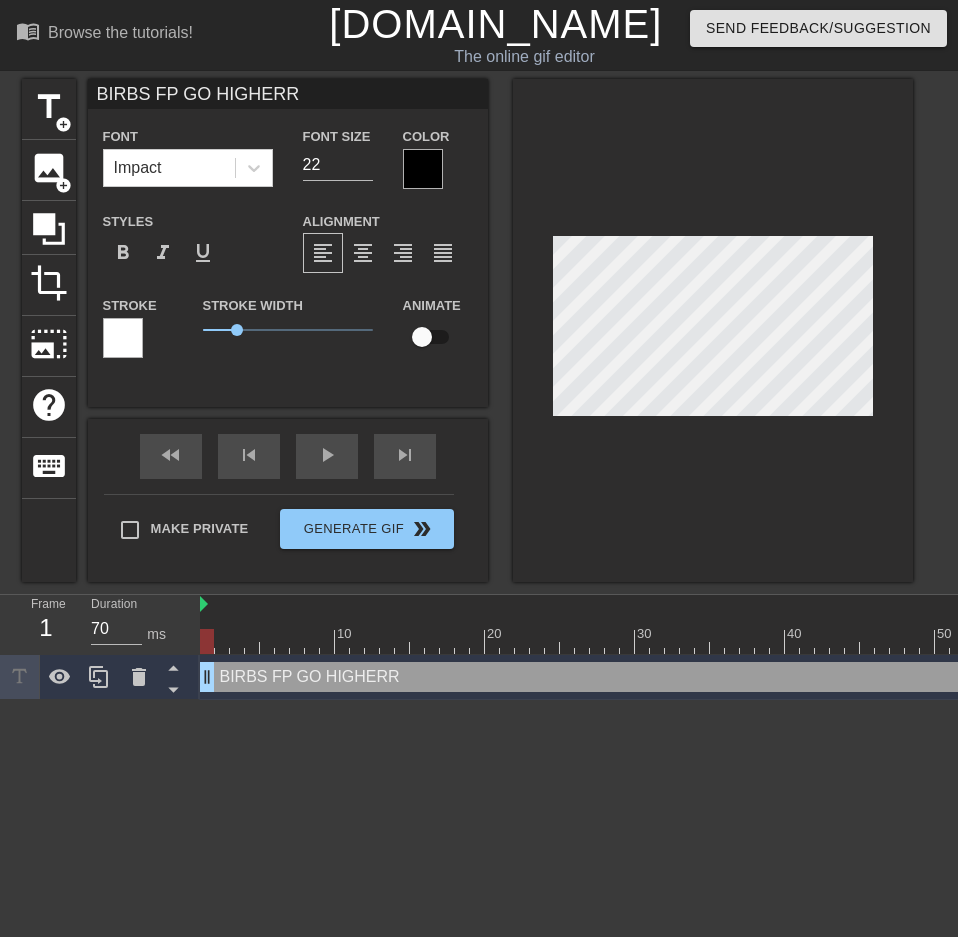 click at bounding box center [713, 330] 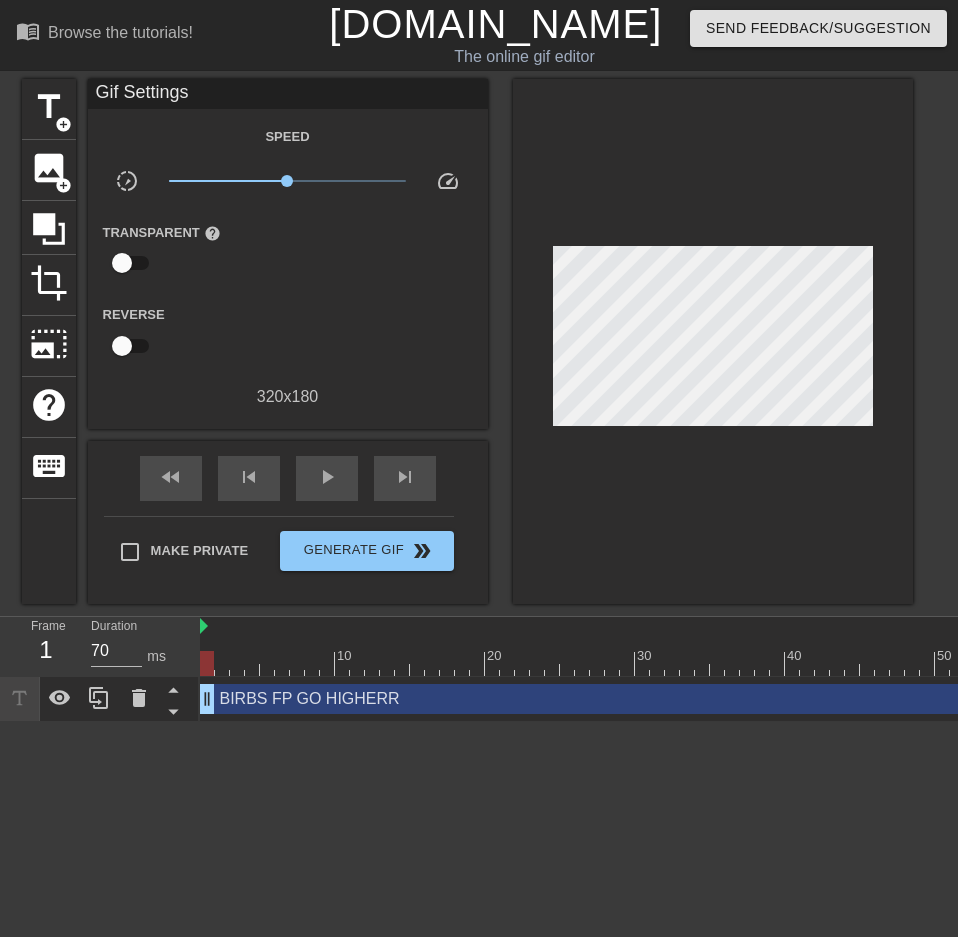 click at bounding box center [713, 341] 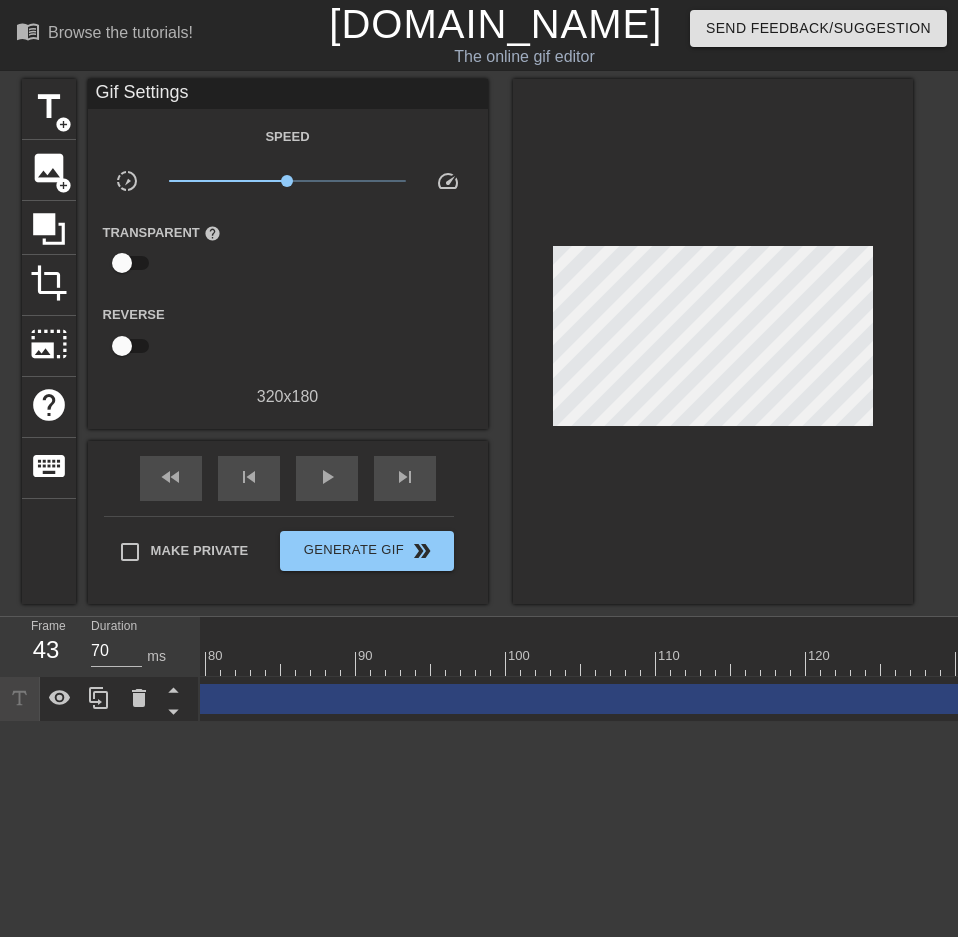 scroll, scrollTop: 0, scrollLeft: 1138, axis: horizontal 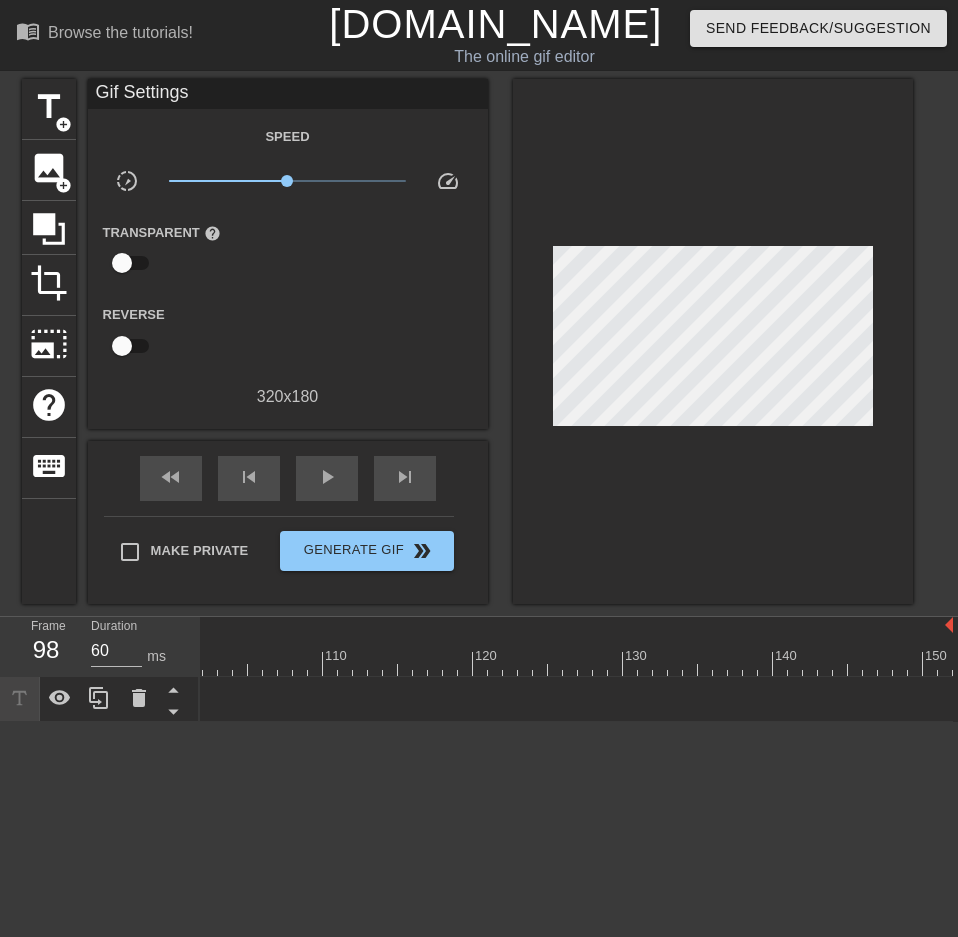 drag, startPoint x: 944, startPoint y: 697, endPoint x: 142, endPoint y: 731, distance: 802.7204 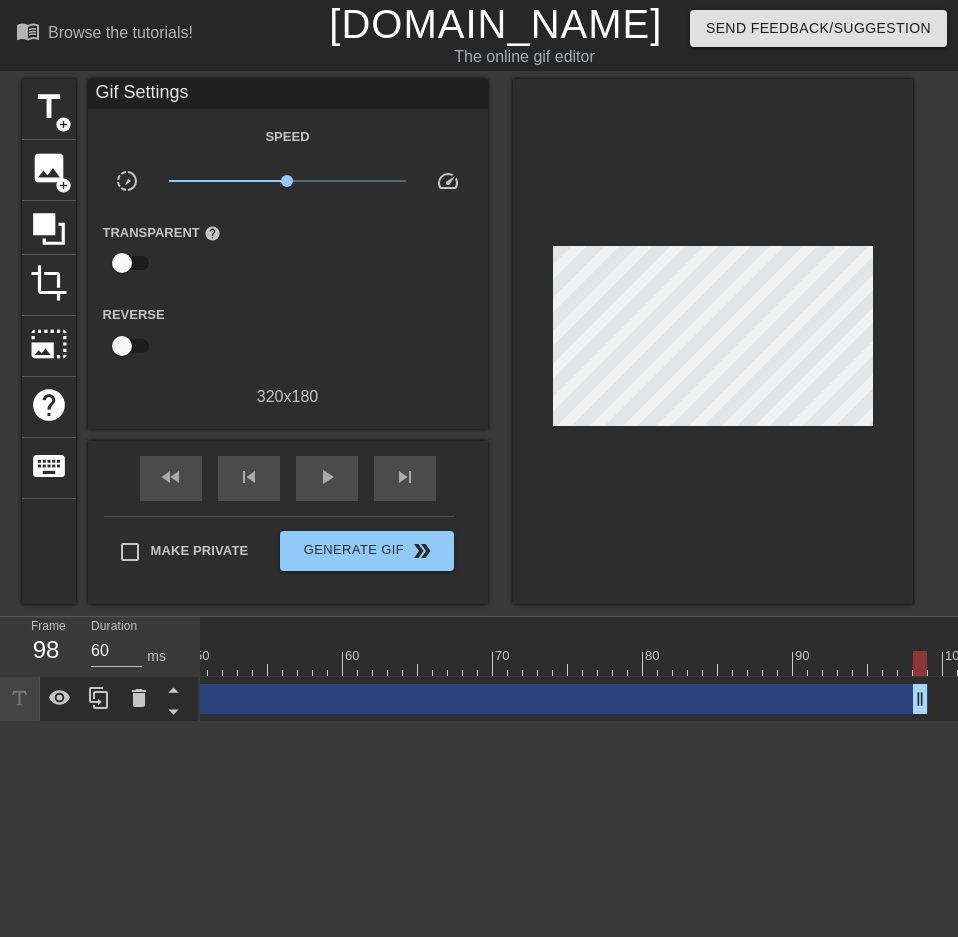 scroll, scrollTop: 0, scrollLeft: 748, axis: horizontal 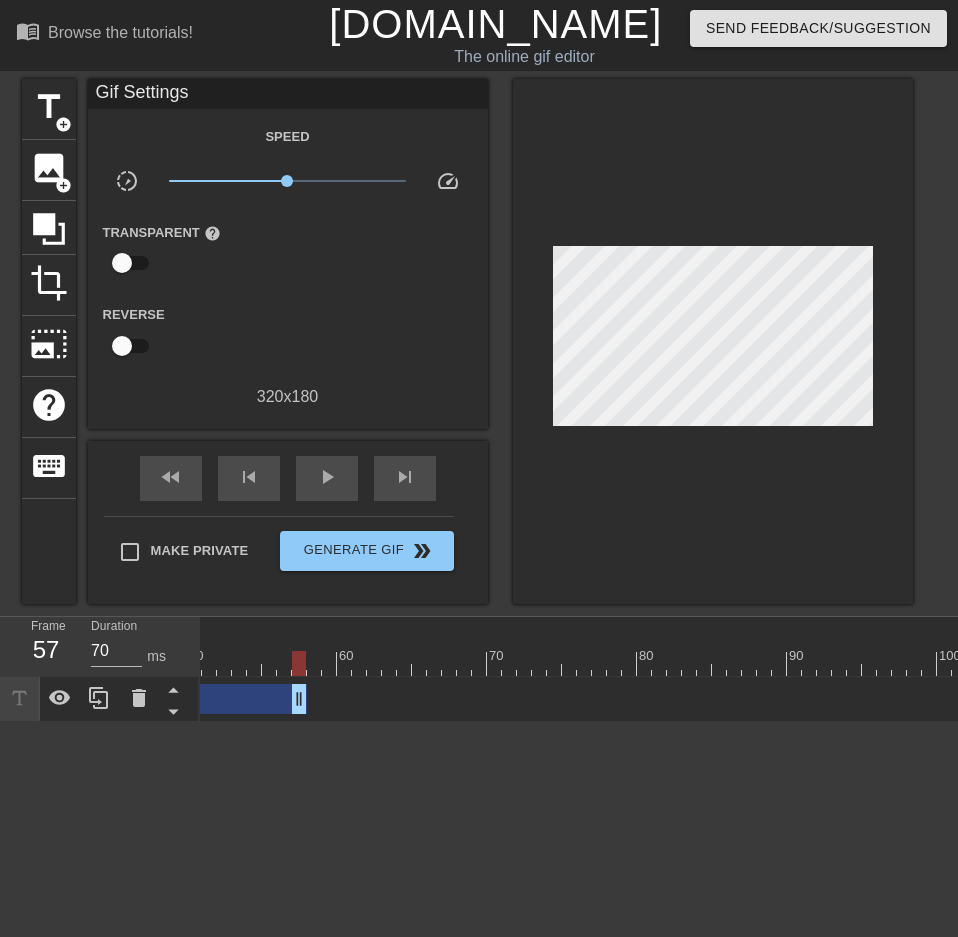 drag, startPoint x: 915, startPoint y: 689, endPoint x: 293, endPoint y: 752, distance: 625.1824 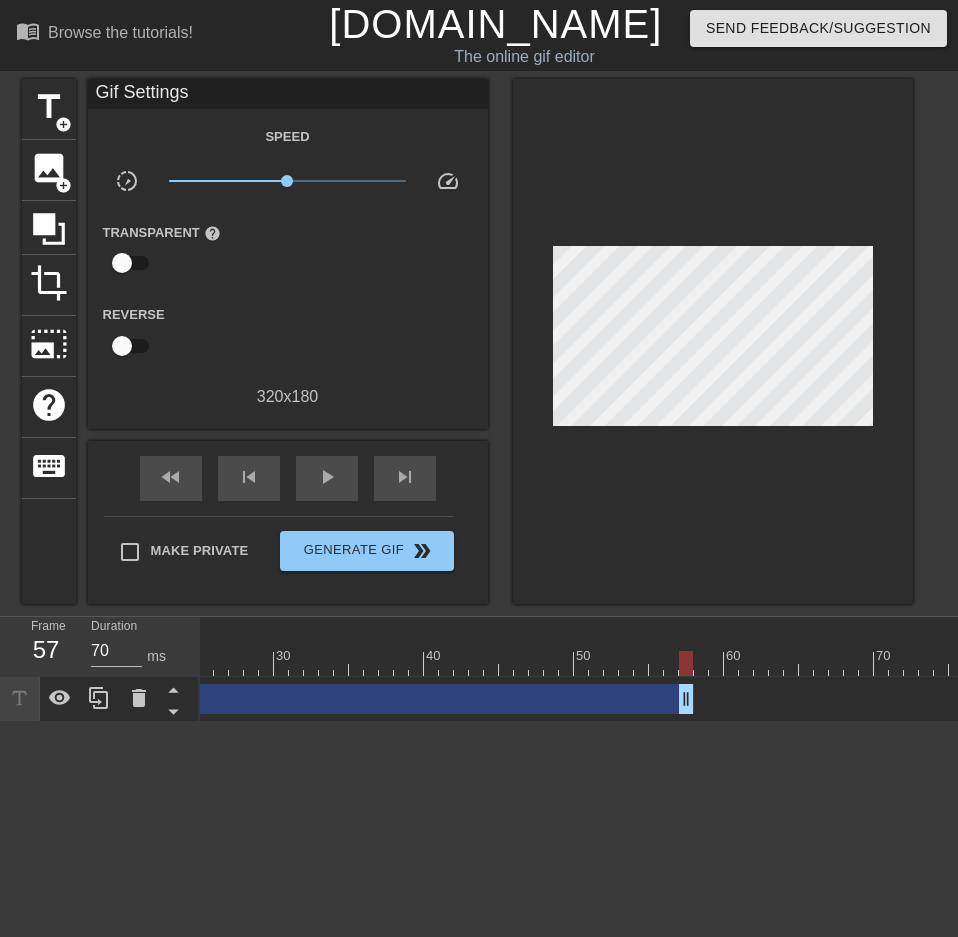scroll, scrollTop: 0, scrollLeft: 248, axis: horizontal 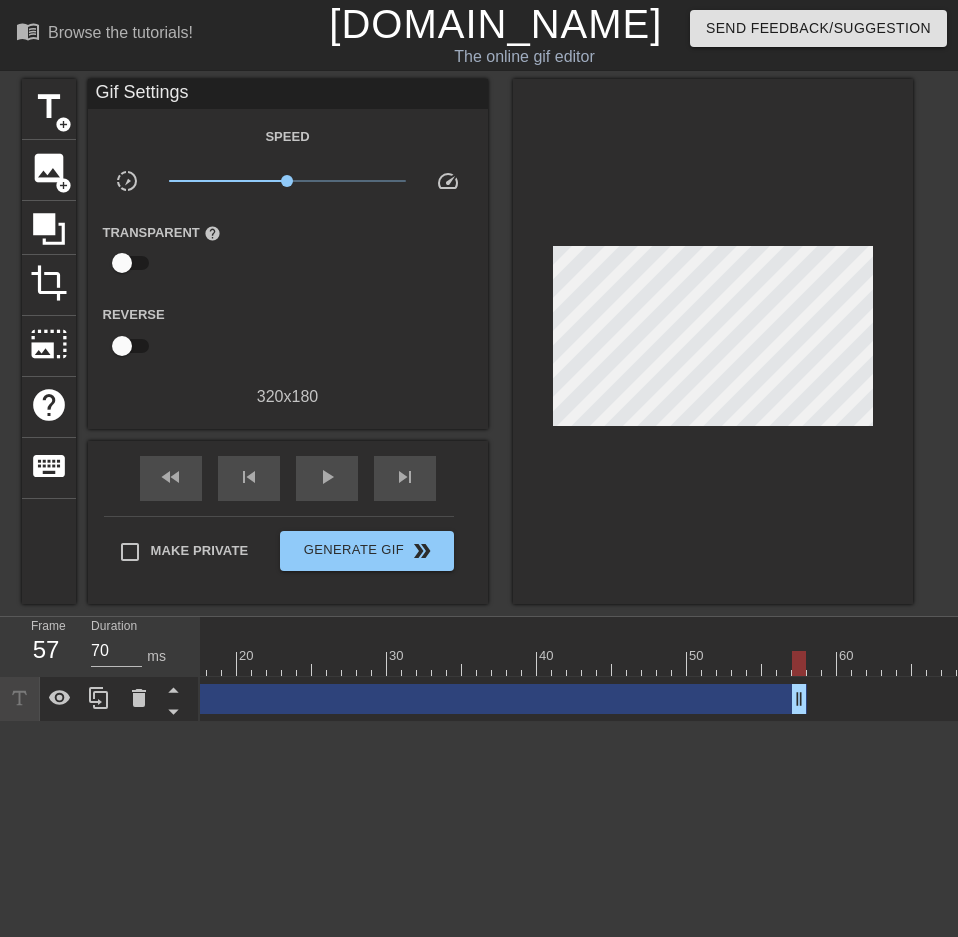 drag, startPoint x: 584, startPoint y: 749, endPoint x: 482, endPoint y: 760, distance: 102.59142 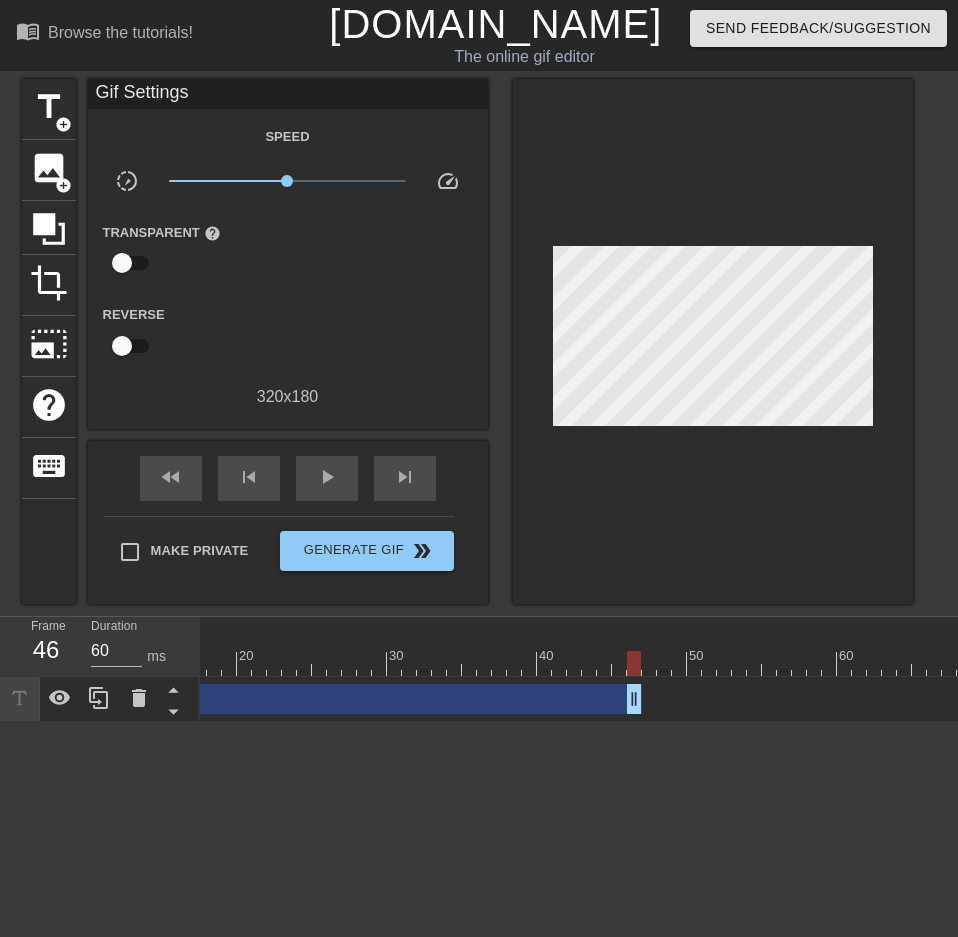 type on "70" 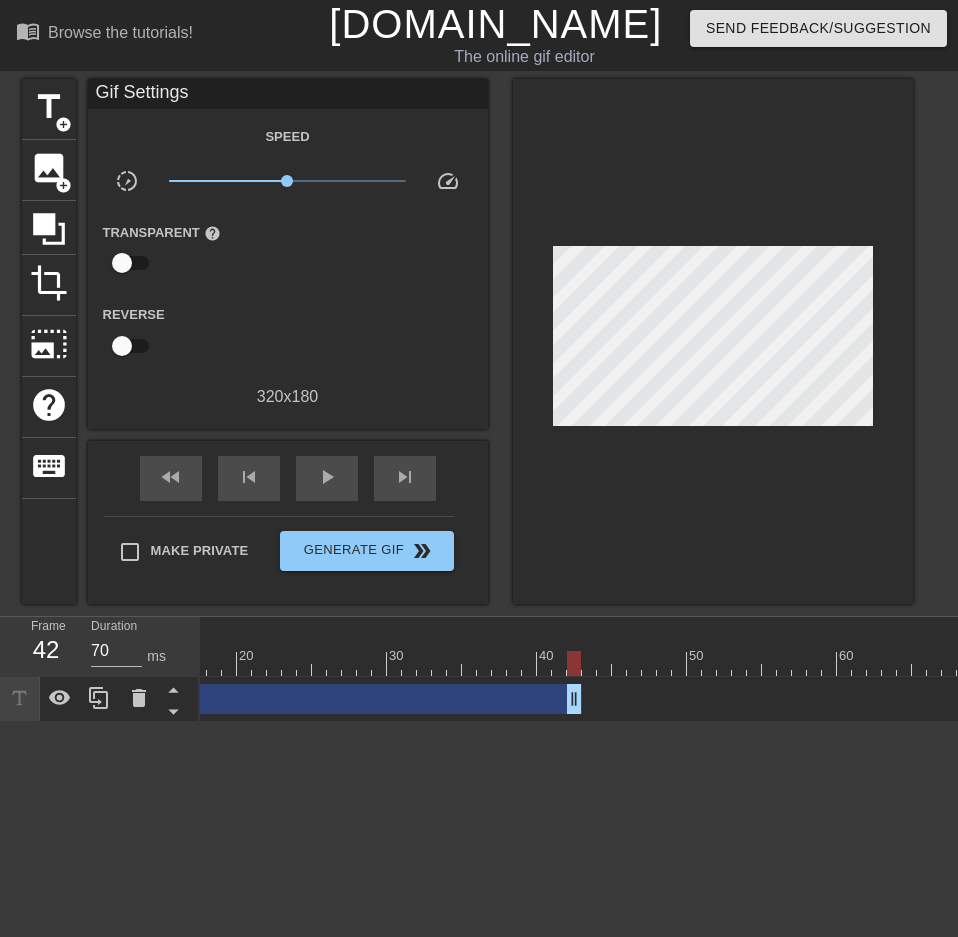 drag, startPoint x: 797, startPoint y: 708, endPoint x: 571, endPoint y: 738, distance: 227.98245 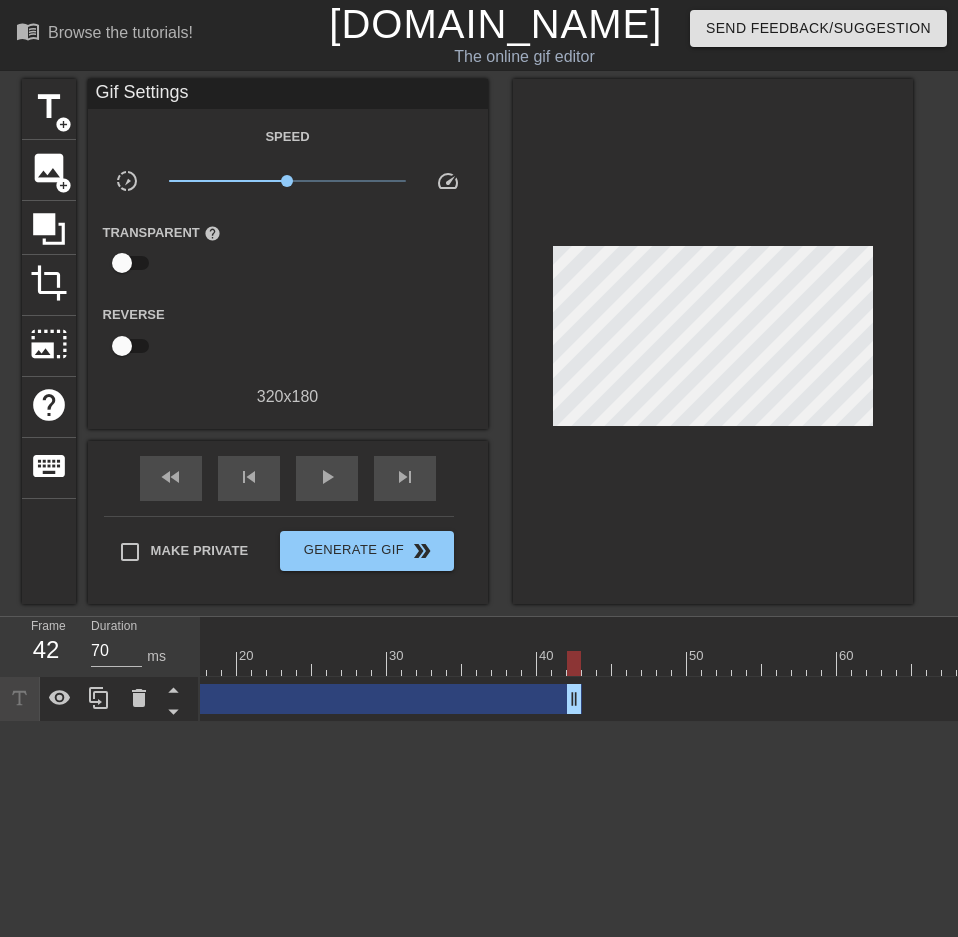 click on "menu_book Browse the tutorials! [DOMAIN_NAME] The online gif editor Send Feedback/Suggestion title add_circle image add_circle crop photo_size_select_large help keyboard Gif Settings Speed slow_motion_video x1.00 speed Transparent help Reverse 320  x  180 fast_rewind skip_previous play_arrow skip_next Make Private Generate Gif double_arrow     Frame 42 Duration 70 ms                                       10                                         20                                         30                                         40                                         50                                         60                                         70                                         80                                         90                                         100" at bounding box center (479, 361) 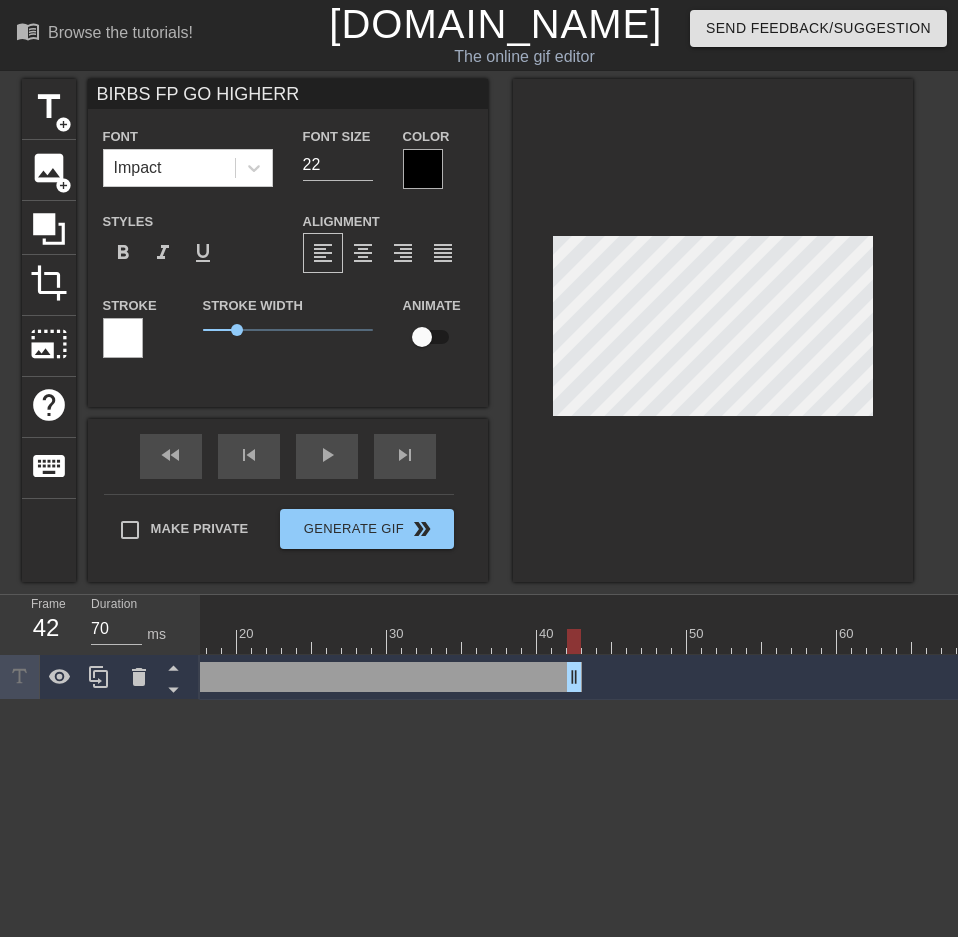 scroll, scrollTop: 3, scrollLeft: 6, axis: both 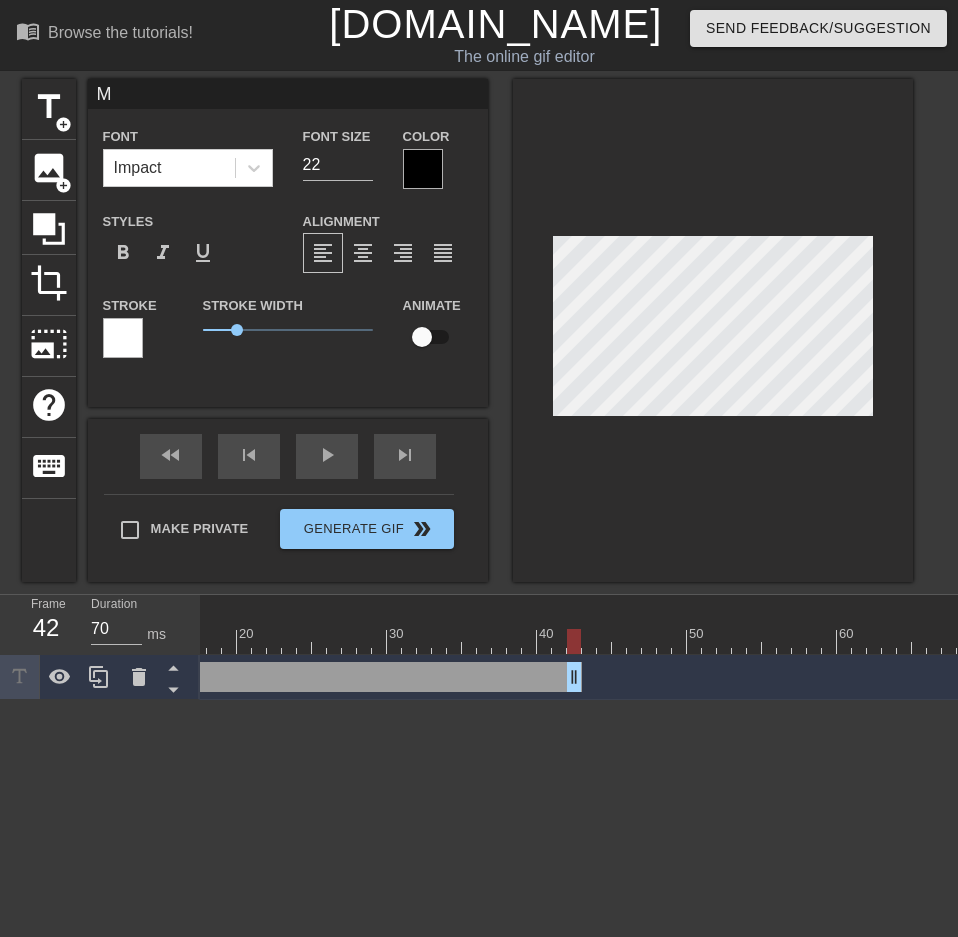 type on "MO" 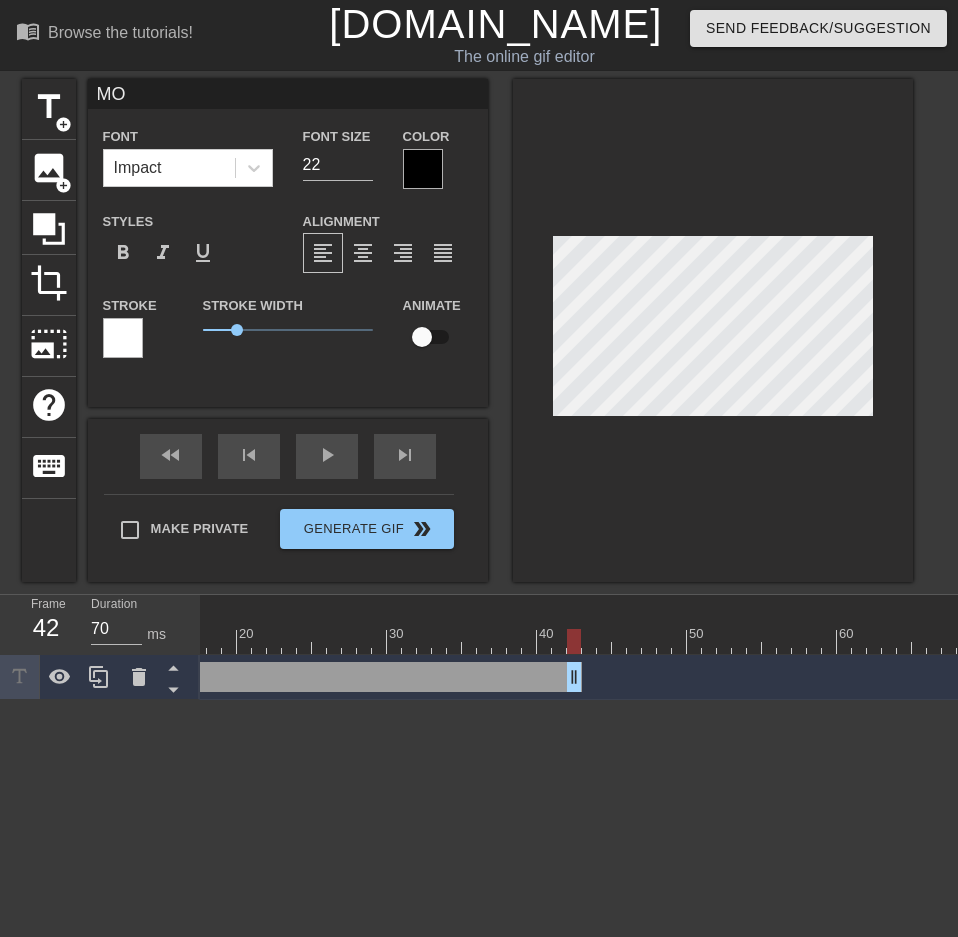 type on "MOO" 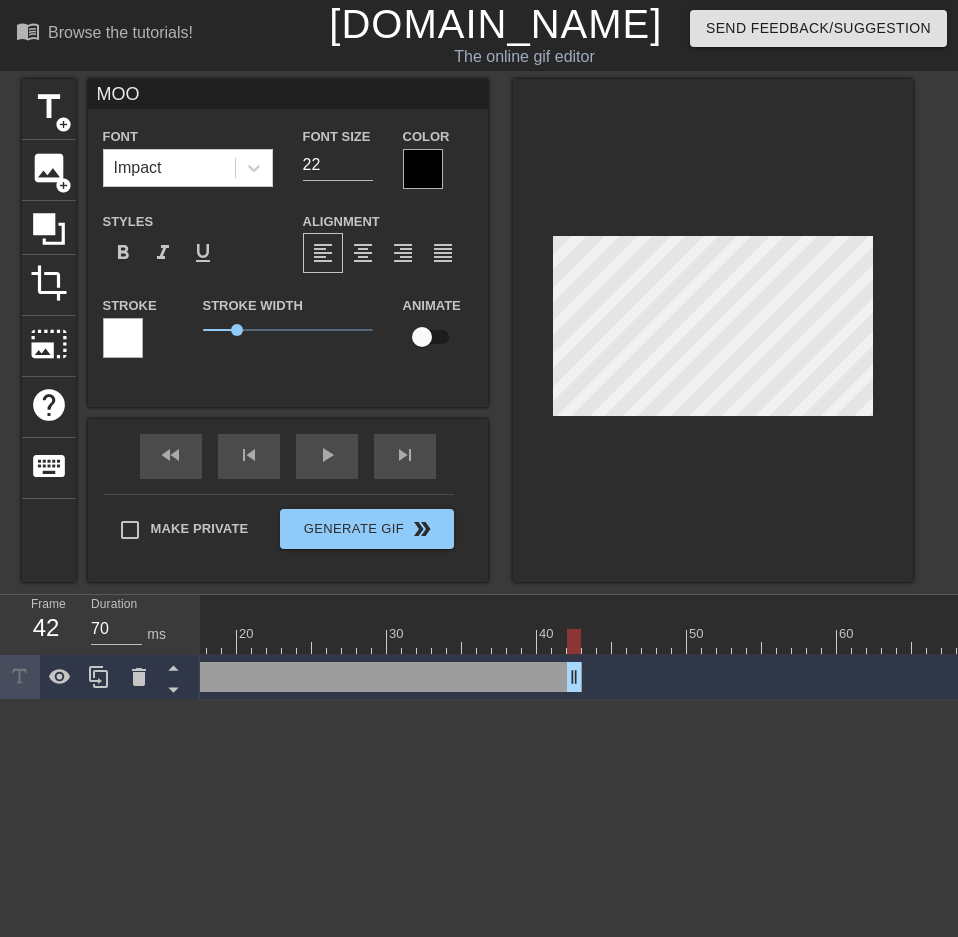 type on "MOOO" 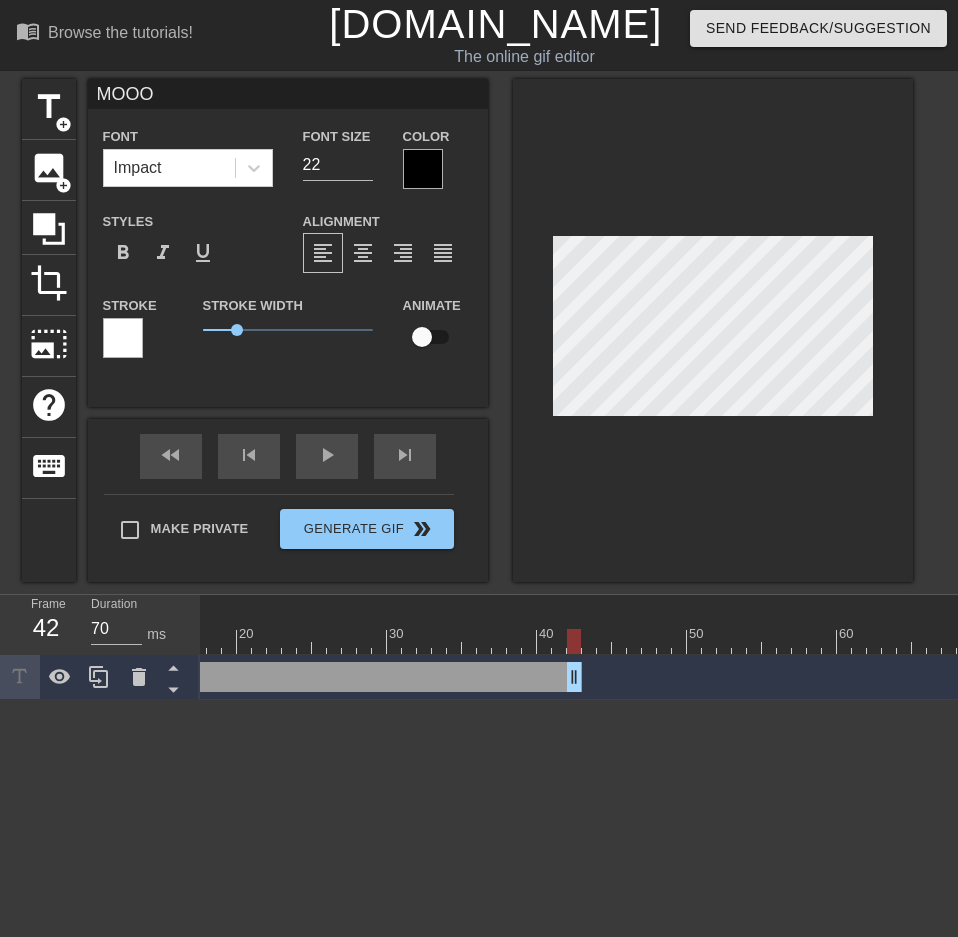 scroll, scrollTop: 3, scrollLeft: 4, axis: both 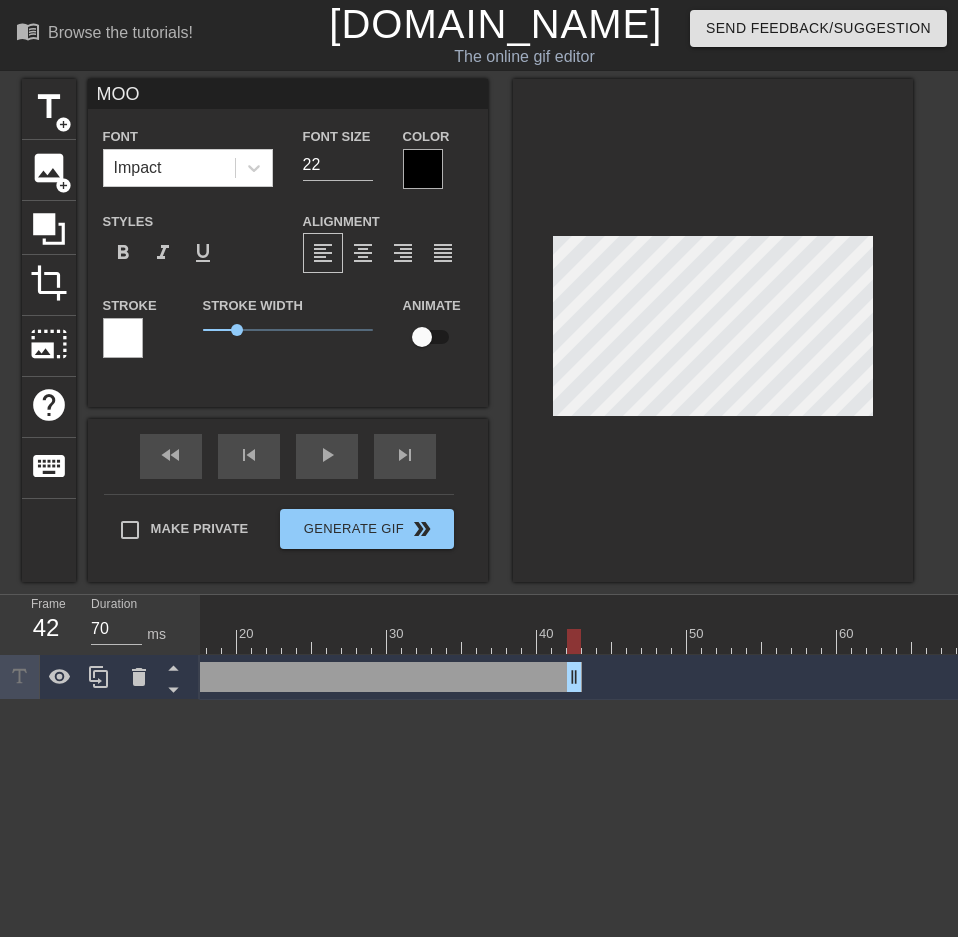 type on "MOON" 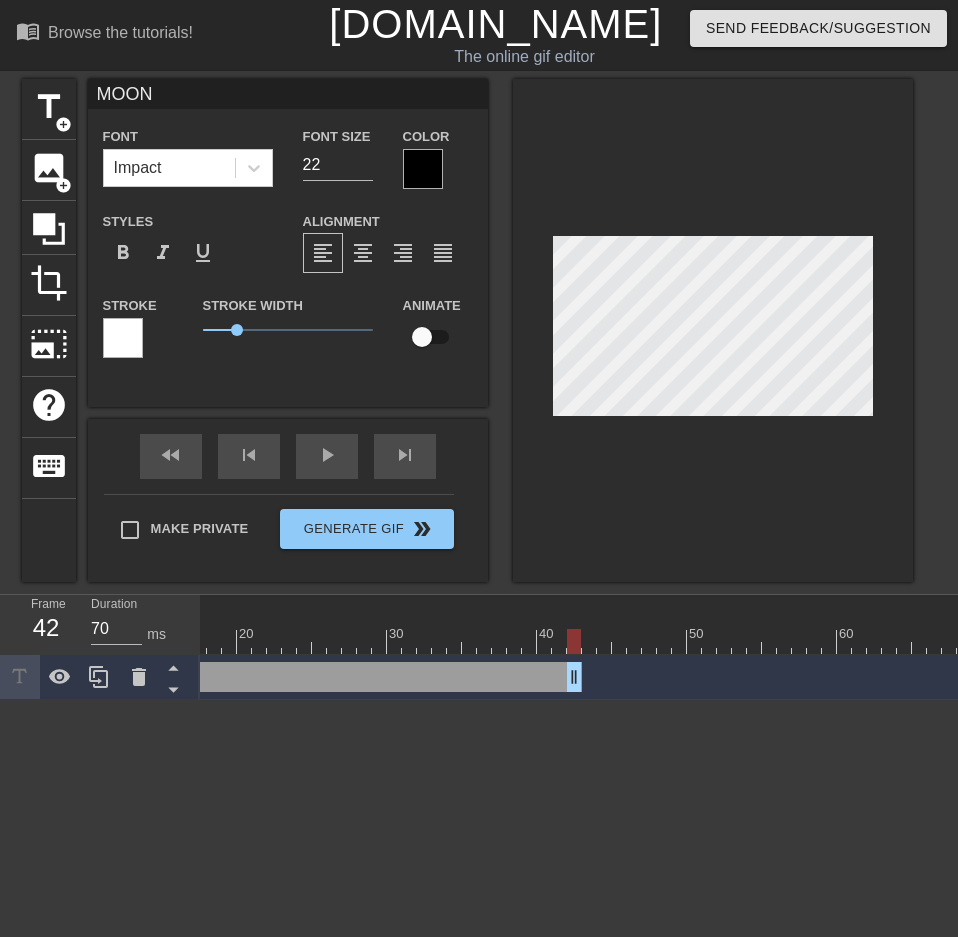 type on "MOONB" 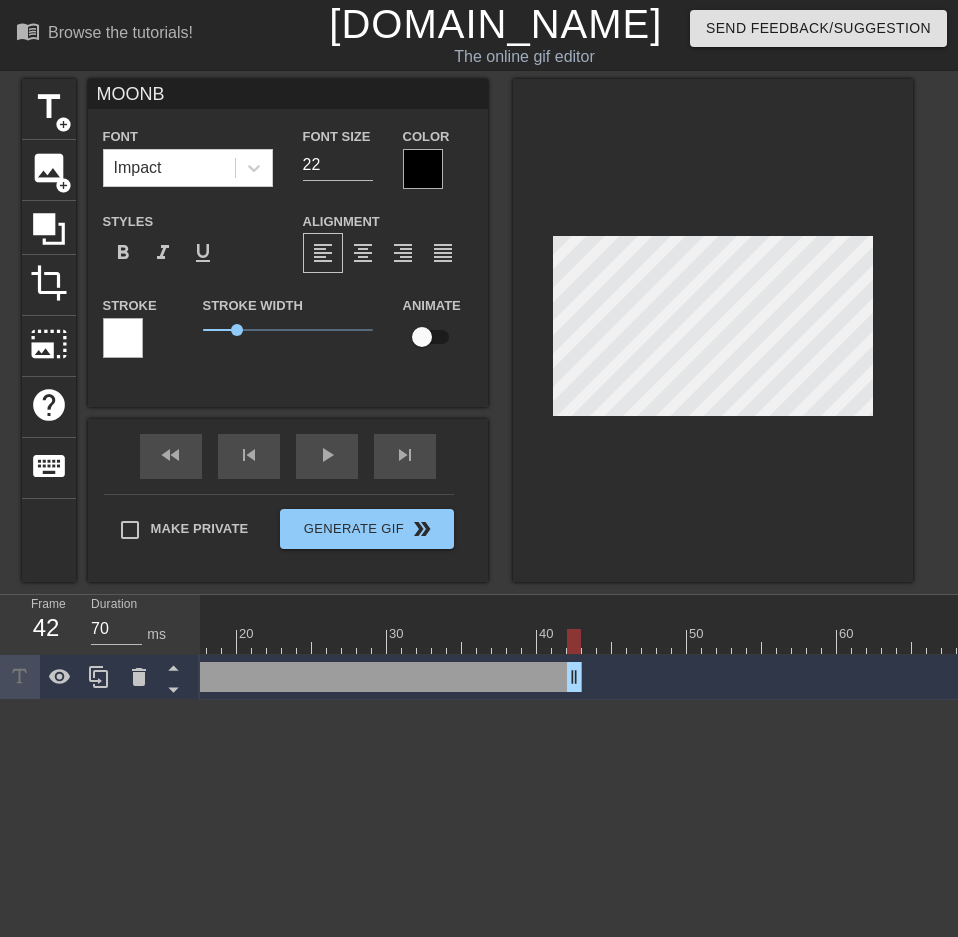 type on "MOONBI" 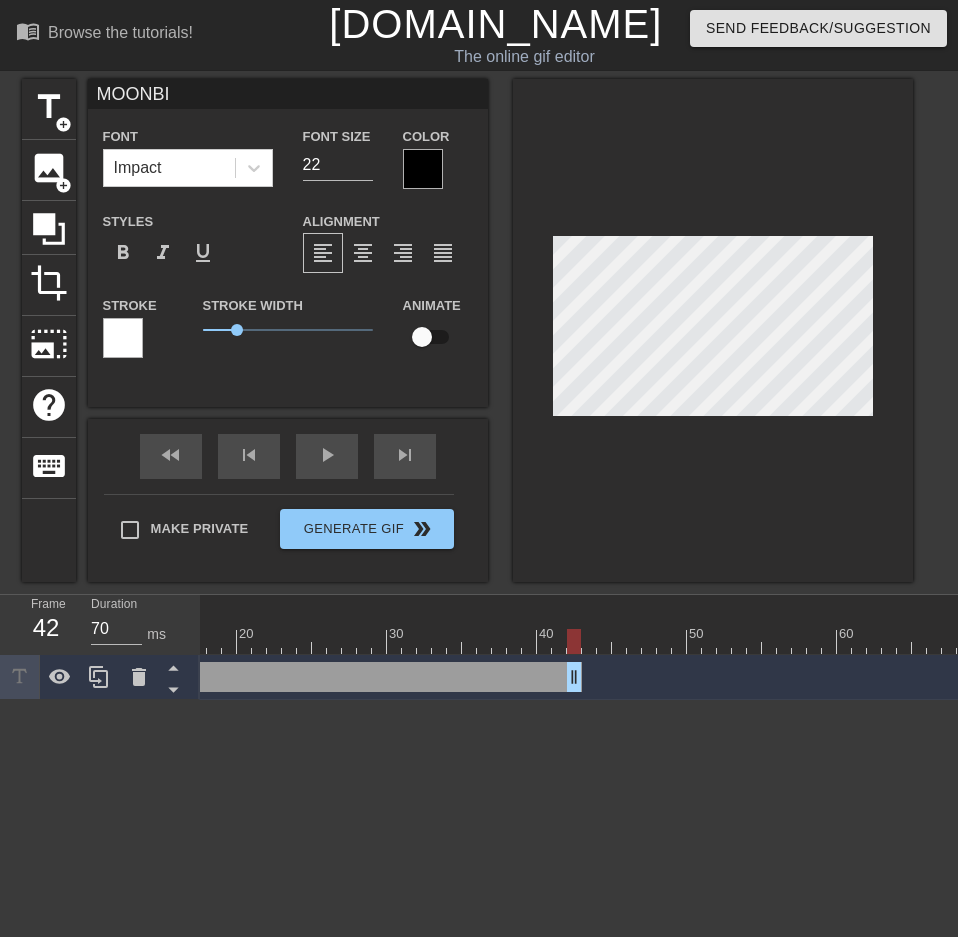 type on "MOONBIR" 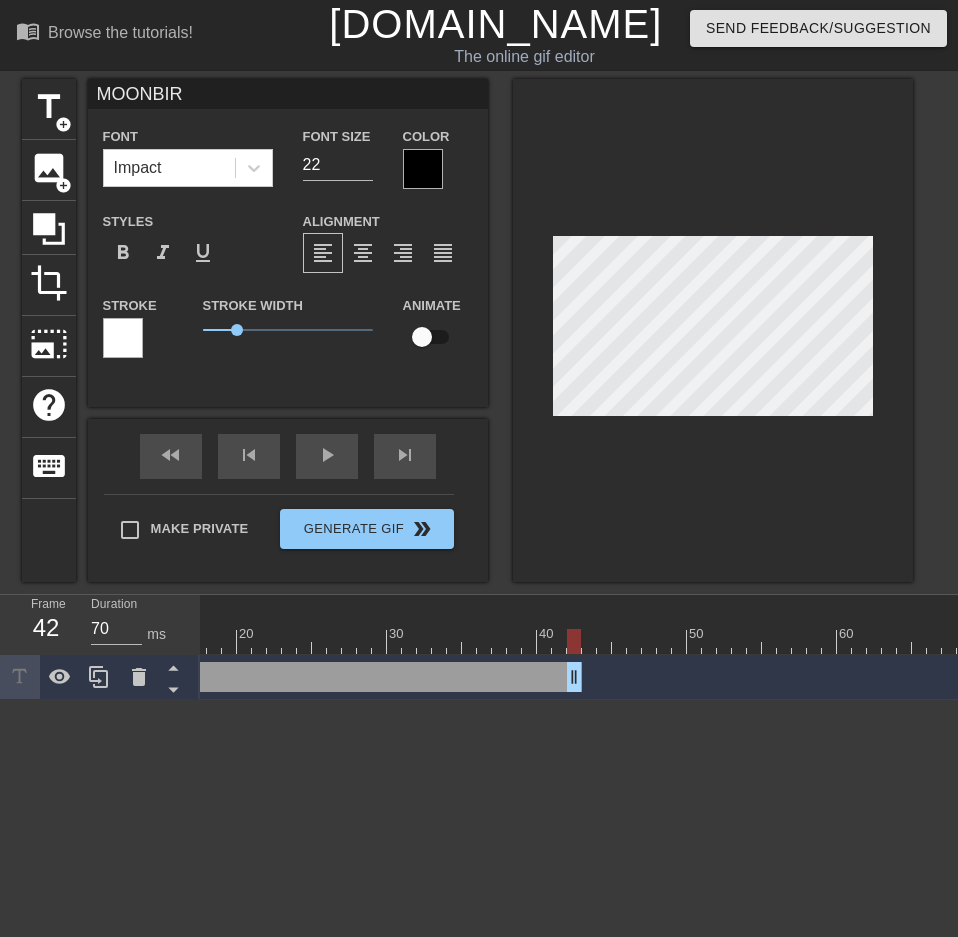 type on "MOONBIRD" 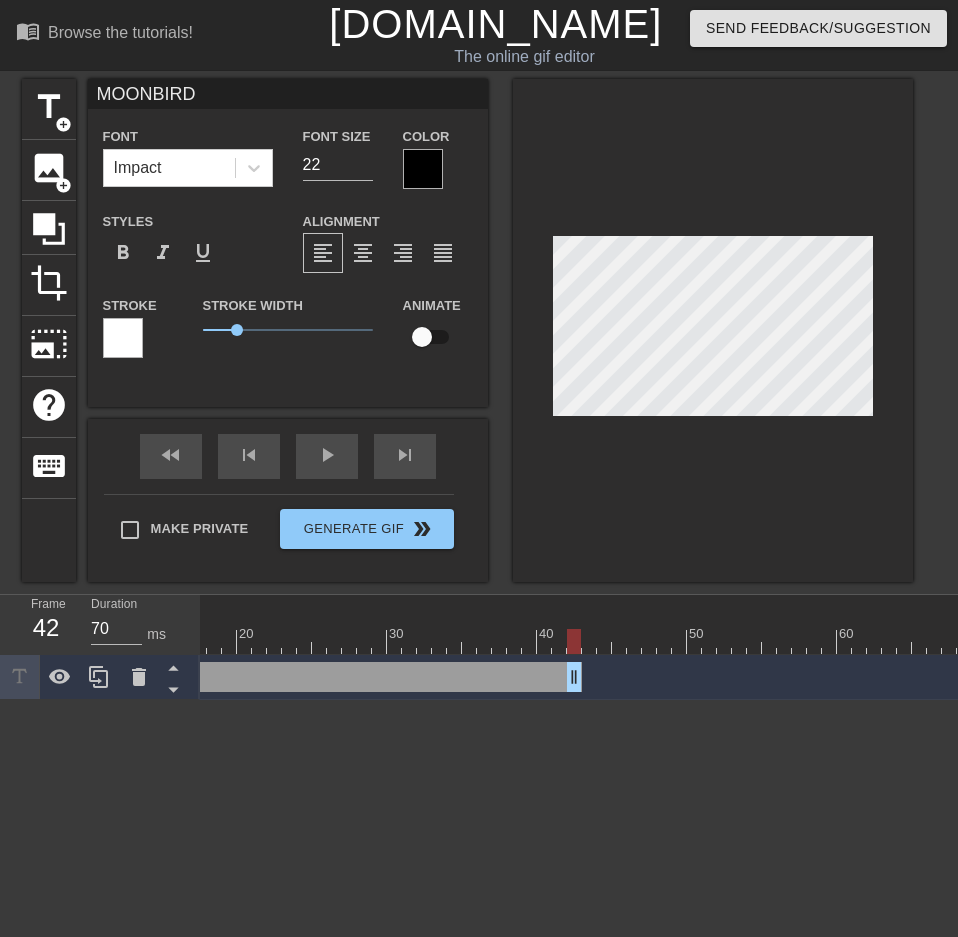 type on "MOONBIRDS" 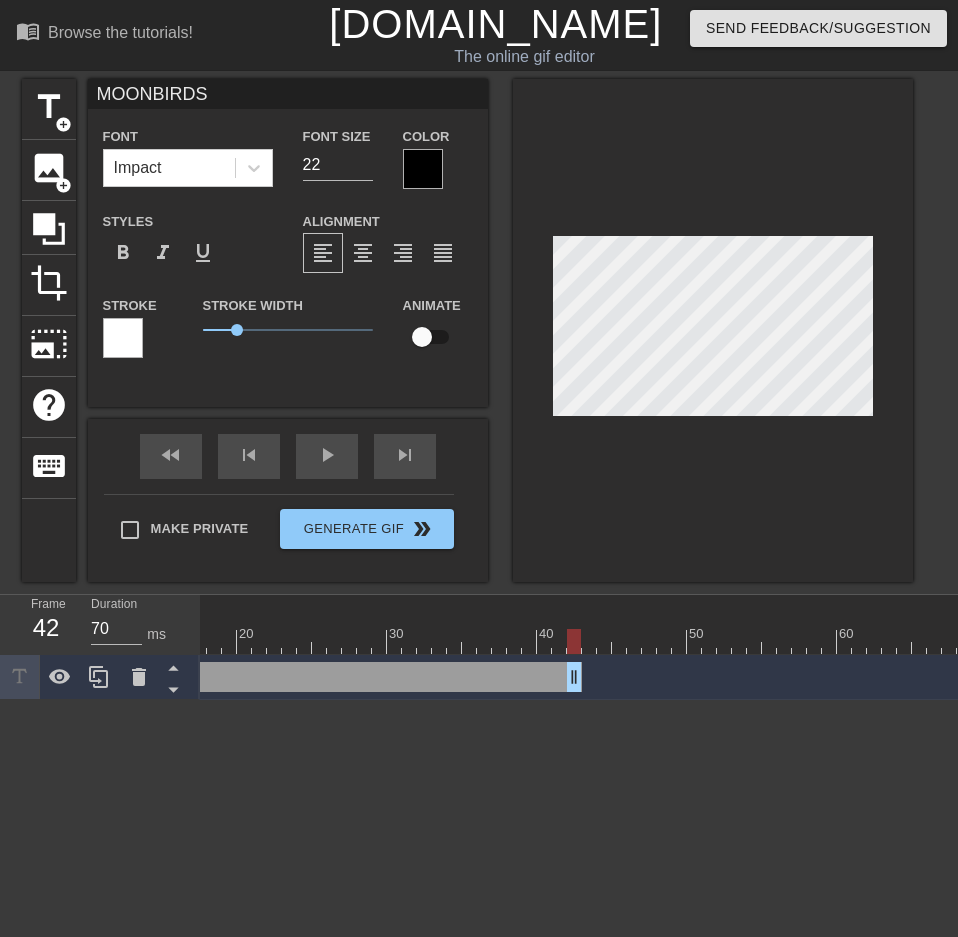type on "MOONBIRDS" 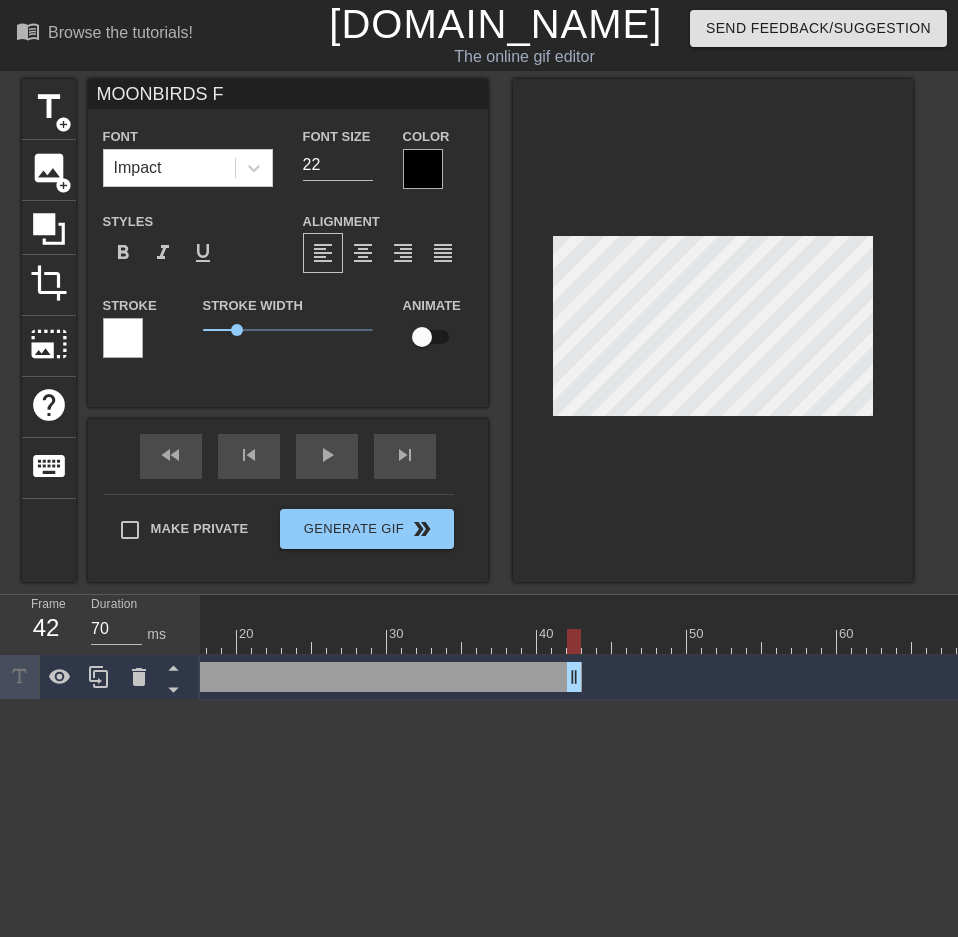 type on "MOONBIRDS FP" 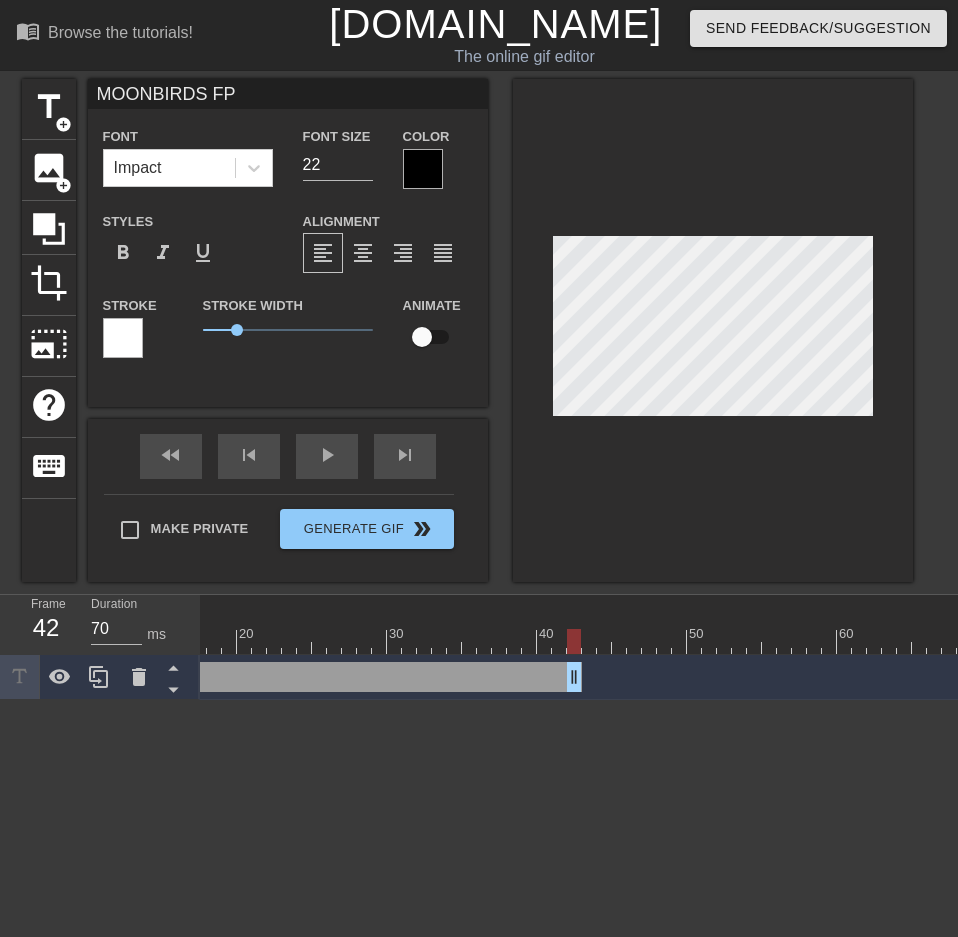 type on "MOONBIRDS FP" 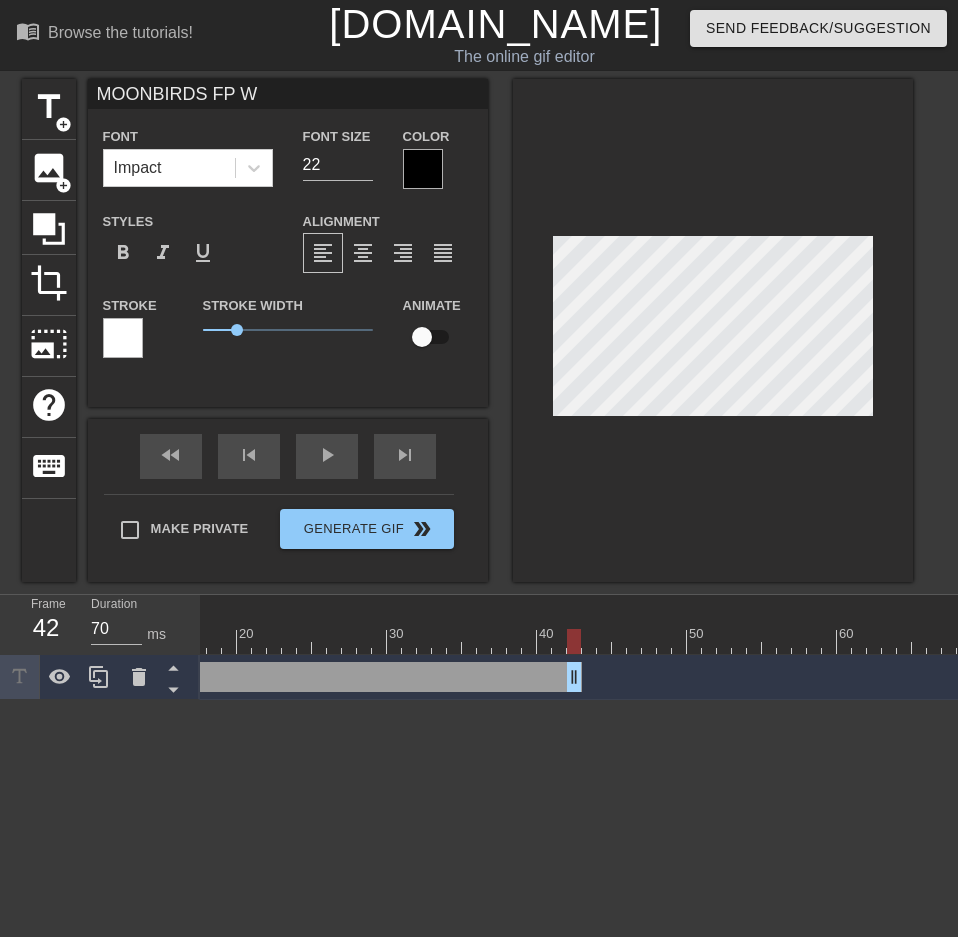 type on "MOONBIRDS FP WI" 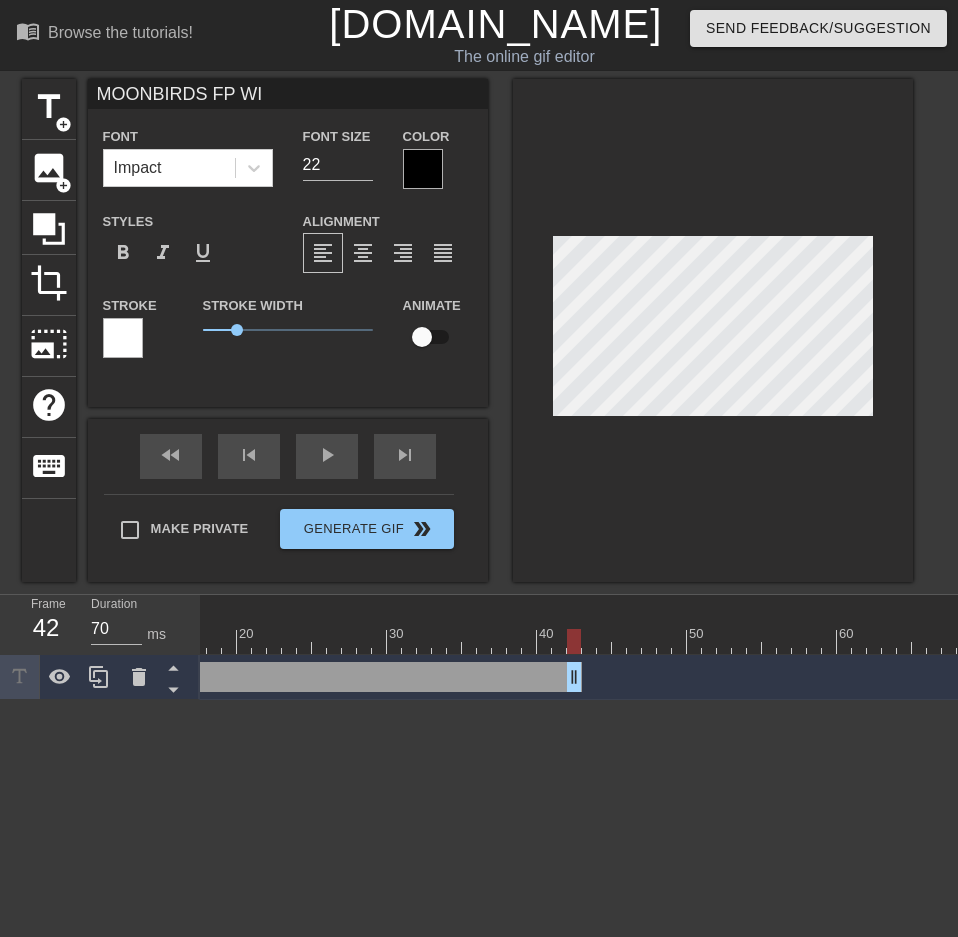 type on "MOONBIRDS FP WIL" 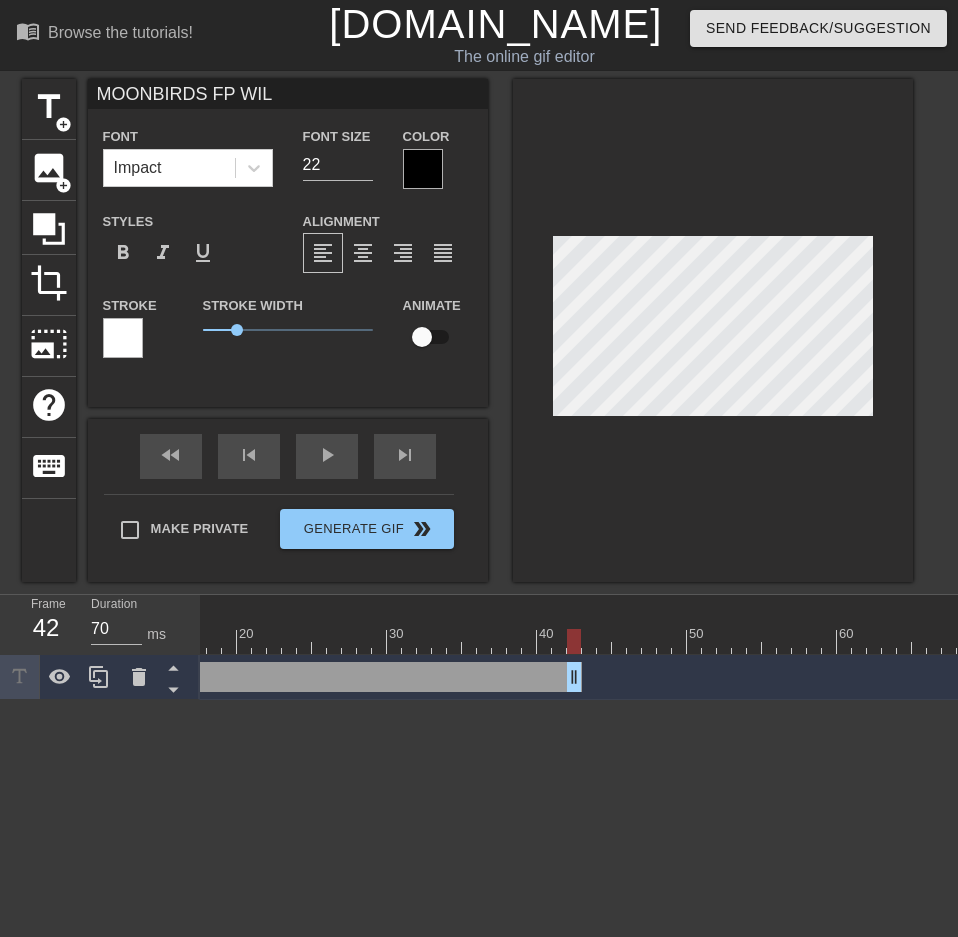 type on "MOONBIRDS FP WILL" 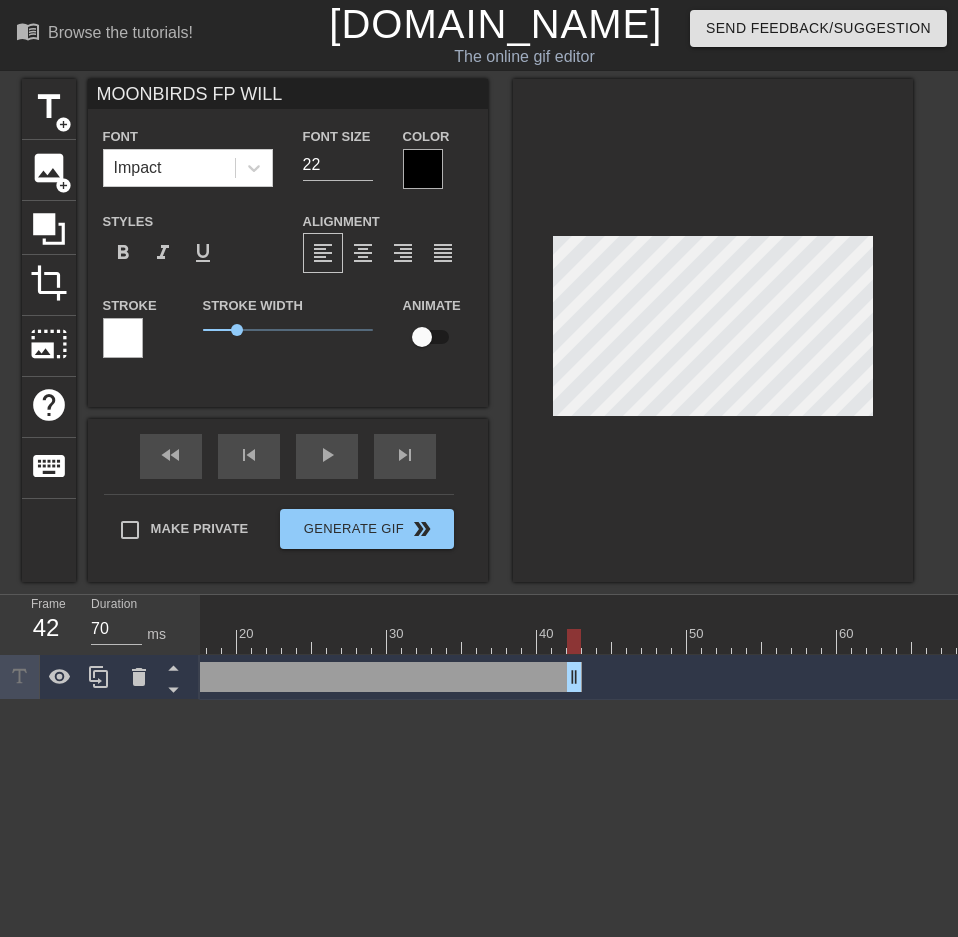 type on "MOONBIRDS FP WILL" 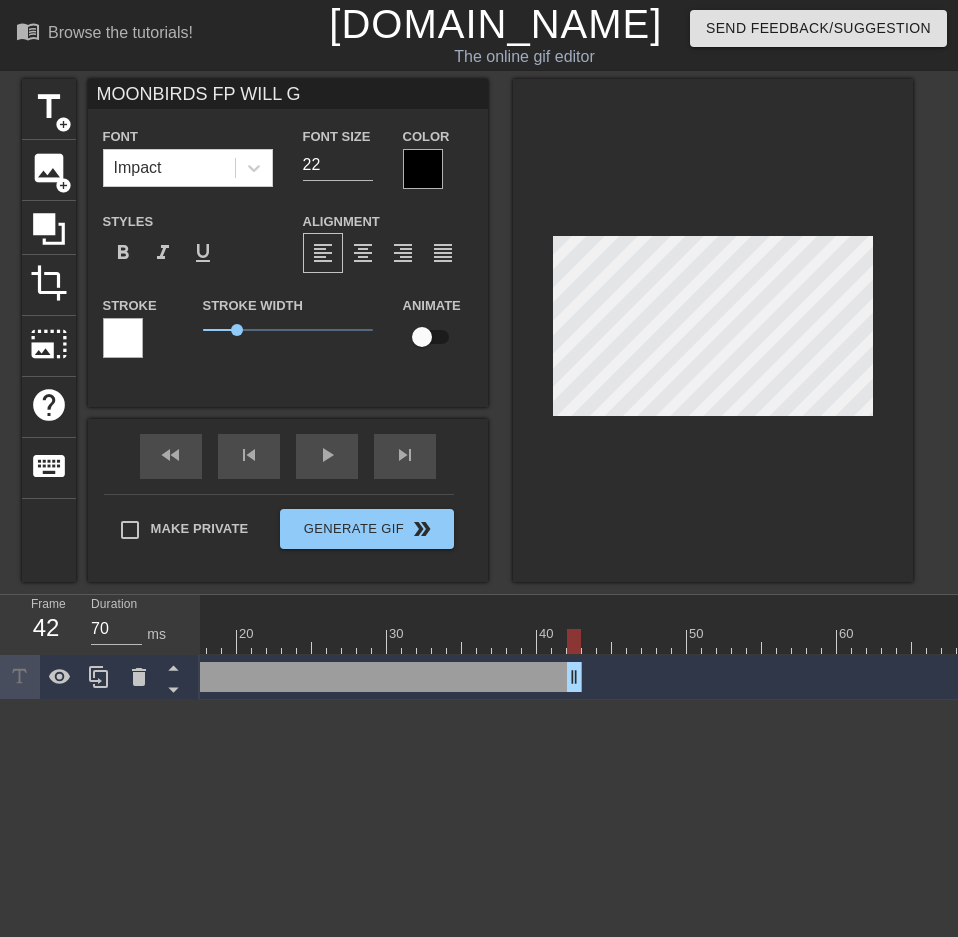 type on "MOONBIRDS FP WILL GO" 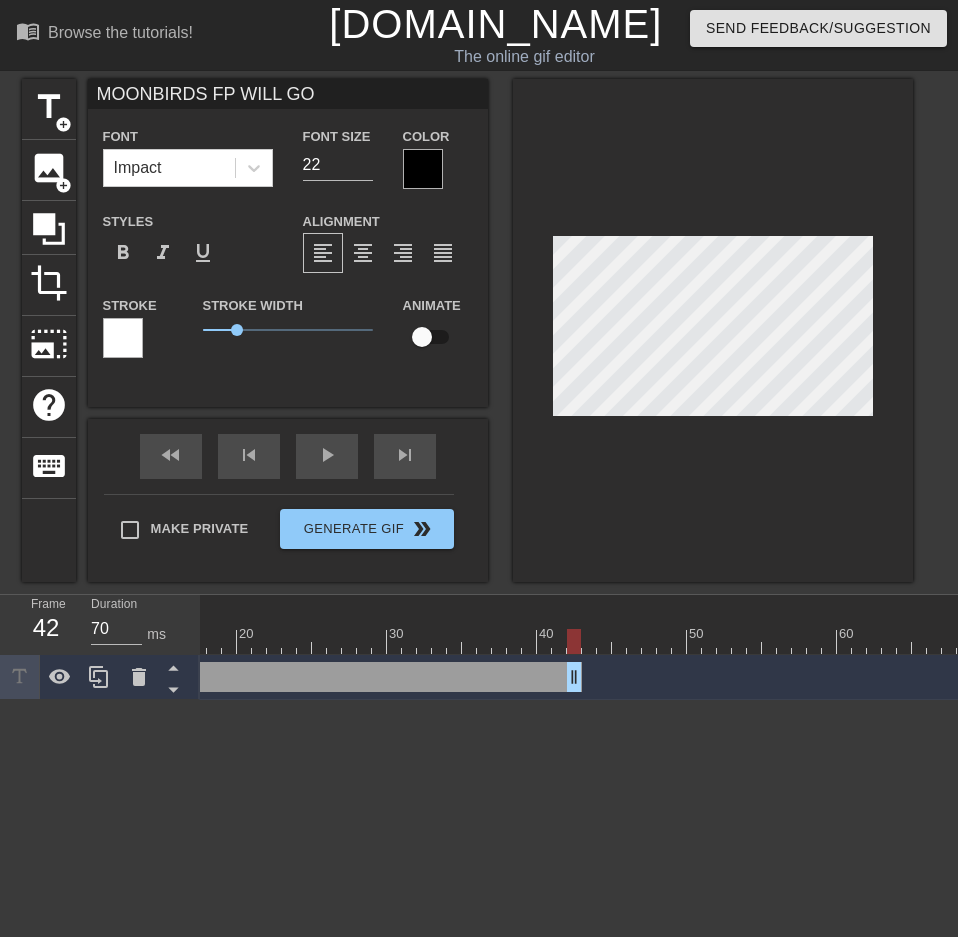 scroll, scrollTop: 3, scrollLeft: 11, axis: both 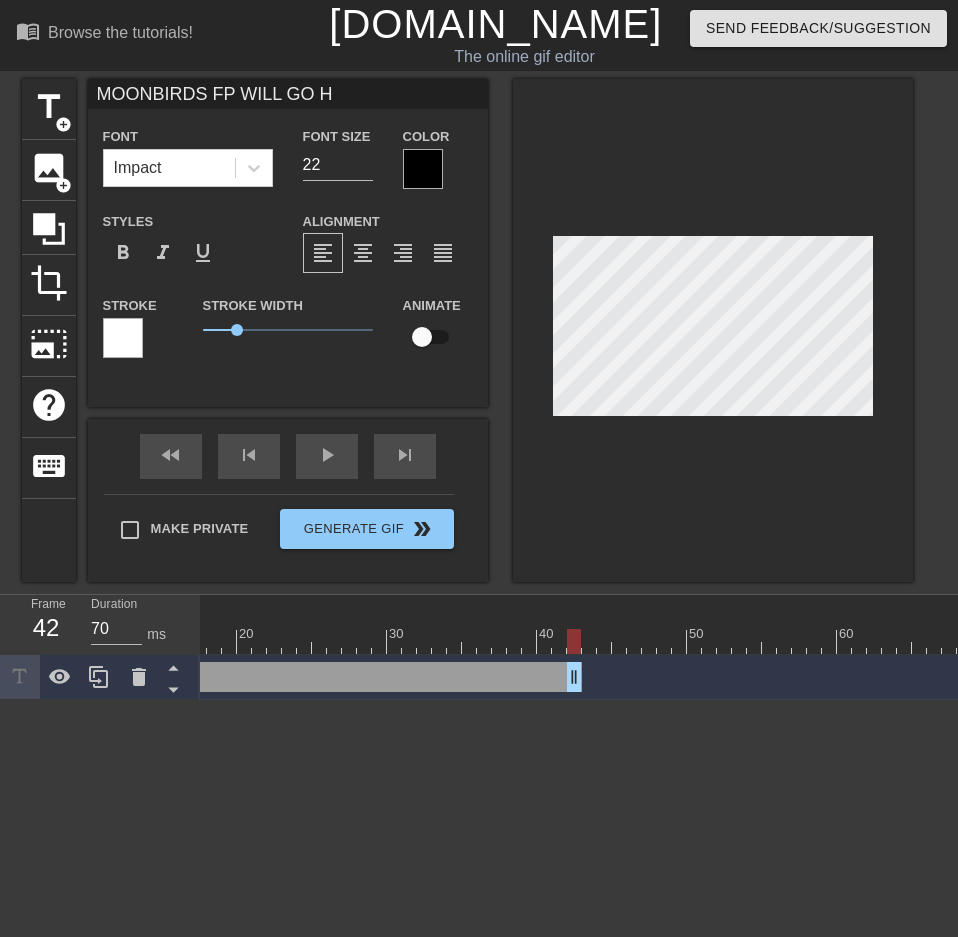 type on "MOONBIRDS FP WILL GO HI" 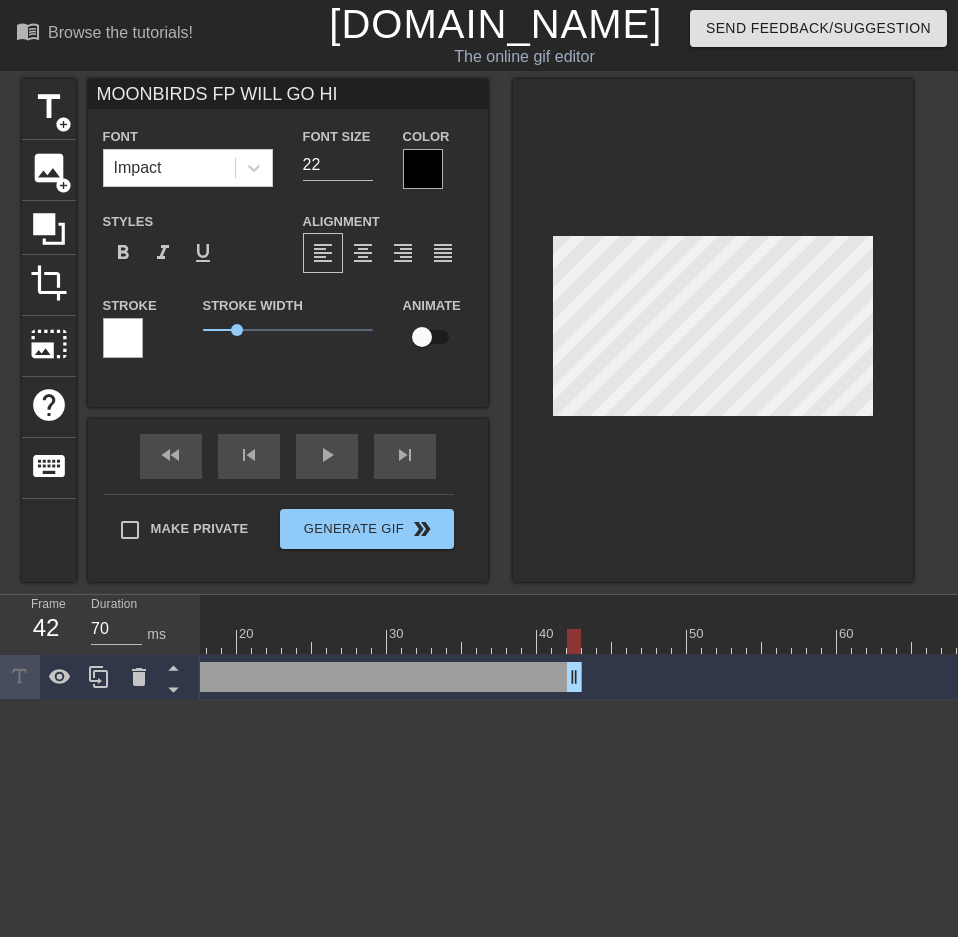 type on "MOONBIRDS FP WILL GO HIG" 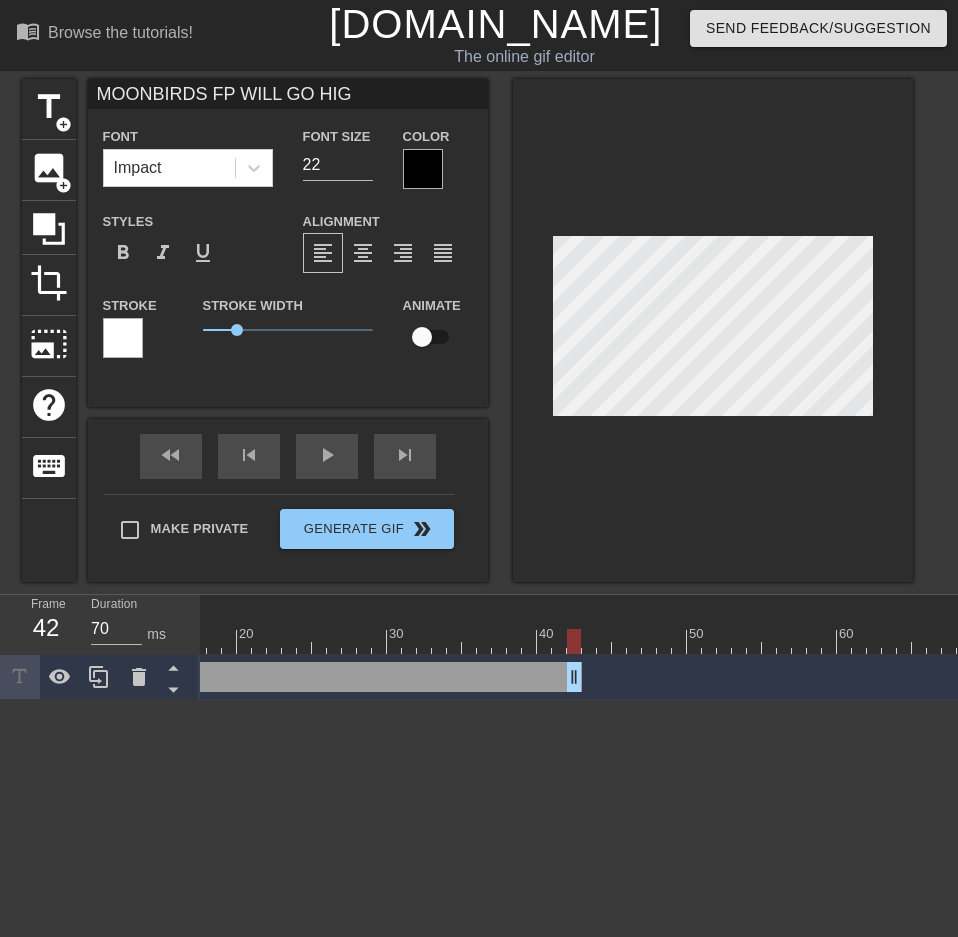 type on "MOONBIRDS FP WILL GO HIGH" 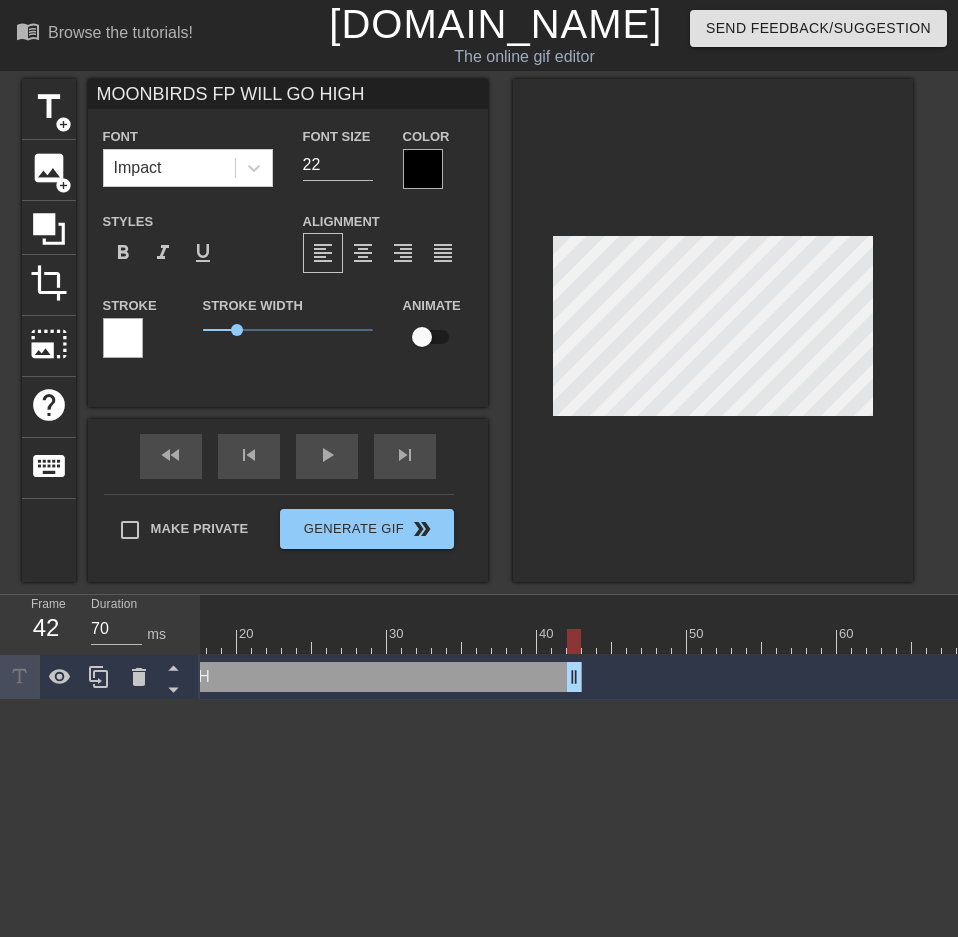 type on "MOONBIRDS FP WILL GO HIGHE" 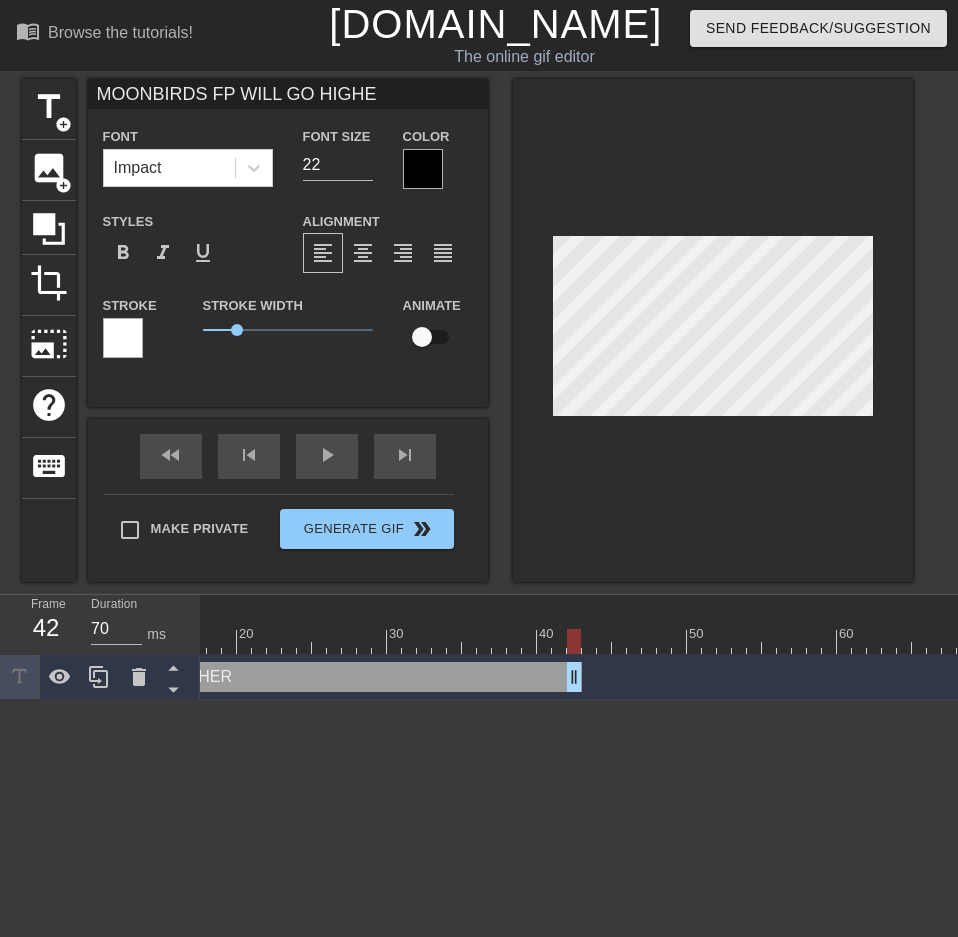 type on "MOONBIRDS FP WILL GO HIGHER" 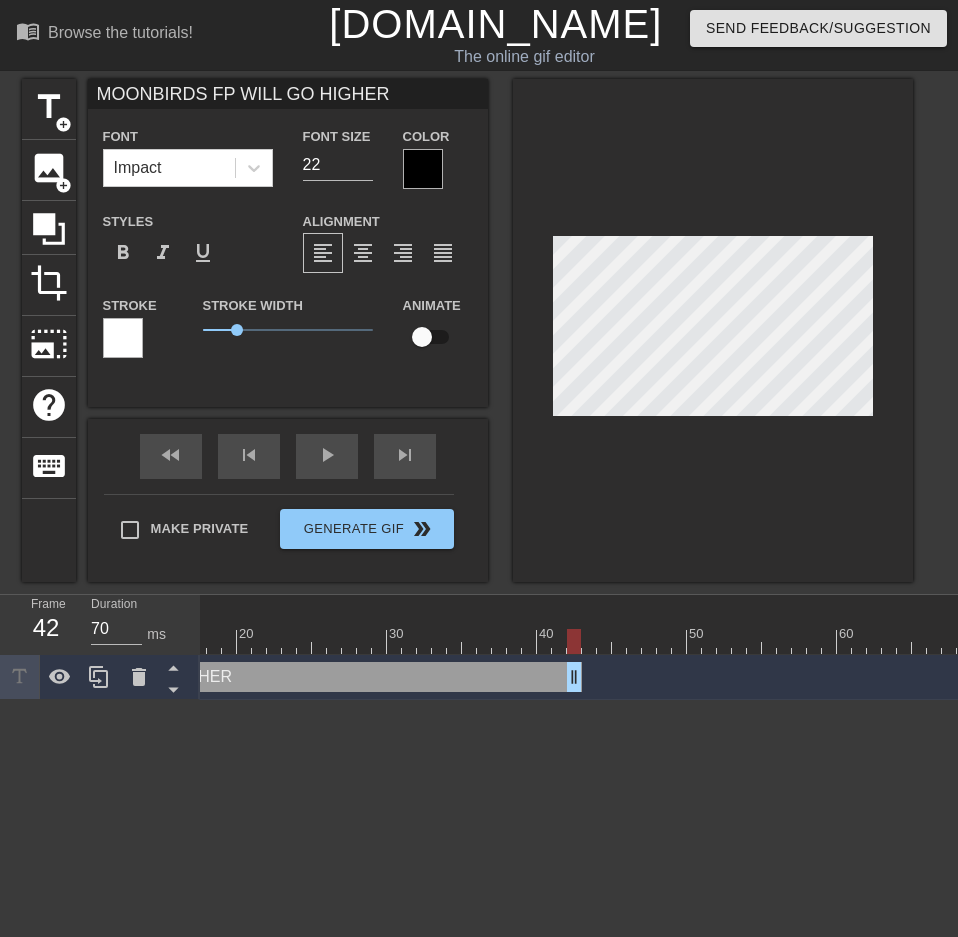 type on "MOONBIRDS FP WILL GO HIGHERR" 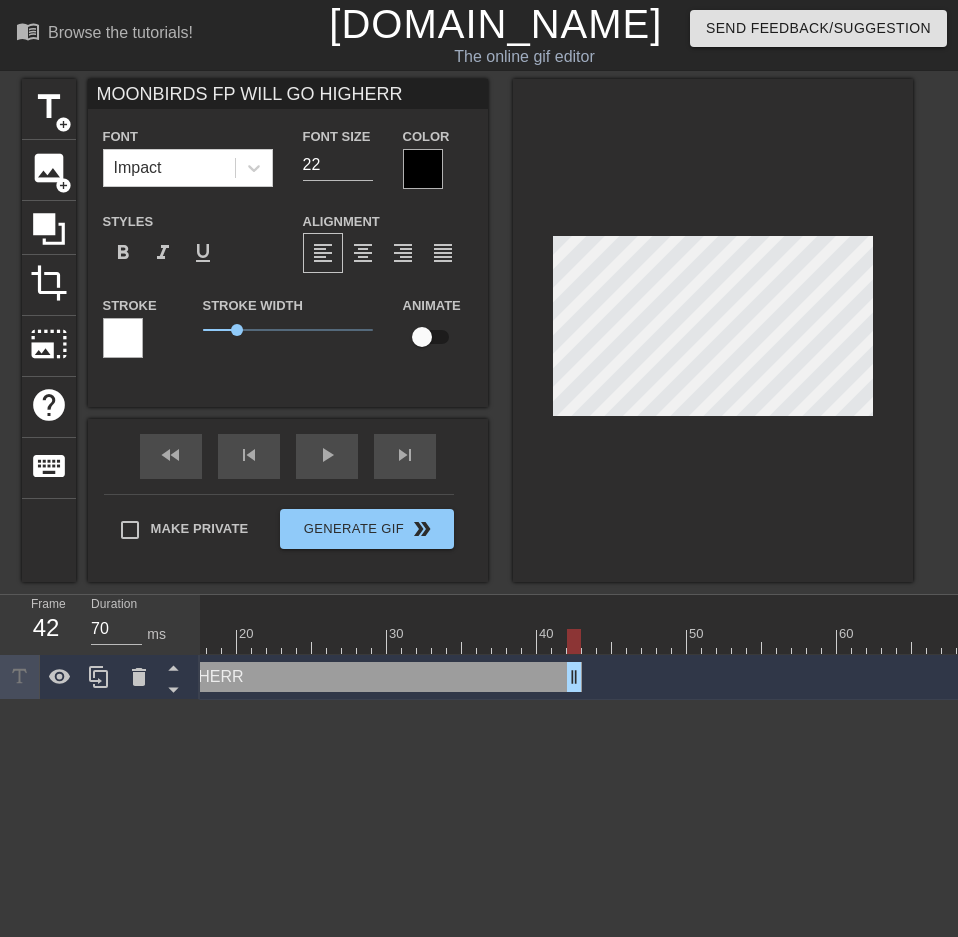 type on "MOONBIRDS FP WILL GO HIGHERRR" 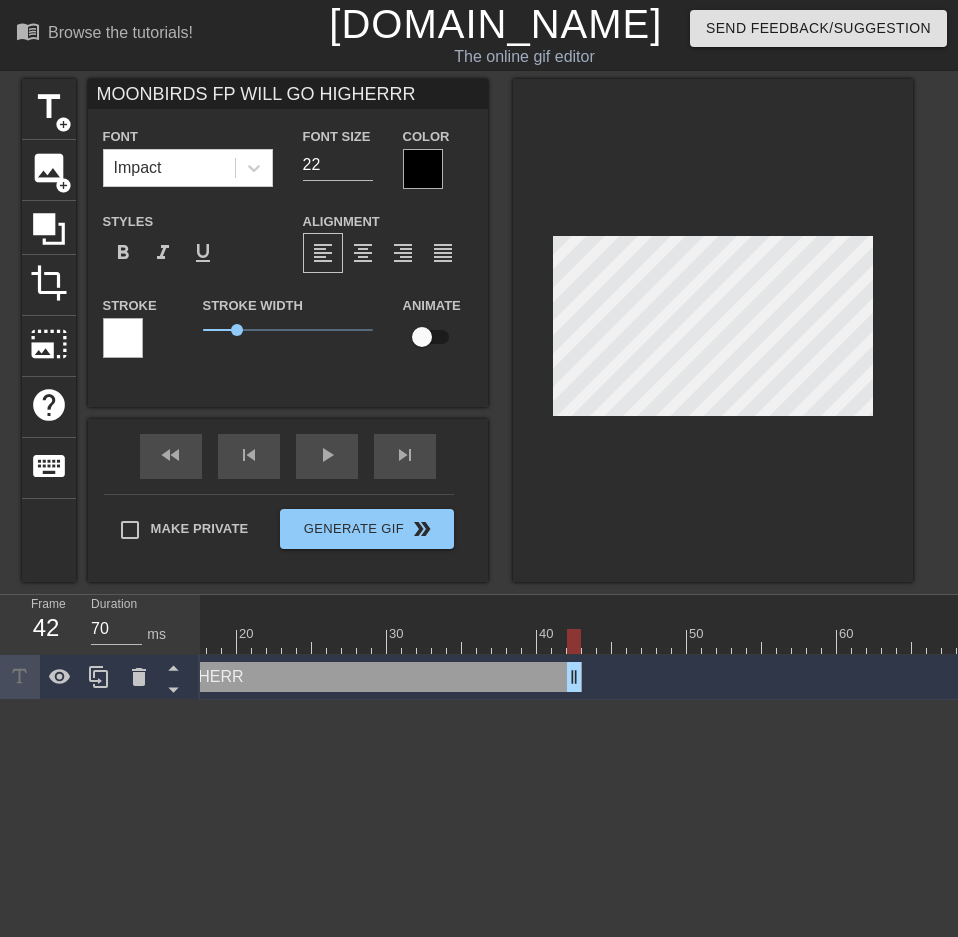 scroll, scrollTop: 3, scrollLeft: 16, axis: both 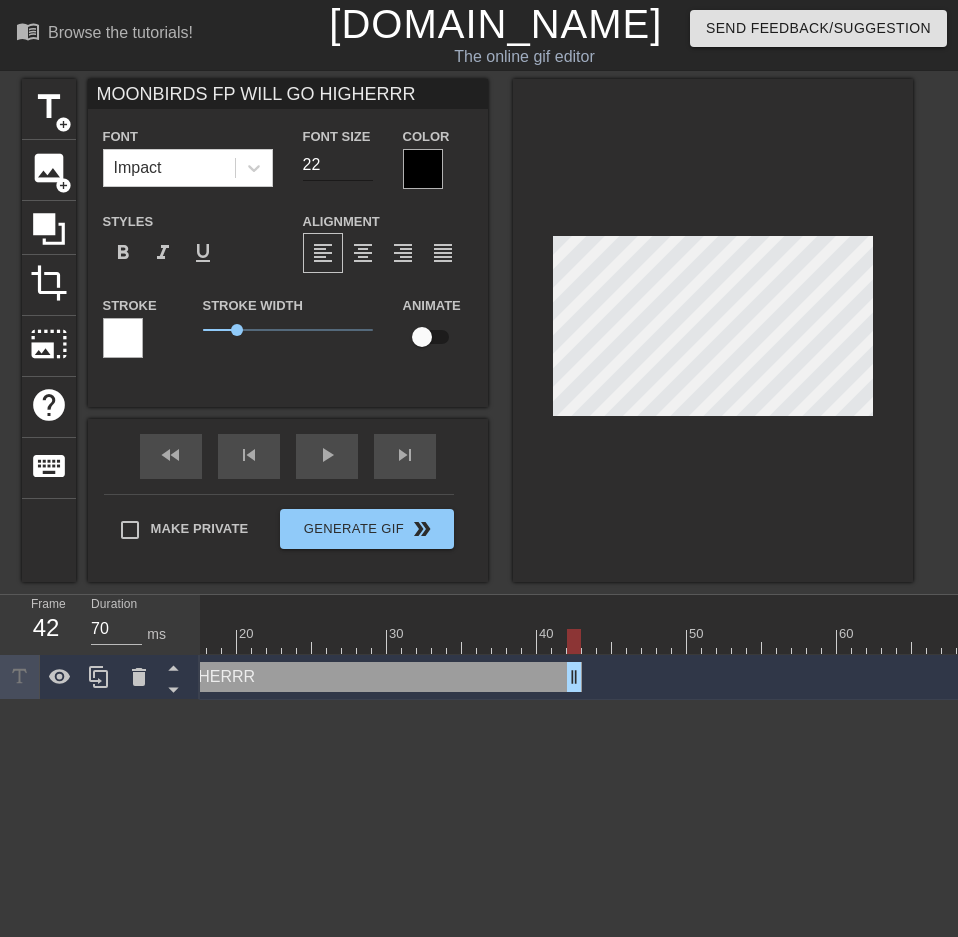 type on "MOONBIRDS FP WILL GO HIGHERRR" 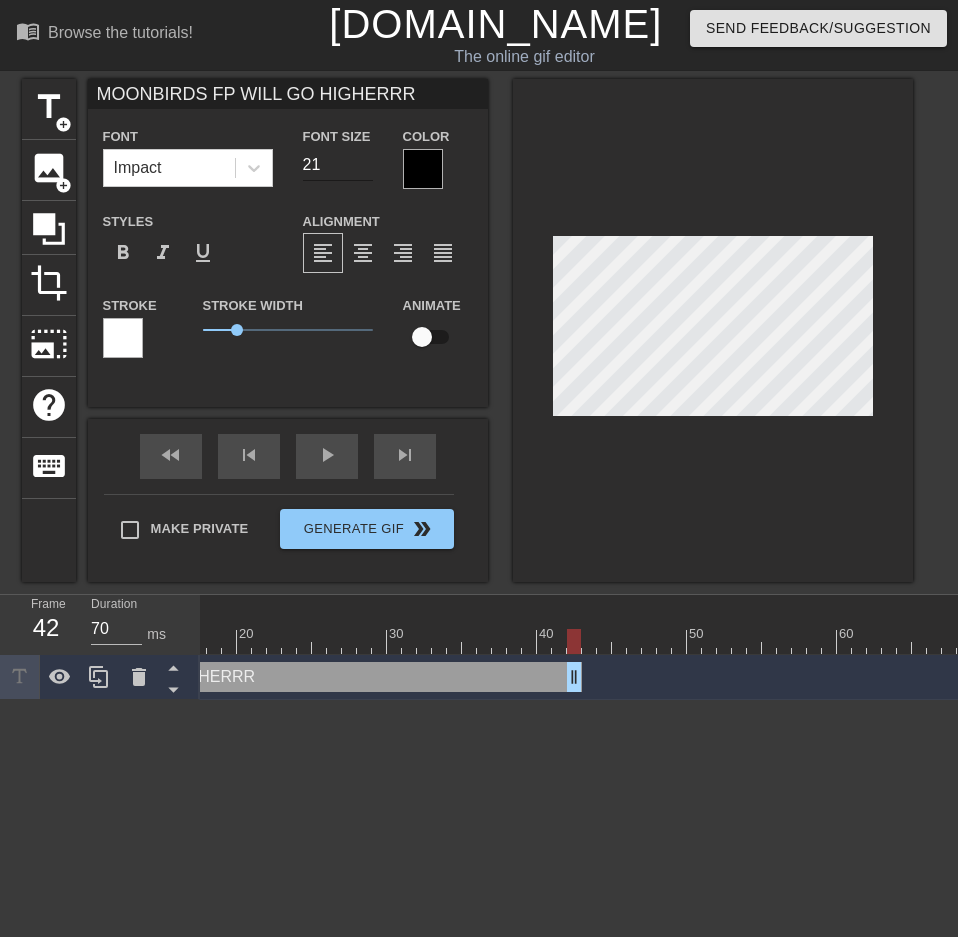 click on "21" at bounding box center [338, 165] 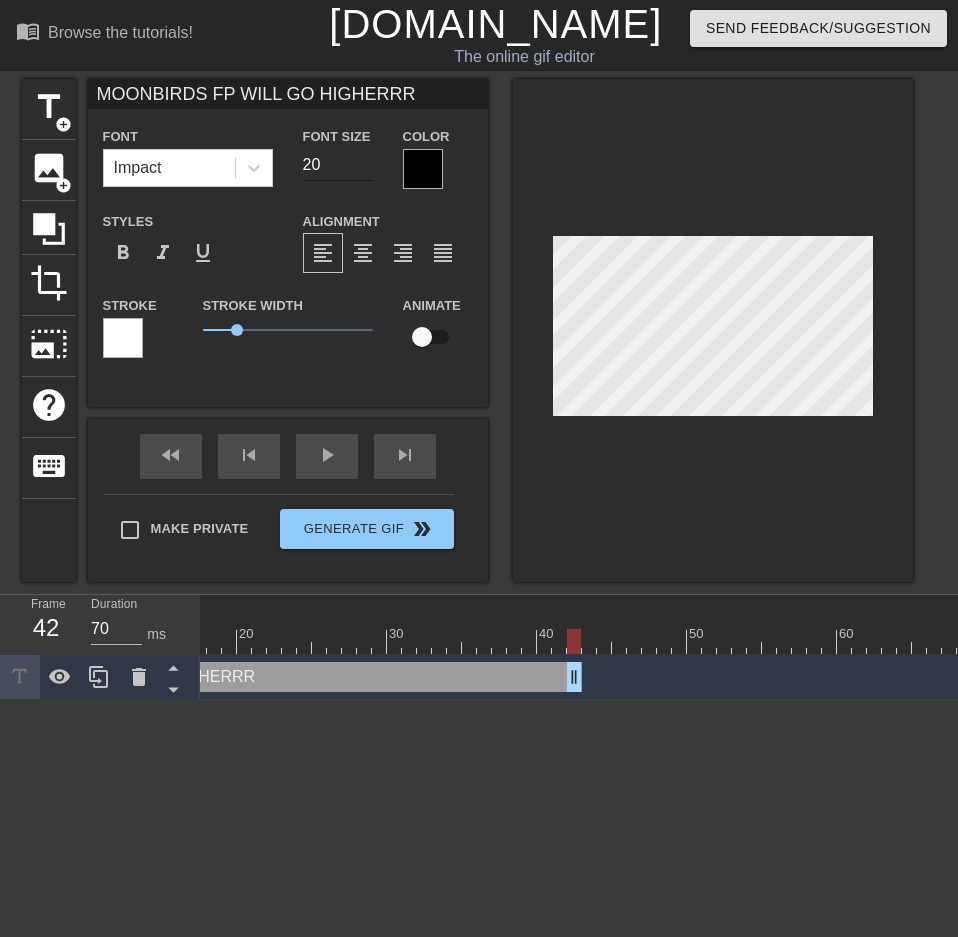 click on "20" at bounding box center (338, 165) 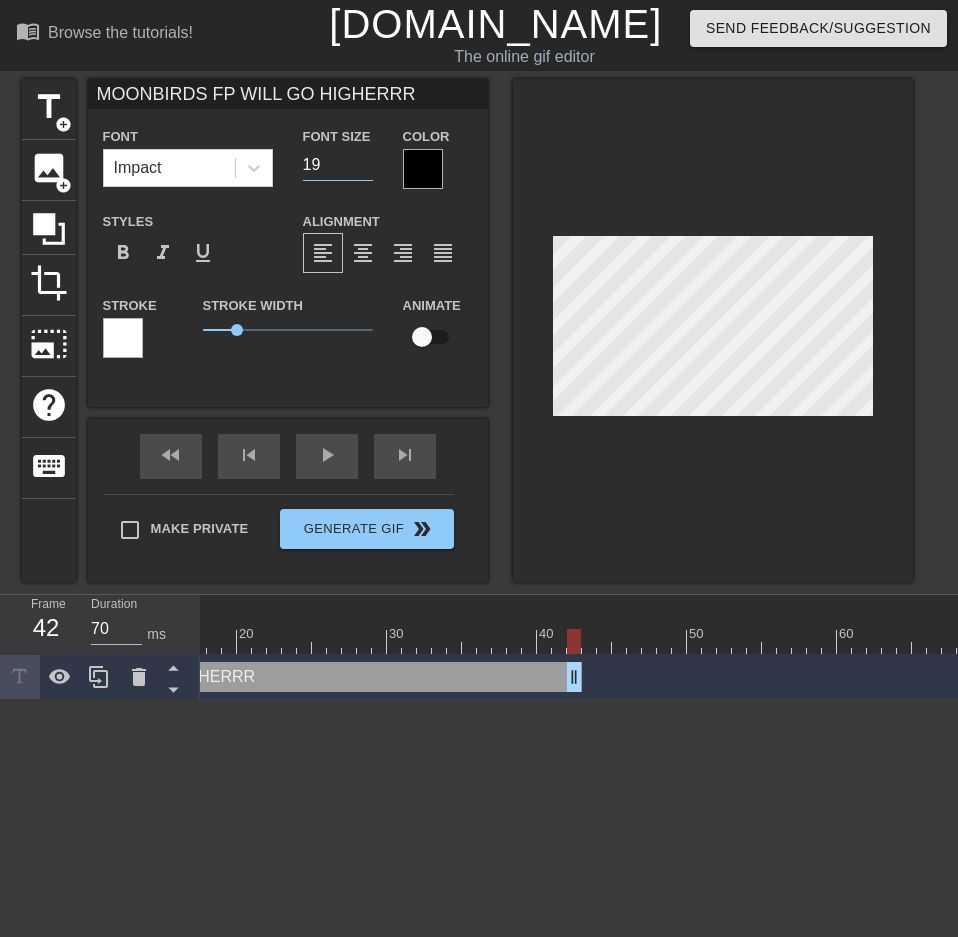 click on "19" at bounding box center [338, 165] 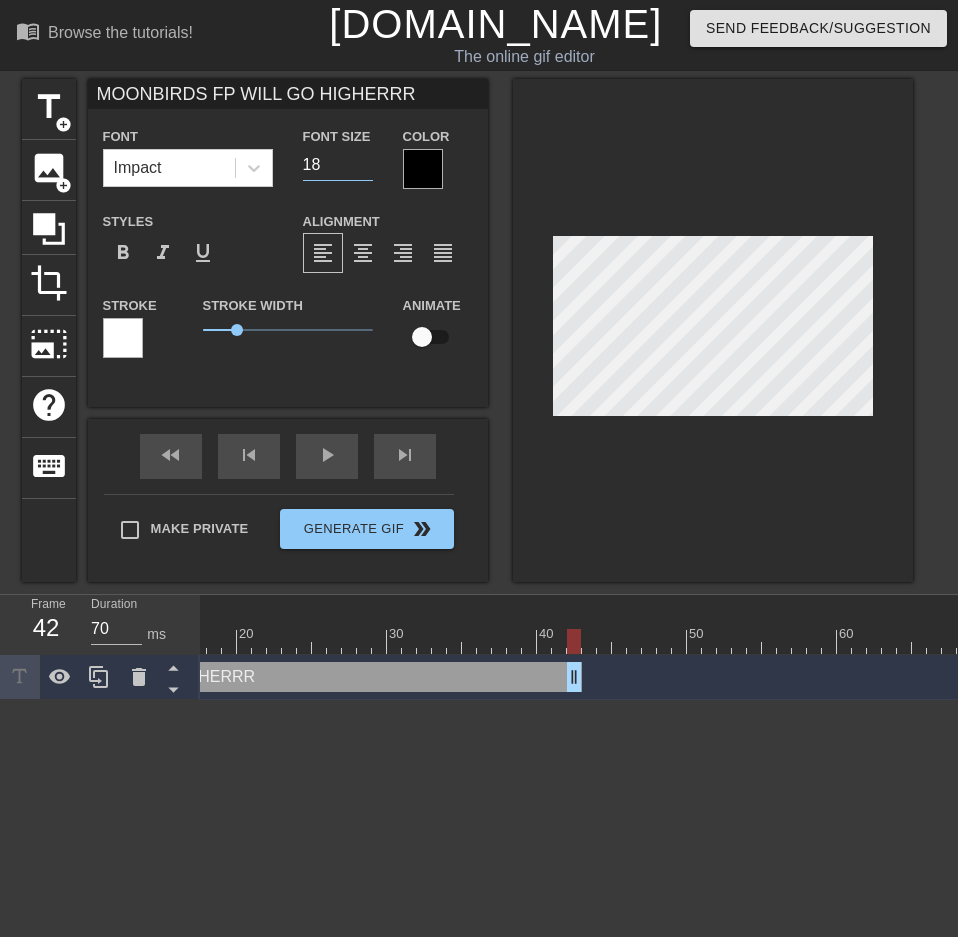 click on "18" at bounding box center [338, 165] 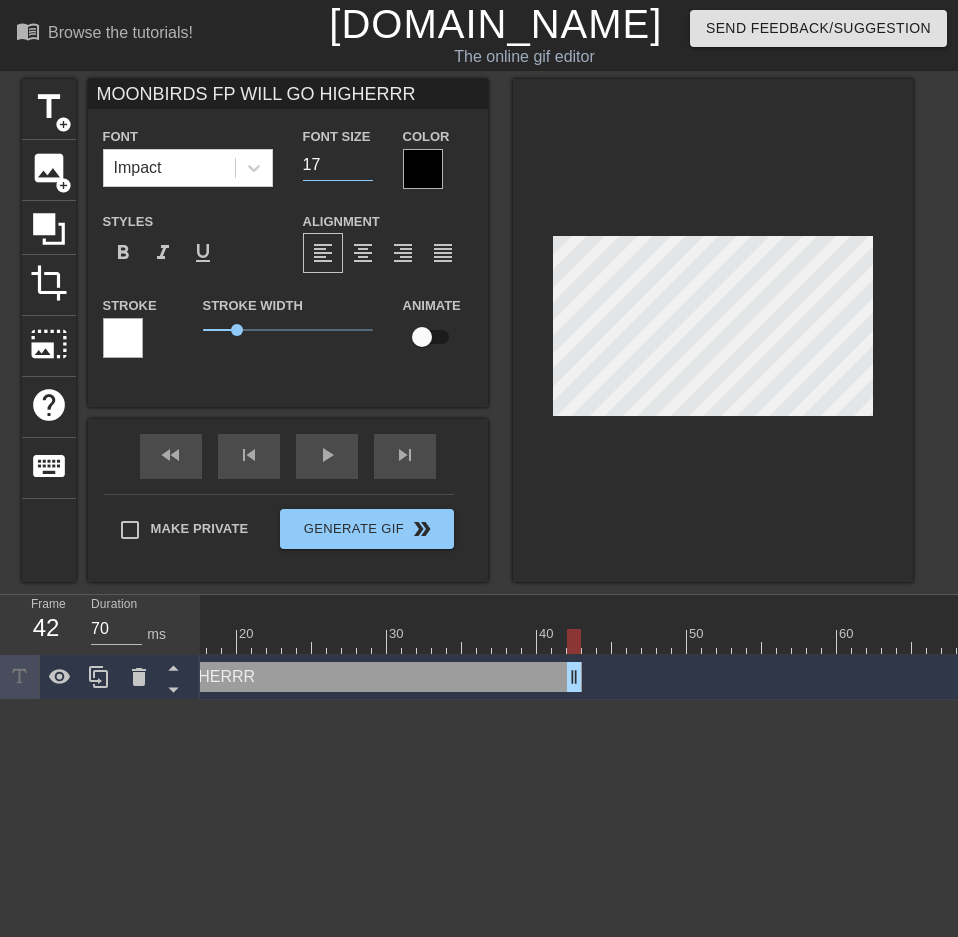 click on "17" at bounding box center [338, 165] 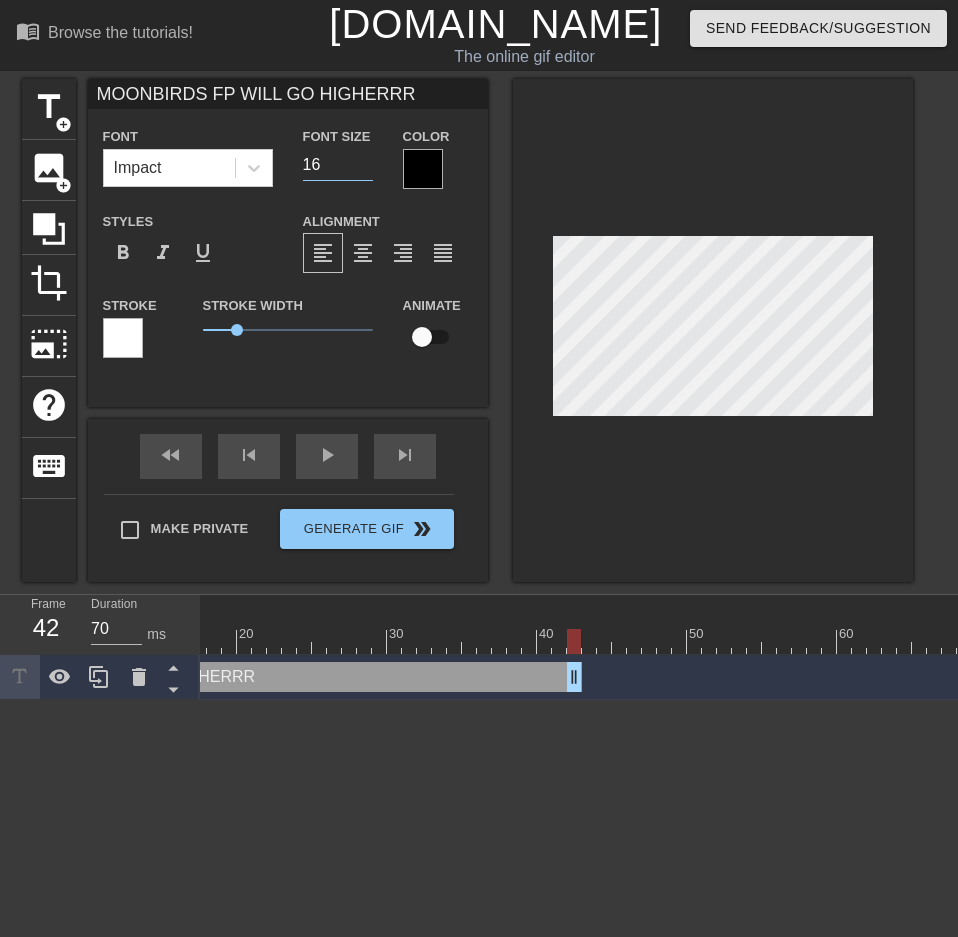 type on "16" 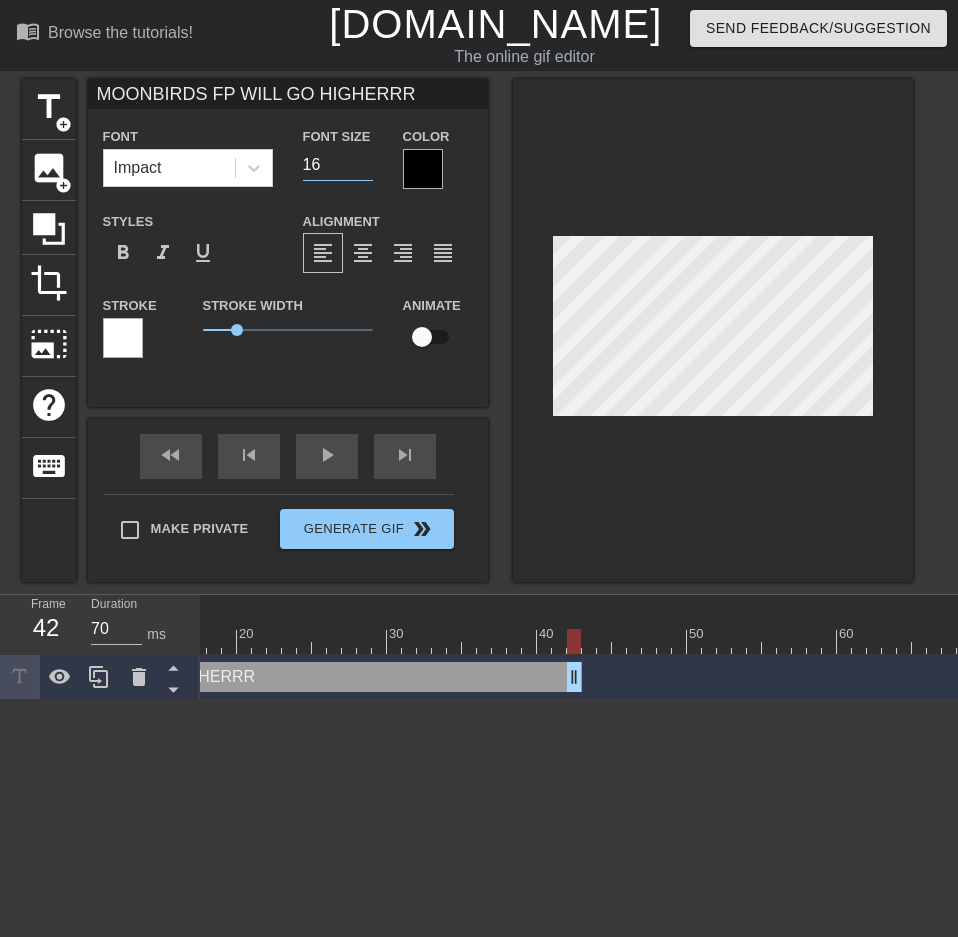 click at bounding box center (123, 338) 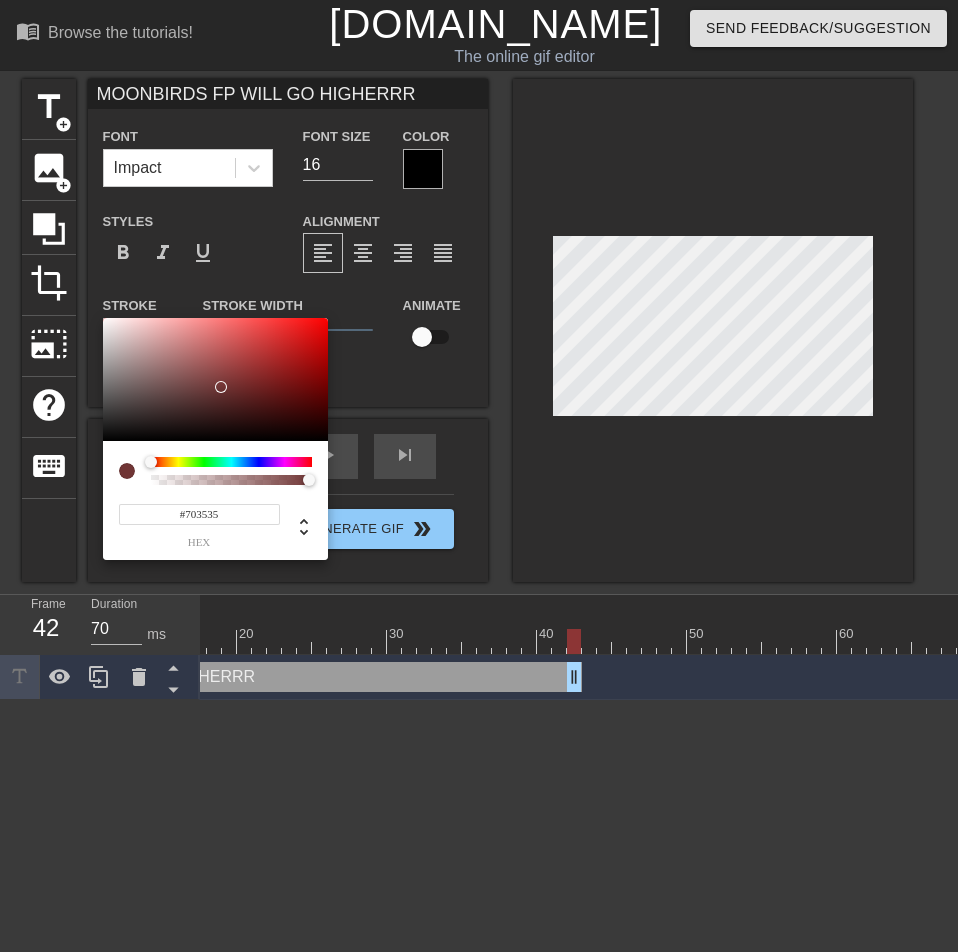type on "#FFFFFF" 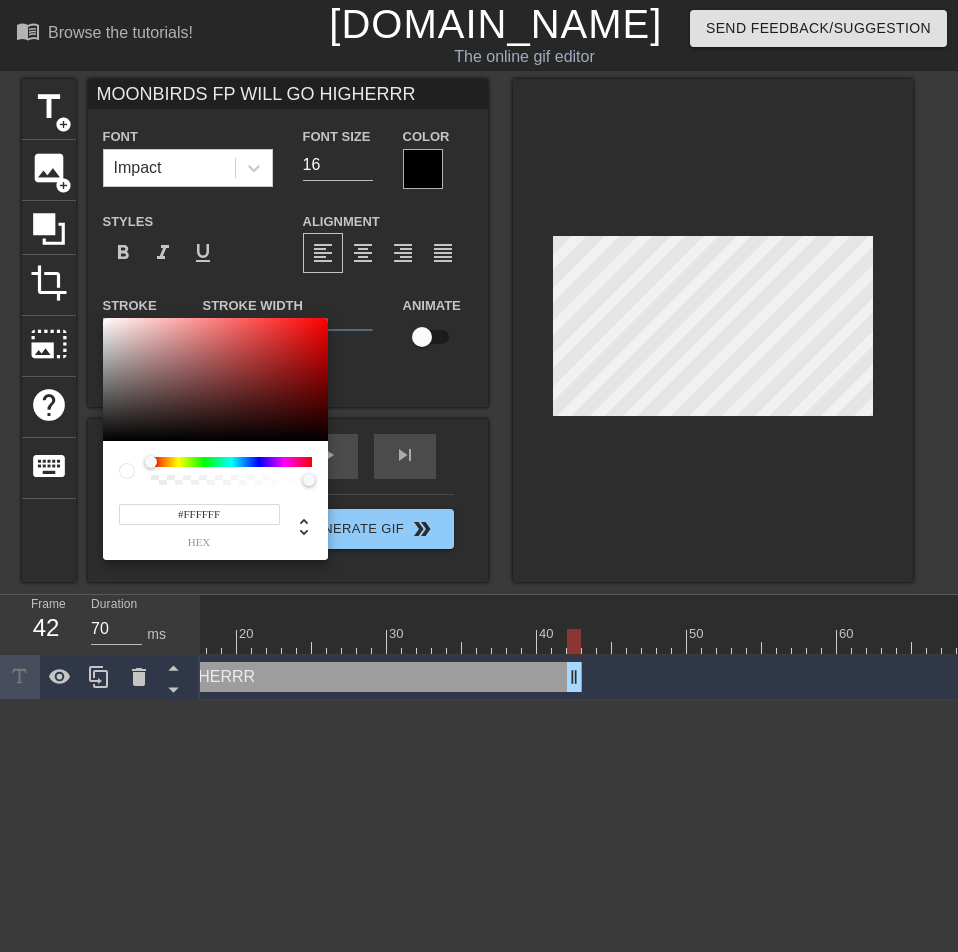 drag, startPoint x: 213, startPoint y: 365, endPoint x: 11, endPoint y: 233, distance: 241.30478 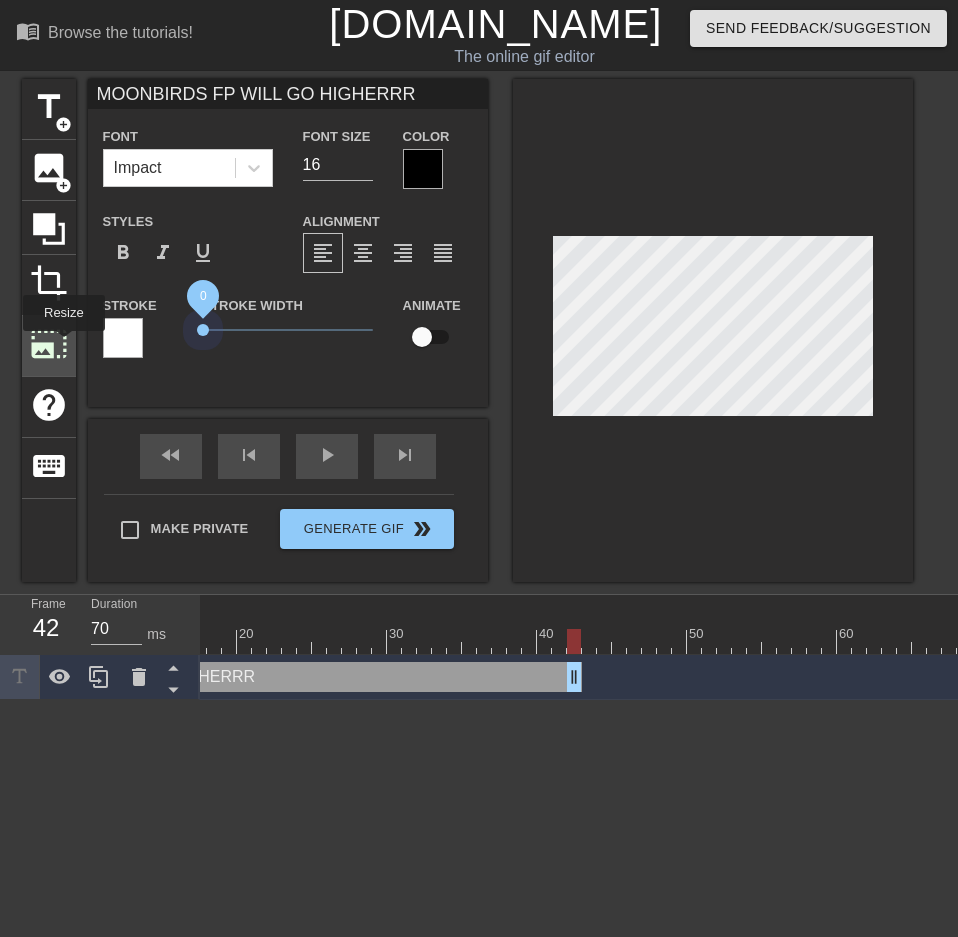 drag, startPoint x: 246, startPoint y: 324, endPoint x: 62, endPoint y: 345, distance: 185.19449 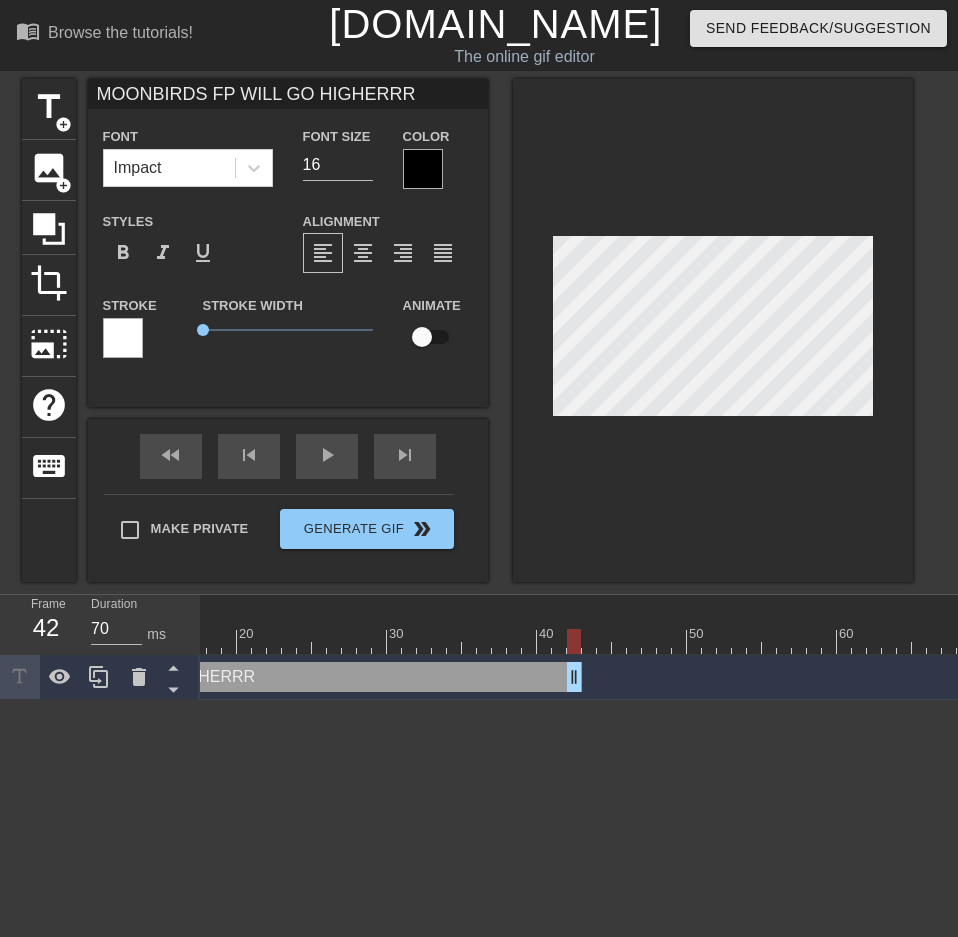 click at bounding box center (423, 169) 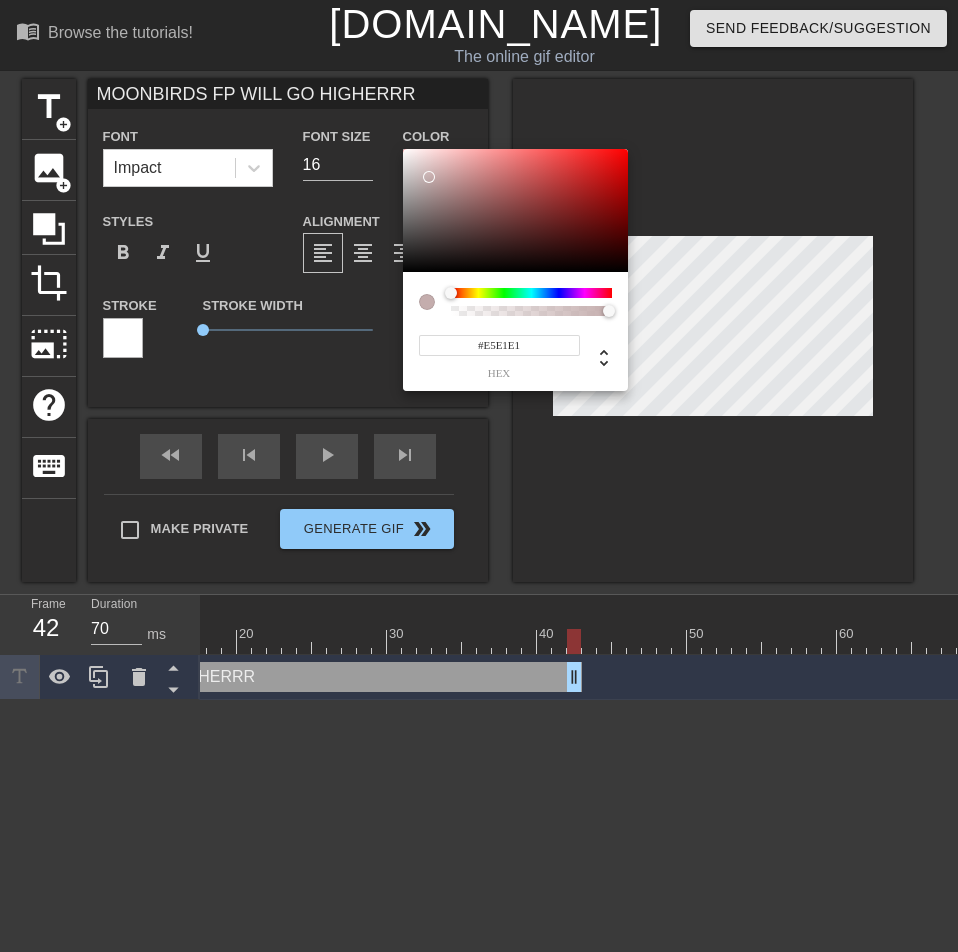 type on "#FFFFFF" 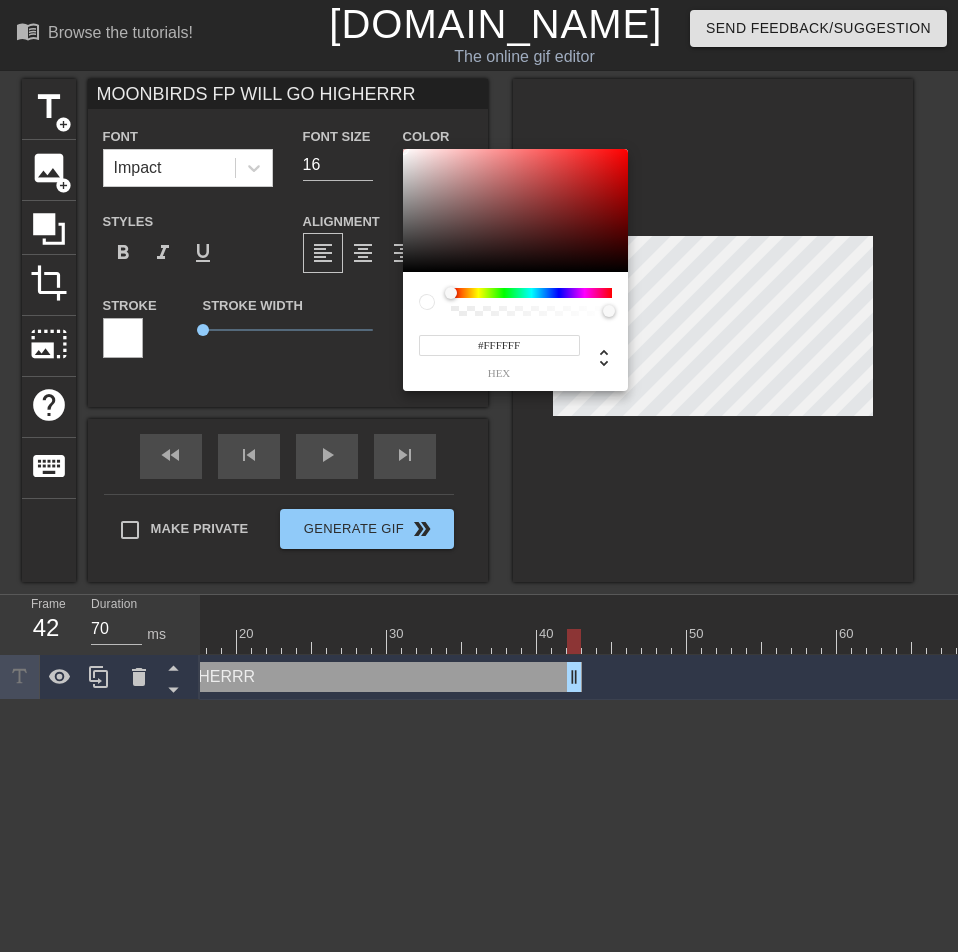 drag, startPoint x: 460, startPoint y: 214, endPoint x: 366, endPoint y: 118, distance: 134.35773 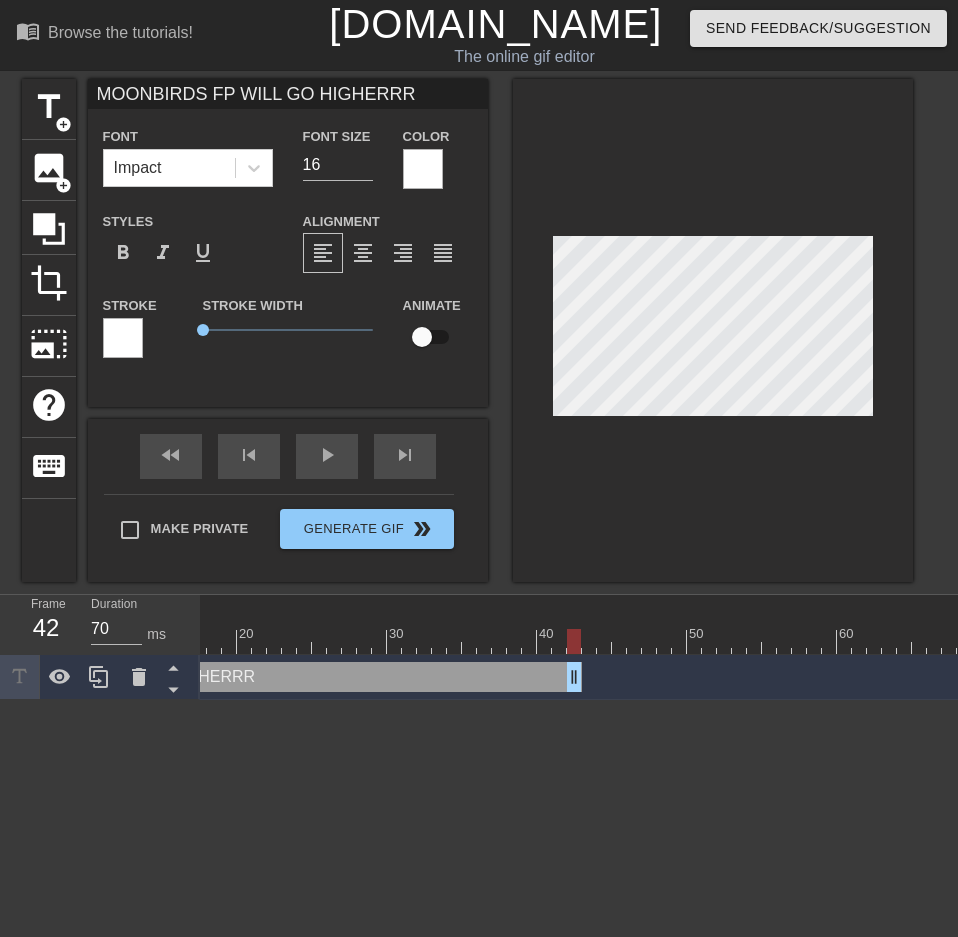 scroll, scrollTop: 0, scrollLeft: 0, axis: both 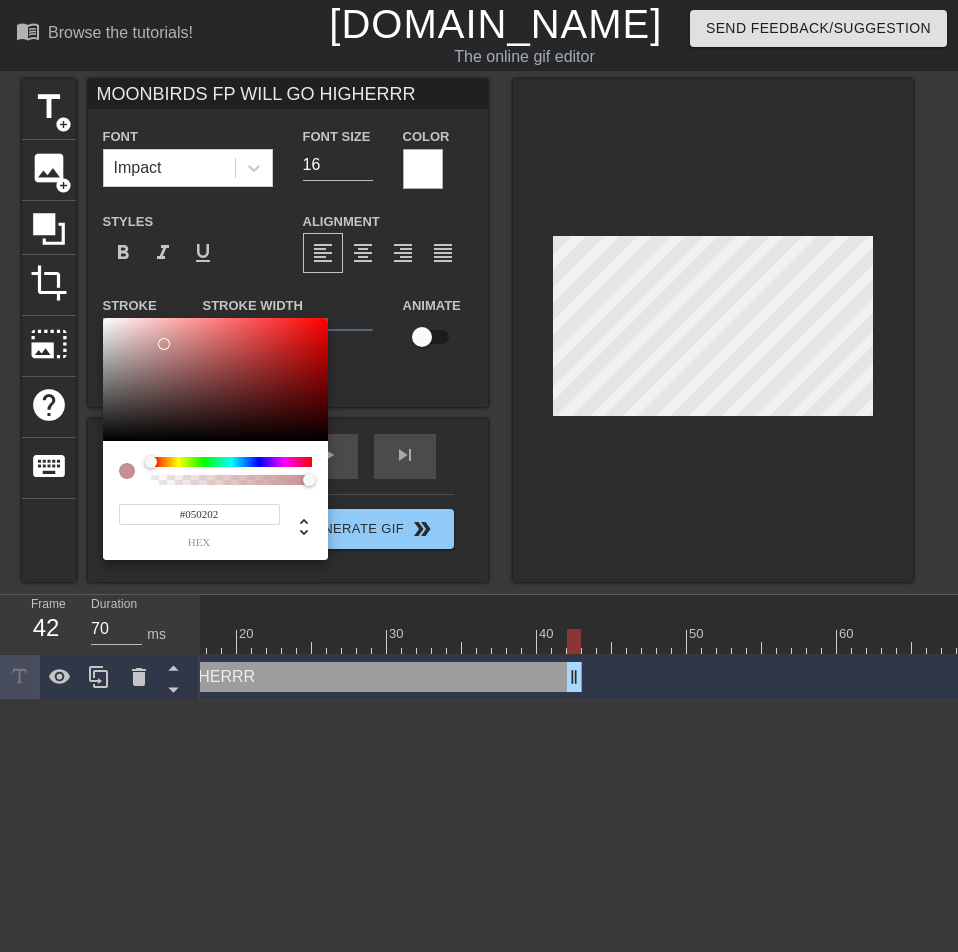 type on "#000000" 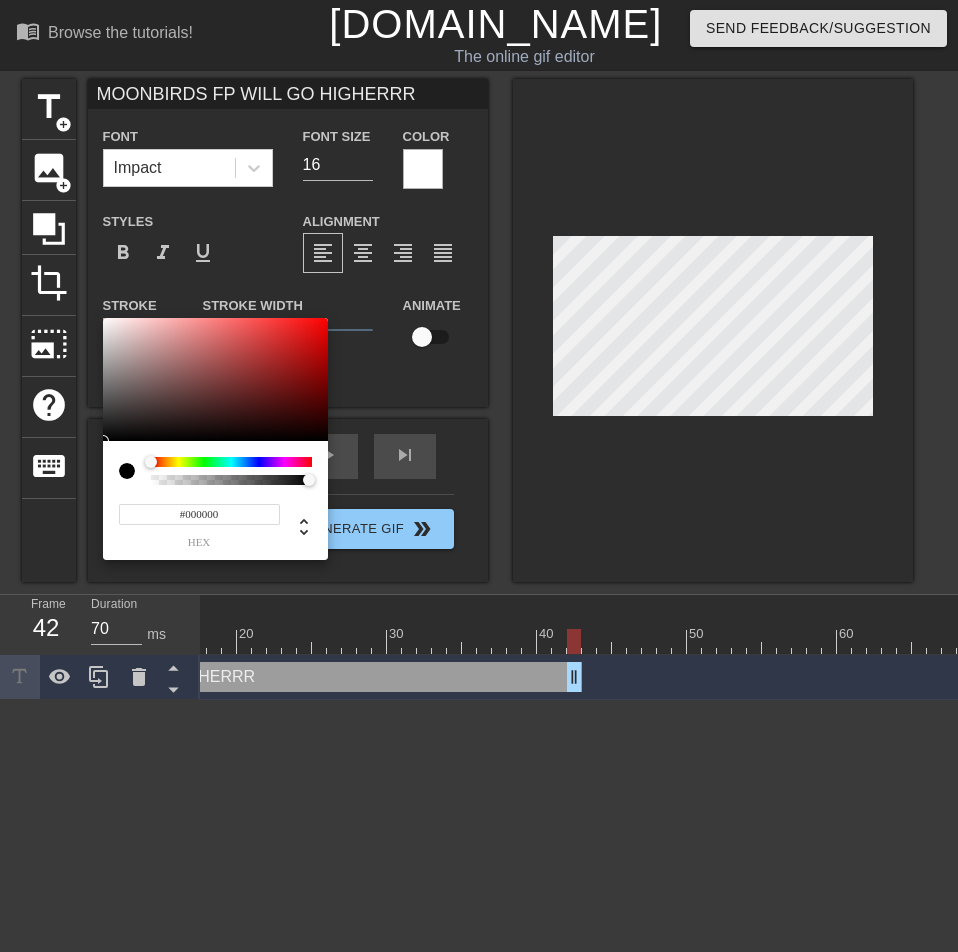 drag, startPoint x: 166, startPoint y: 344, endPoint x: 267, endPoint y: 454, distance: 149.33519 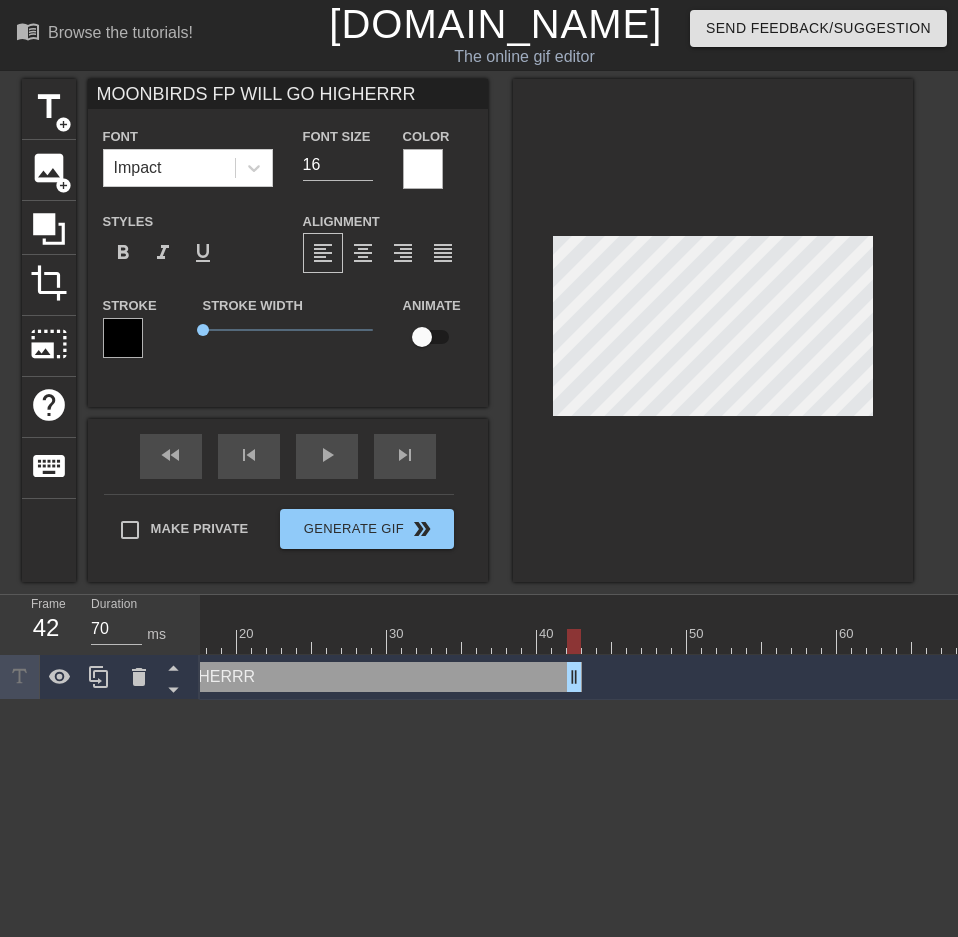 scroll, scrollTop: 3, scrollLeft: 2, axis: both 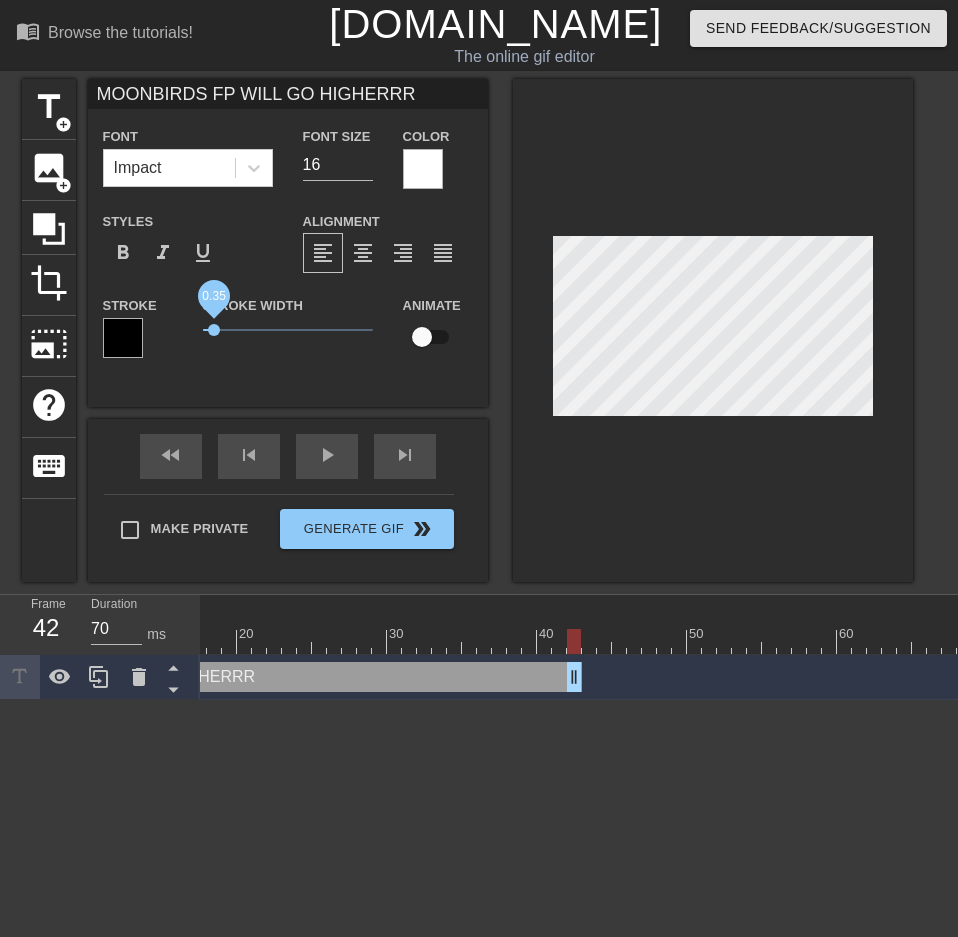drag, startPoint x: 202, startPoint y: 327, endPoint x: 222, endPoint y: 329, distance: 20.09975 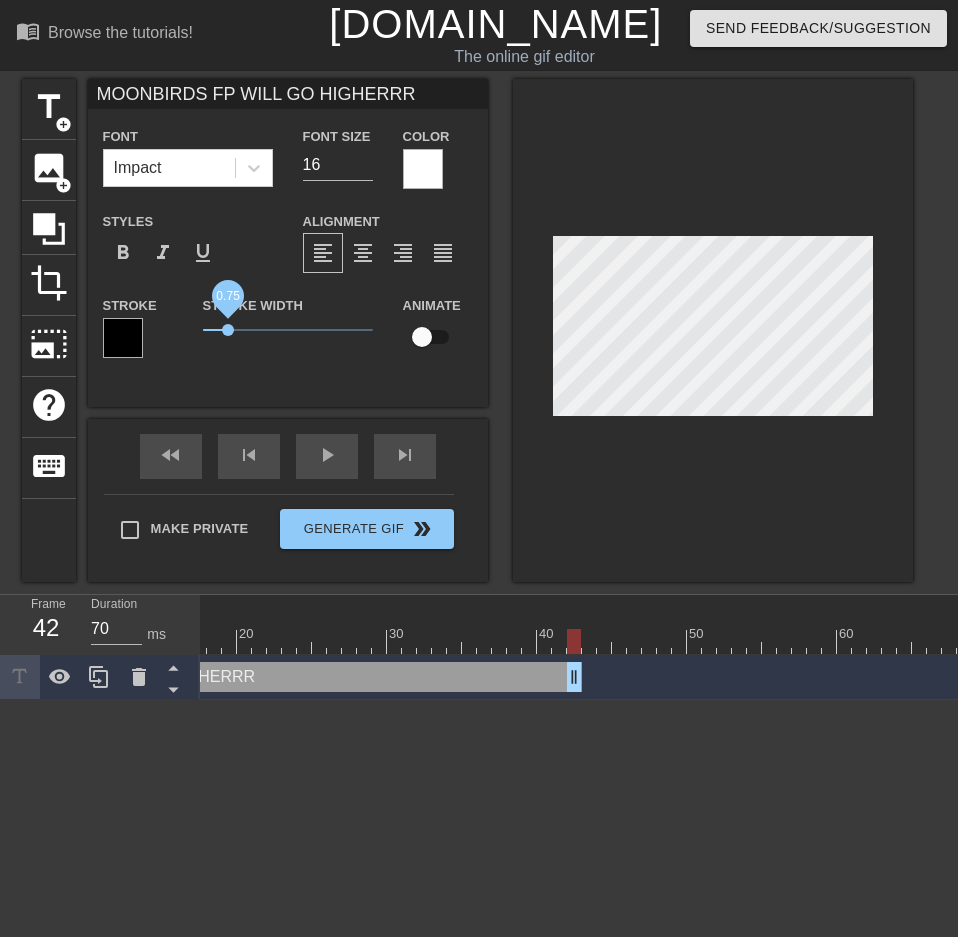 click on "0.75" at bounding box center [228, 330] 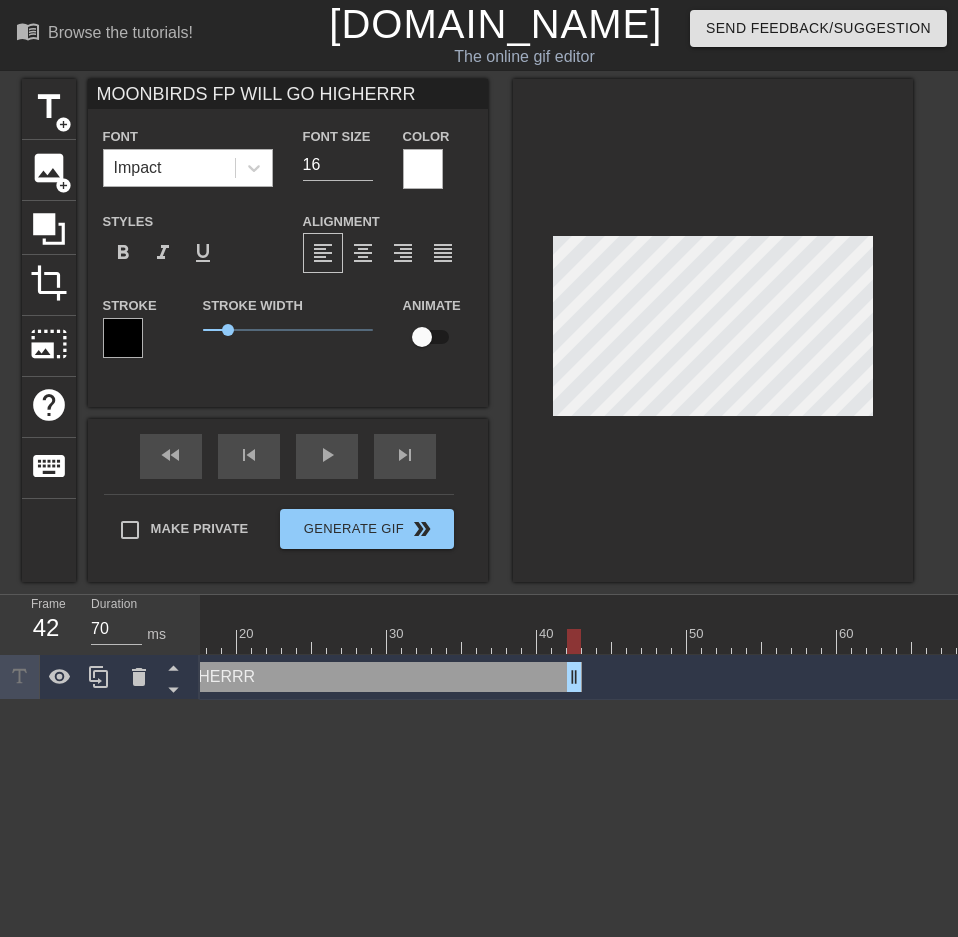 click on "Impact" at bounding box center (169, 168) 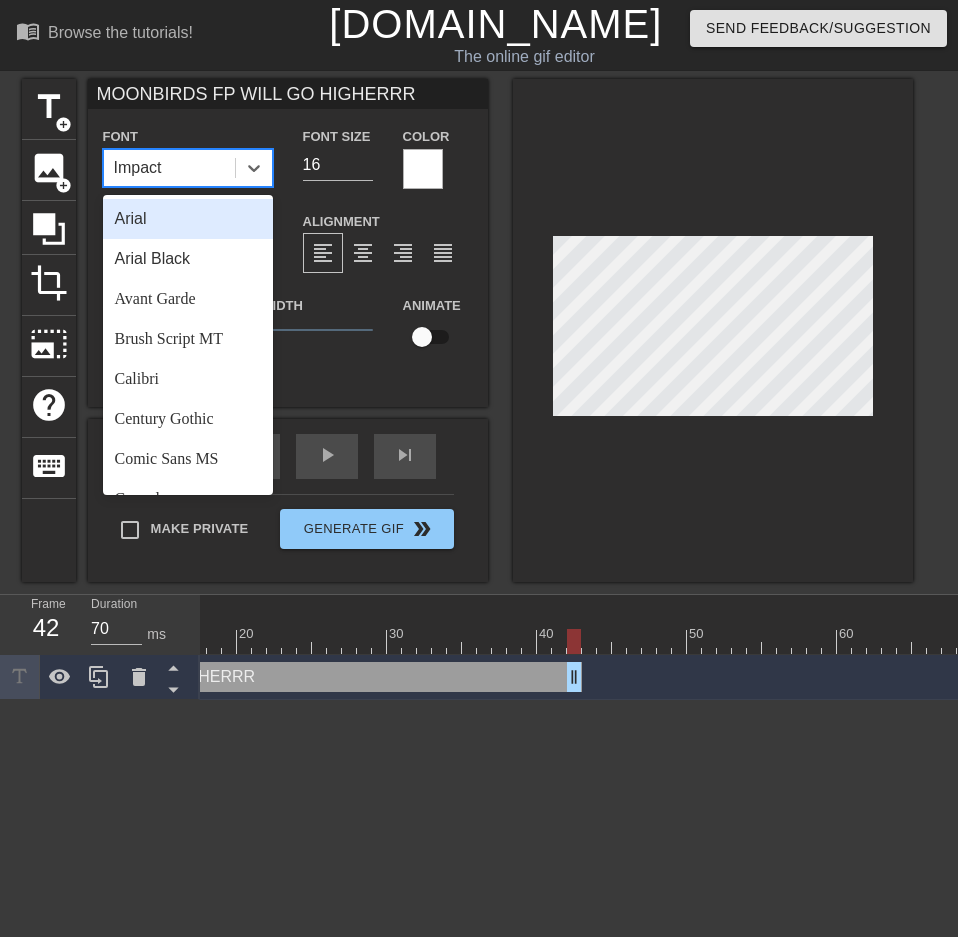 click on "Arial" at bounding box center (188, 219) 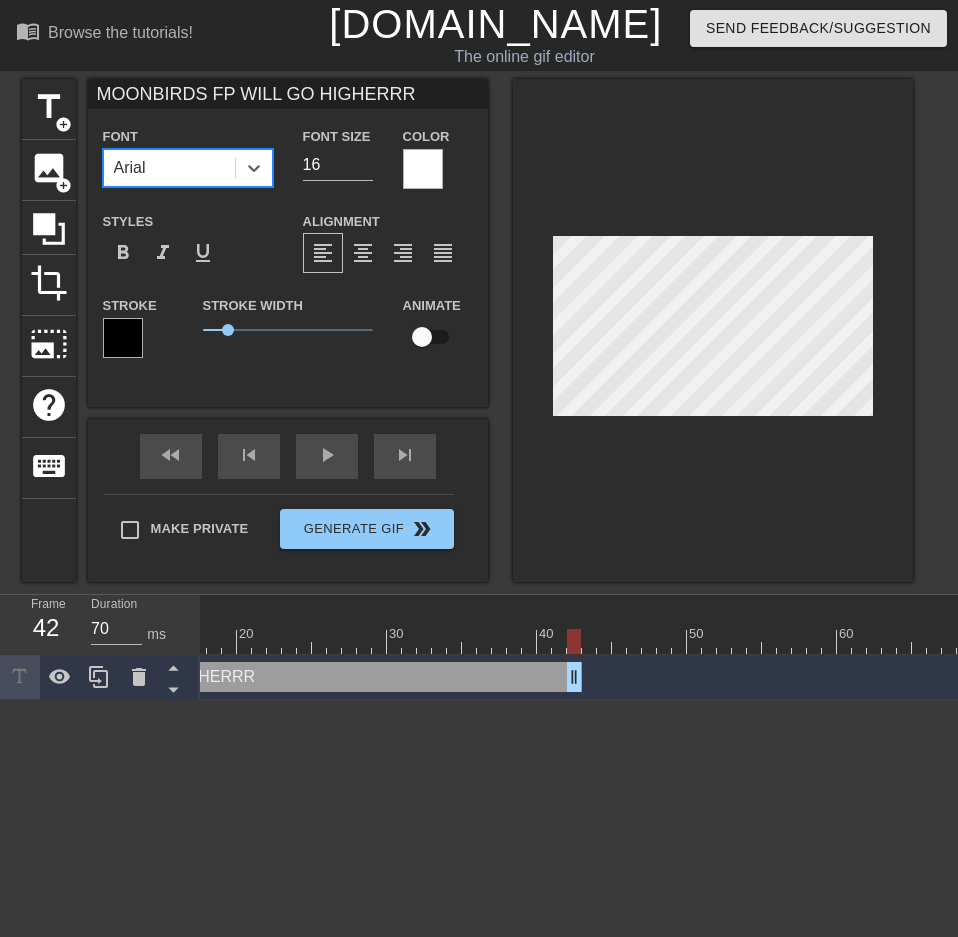 click on "Arial" at bounding box center (169, 168) 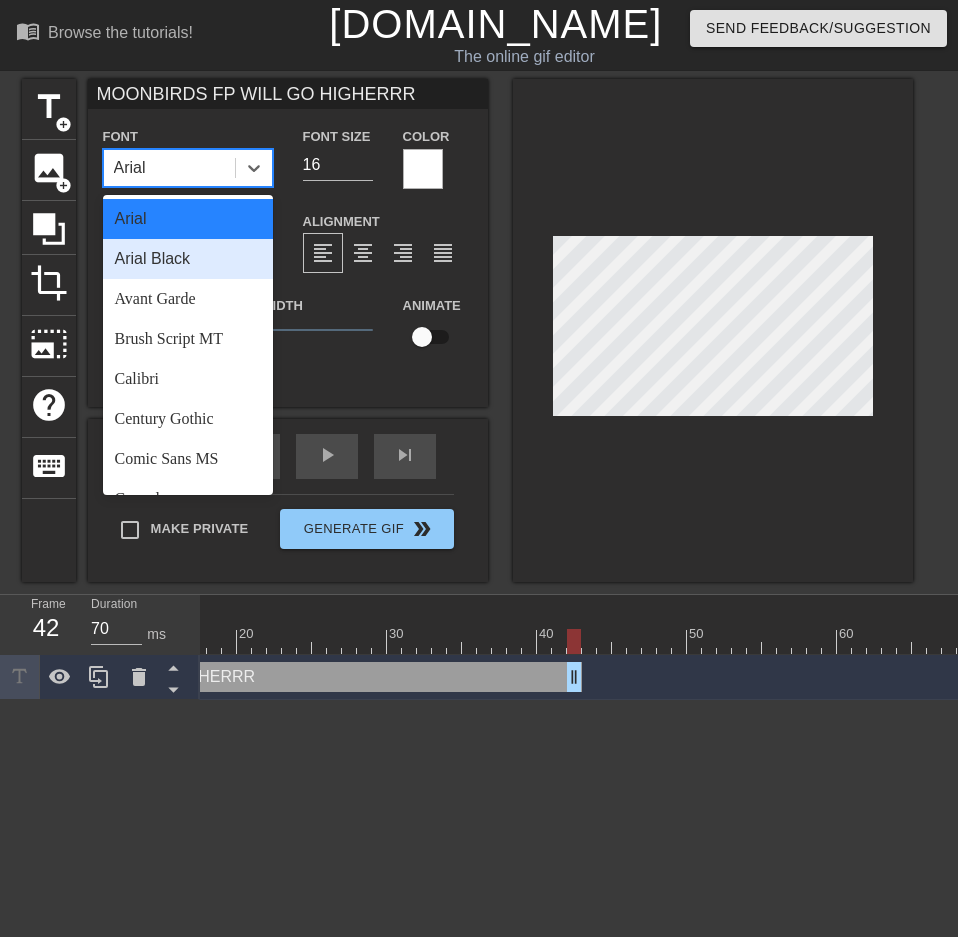 click on "Arial Black" at bounding box center (188, 259) 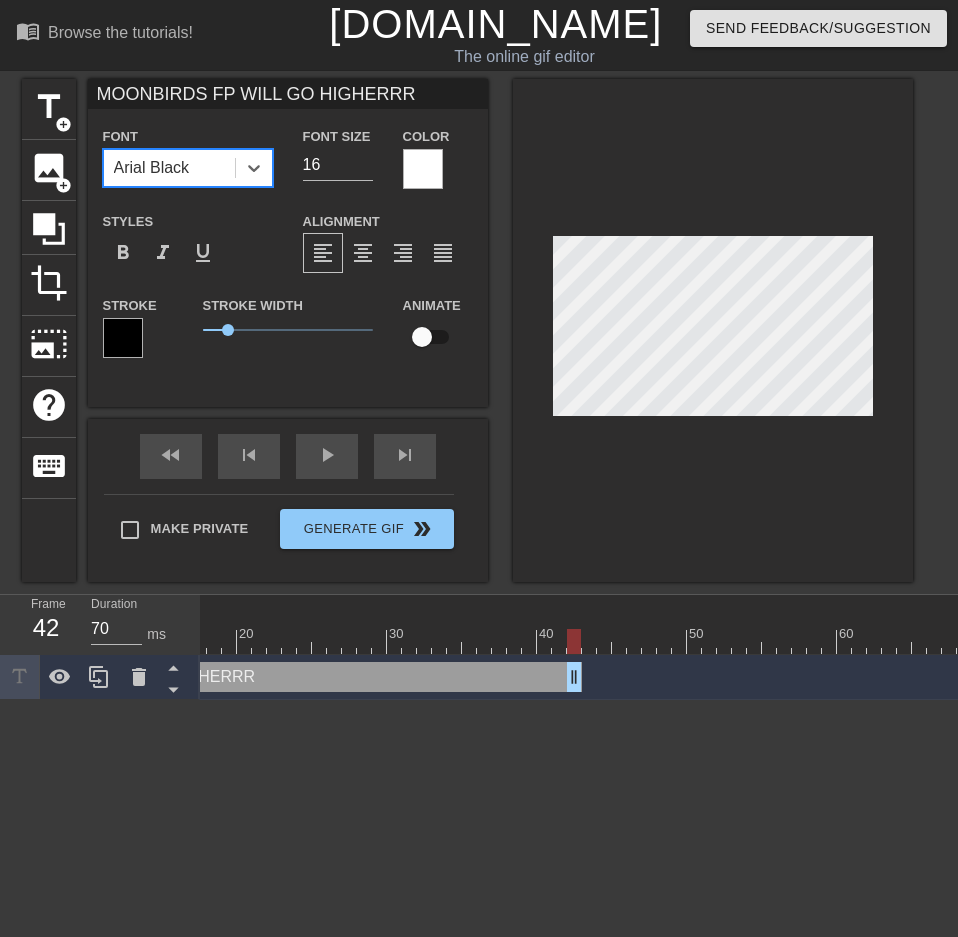 click on "Arial Black" at bounding box center (169, 168) 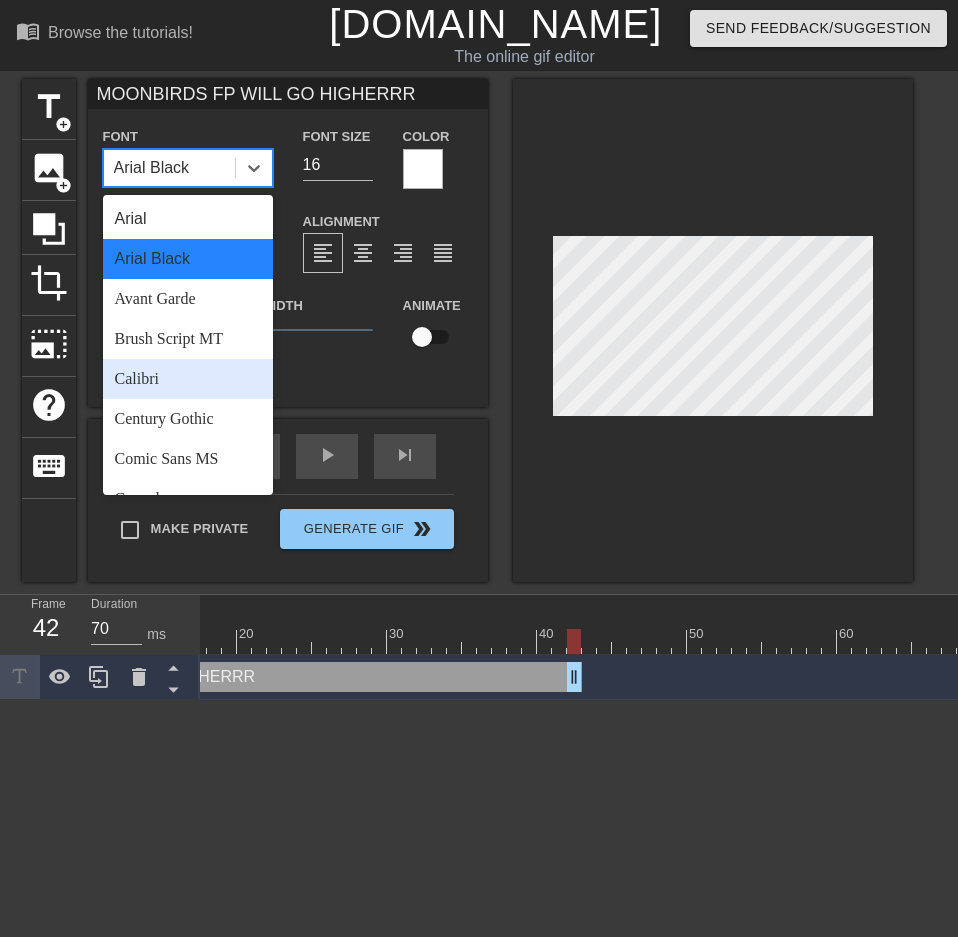 click on "Calibri" at bounding box center (188, 379) 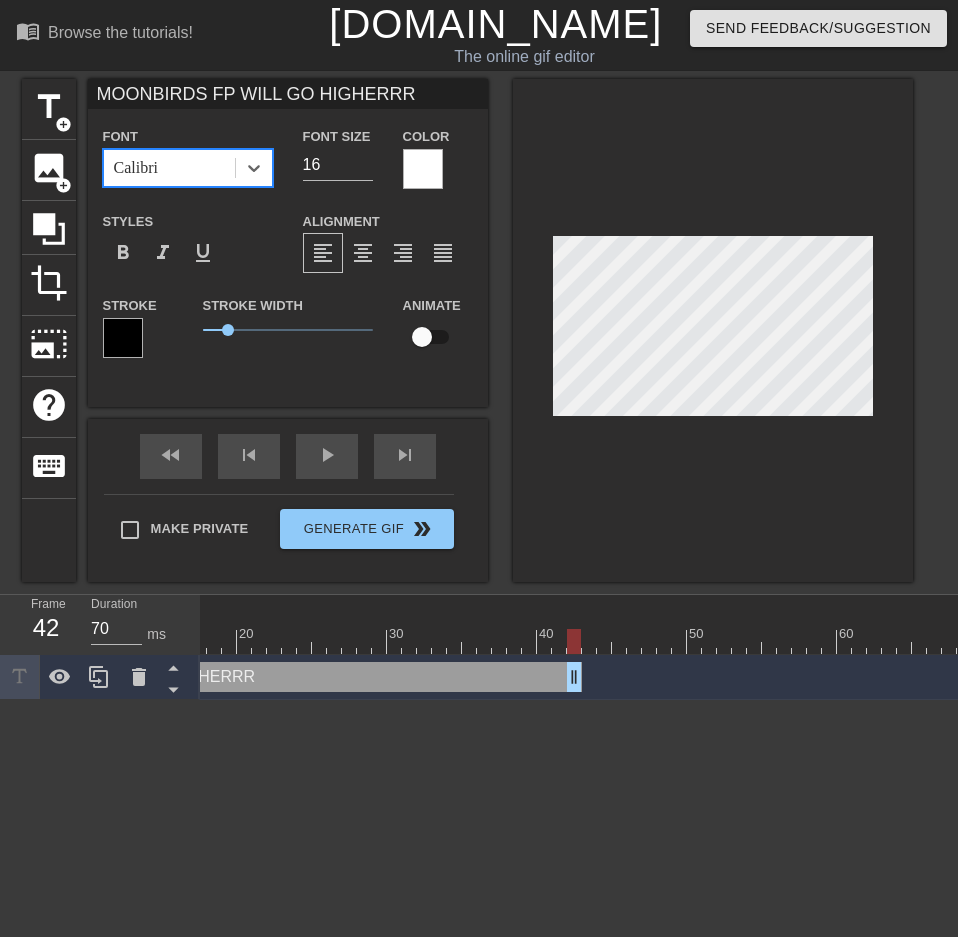 click on "Calibri" at bounding box center [169, 168] 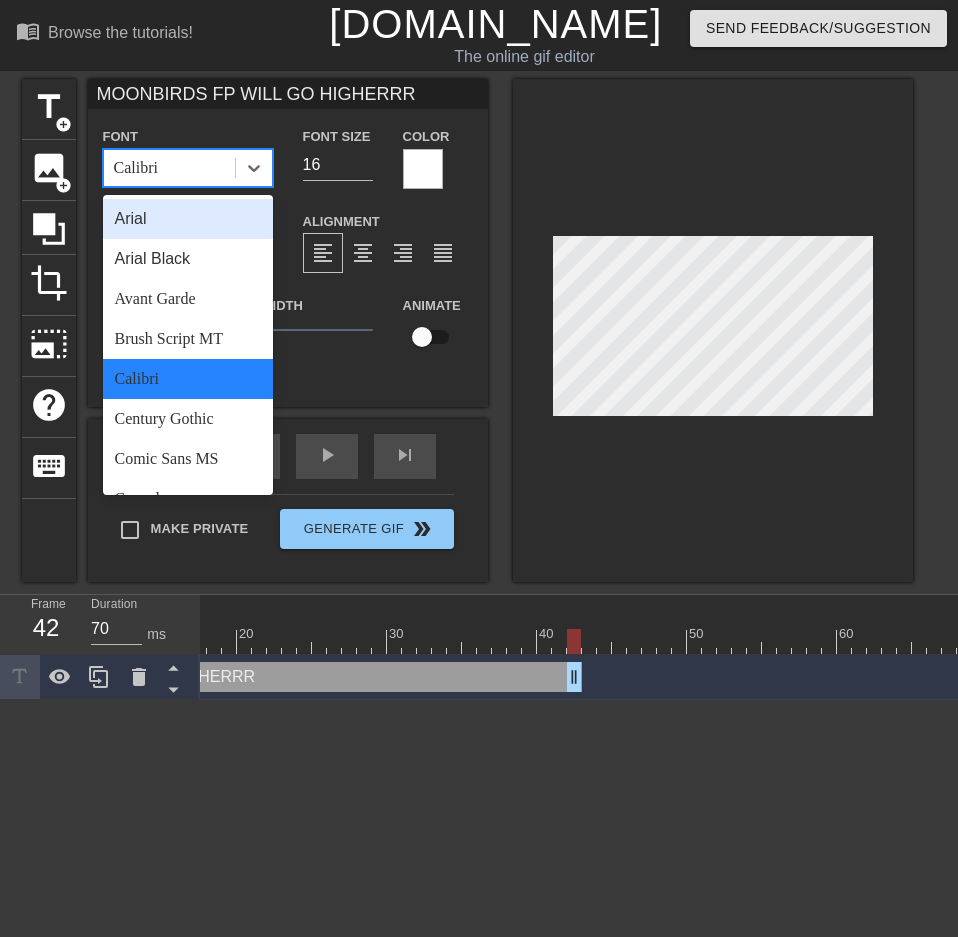 click on "Calibri" at bounding box center [169, 168] 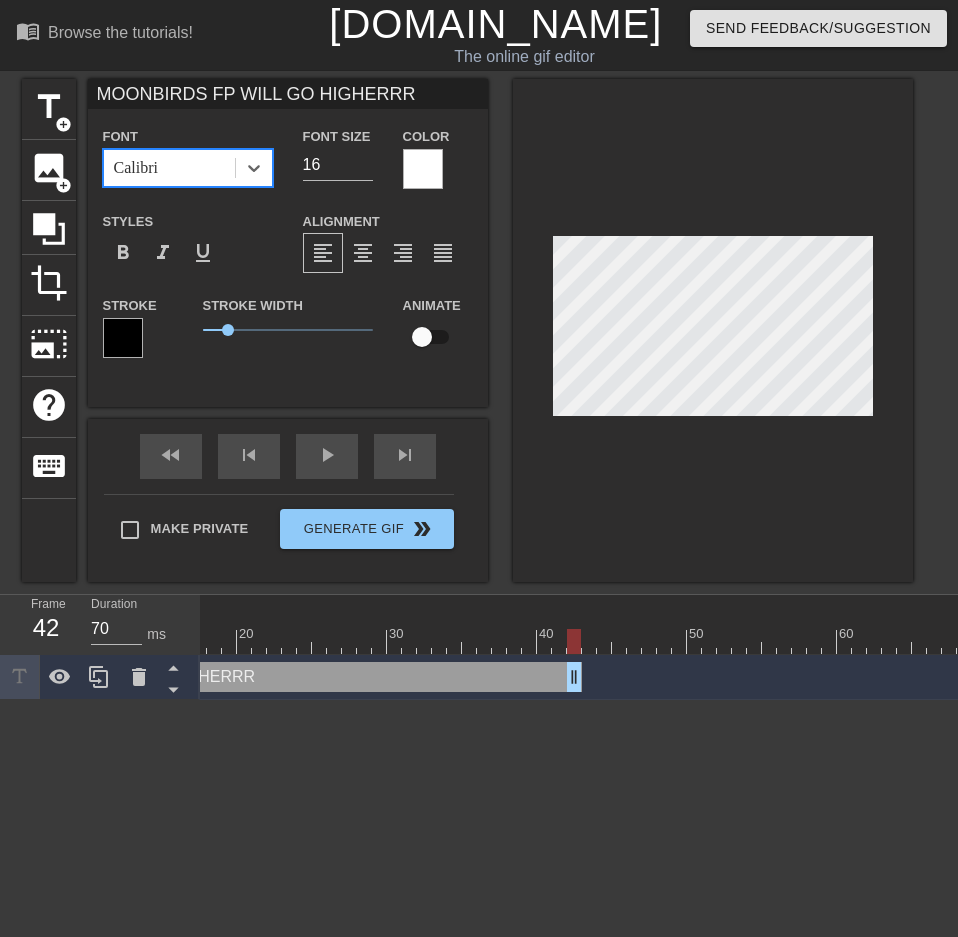 click on "Calibri" at bounding box center [169, 168] 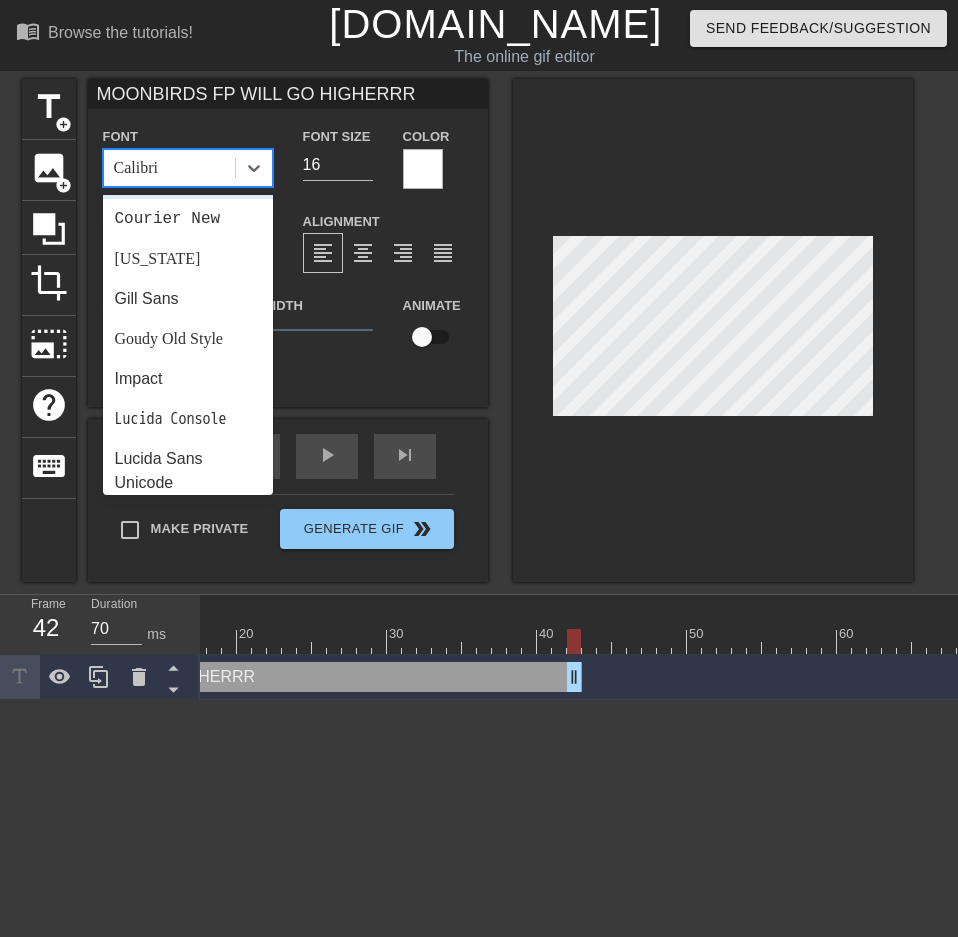 scroll, scrollTop: 400, scrollLeft: 0, axis: vertical 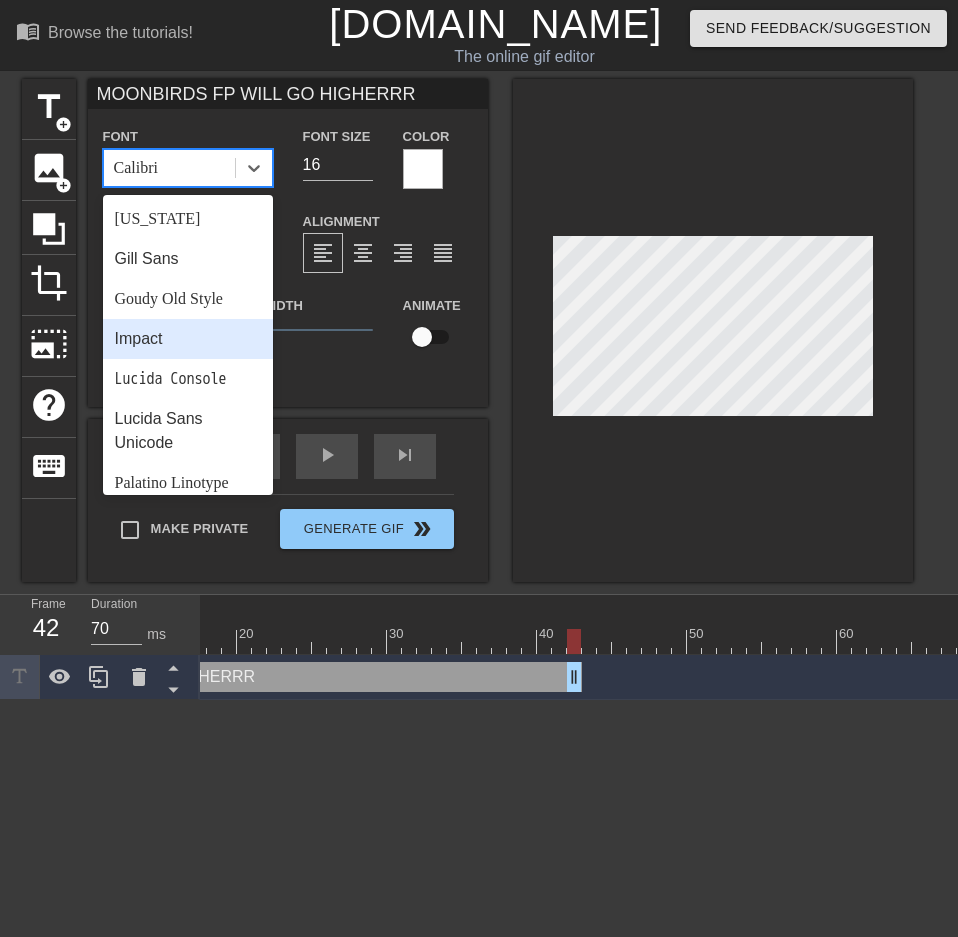 click on "Impact" at bounding box center (188, 339) 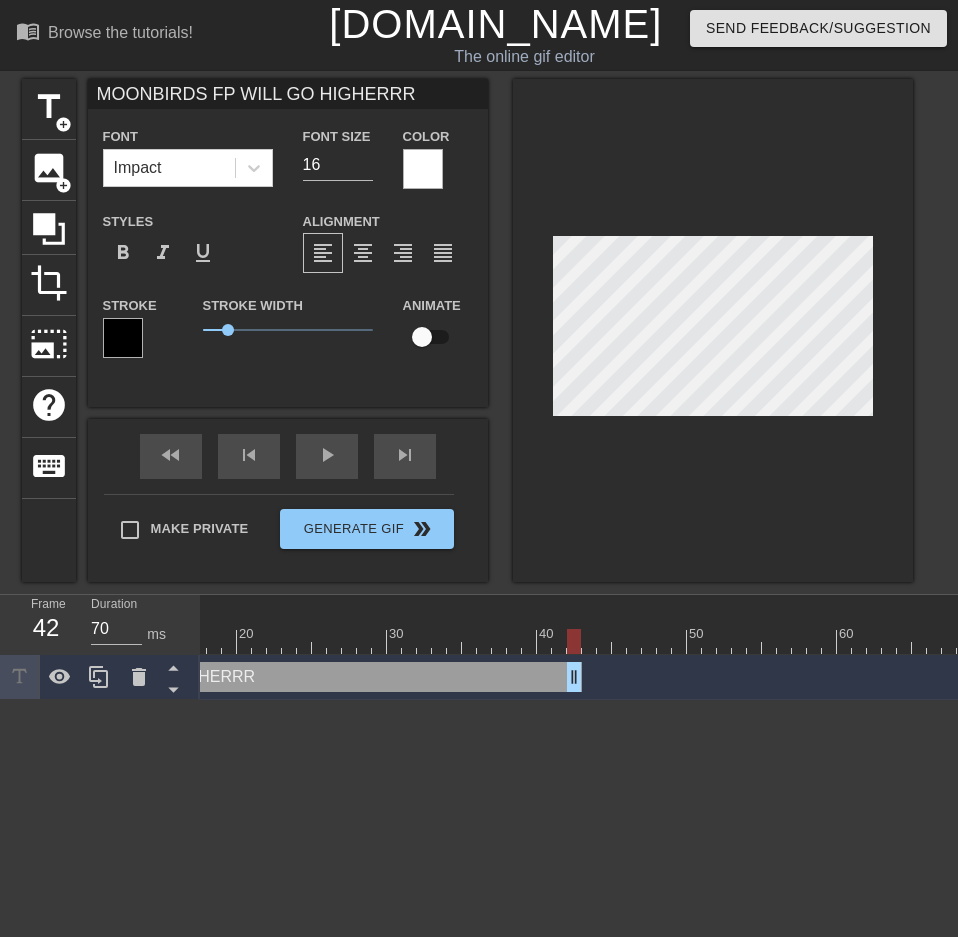 scroll, scrollTop: 3, scrollLeft: 3, axis: both 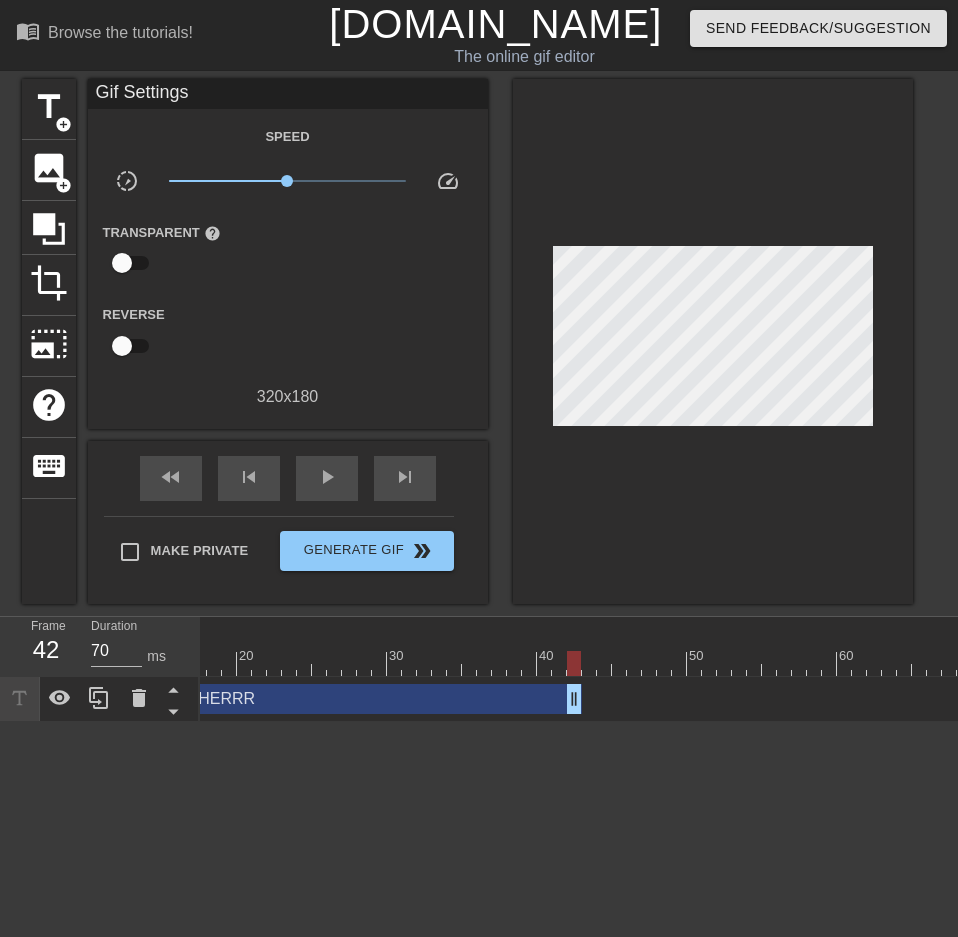 click at bounding box center [713, 341] 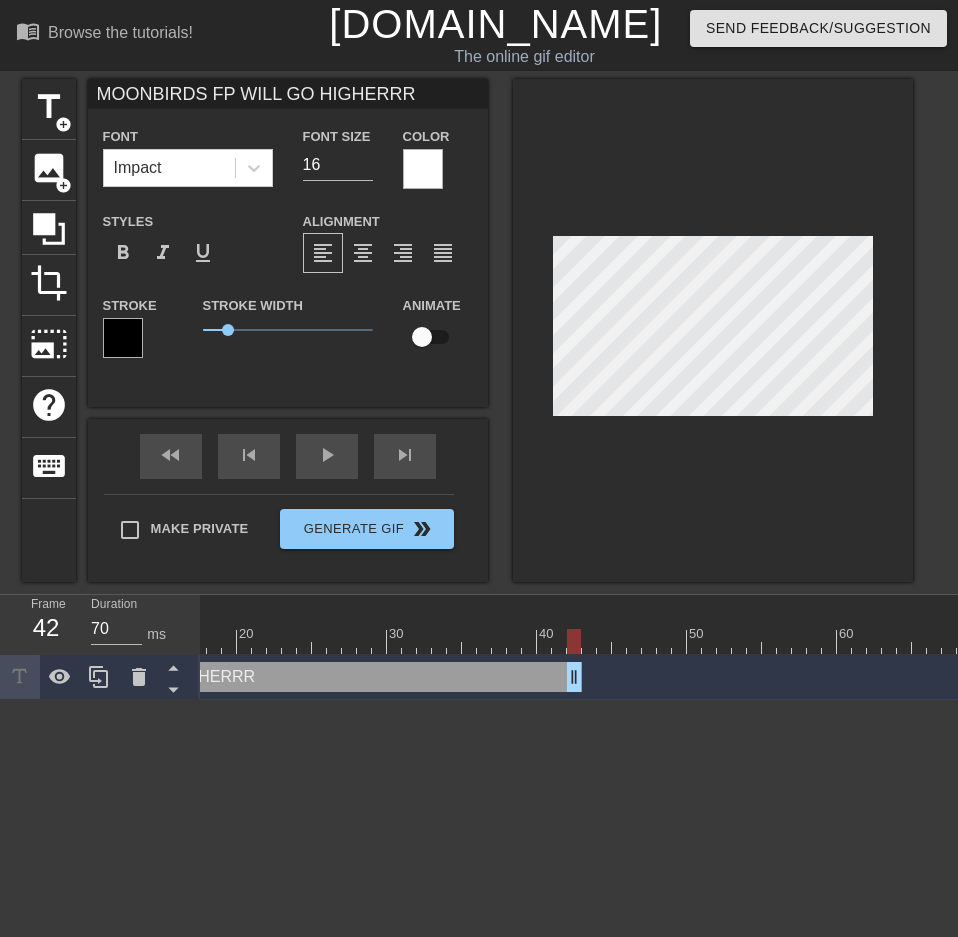 click at bounding box center [713, 330] 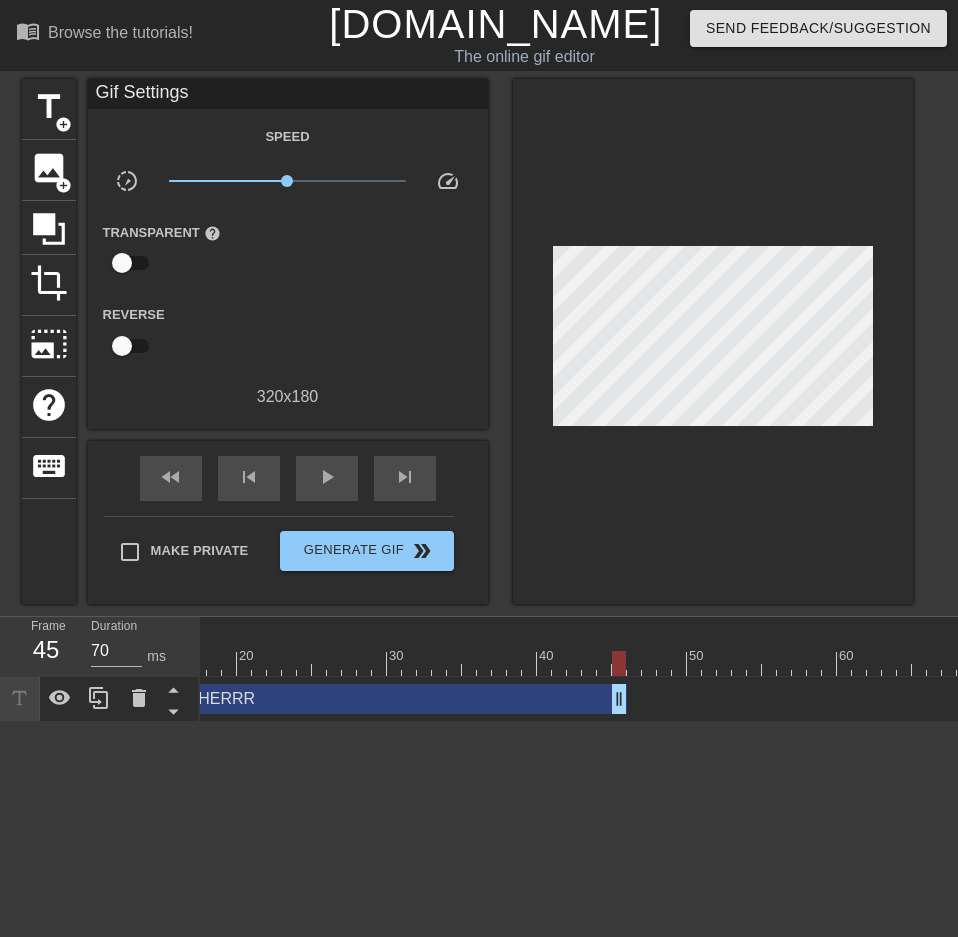 drag, startPoint x: 575, startPoint y: 700, endPoint x: 621, endPoint y: 696, distance: 46.173584 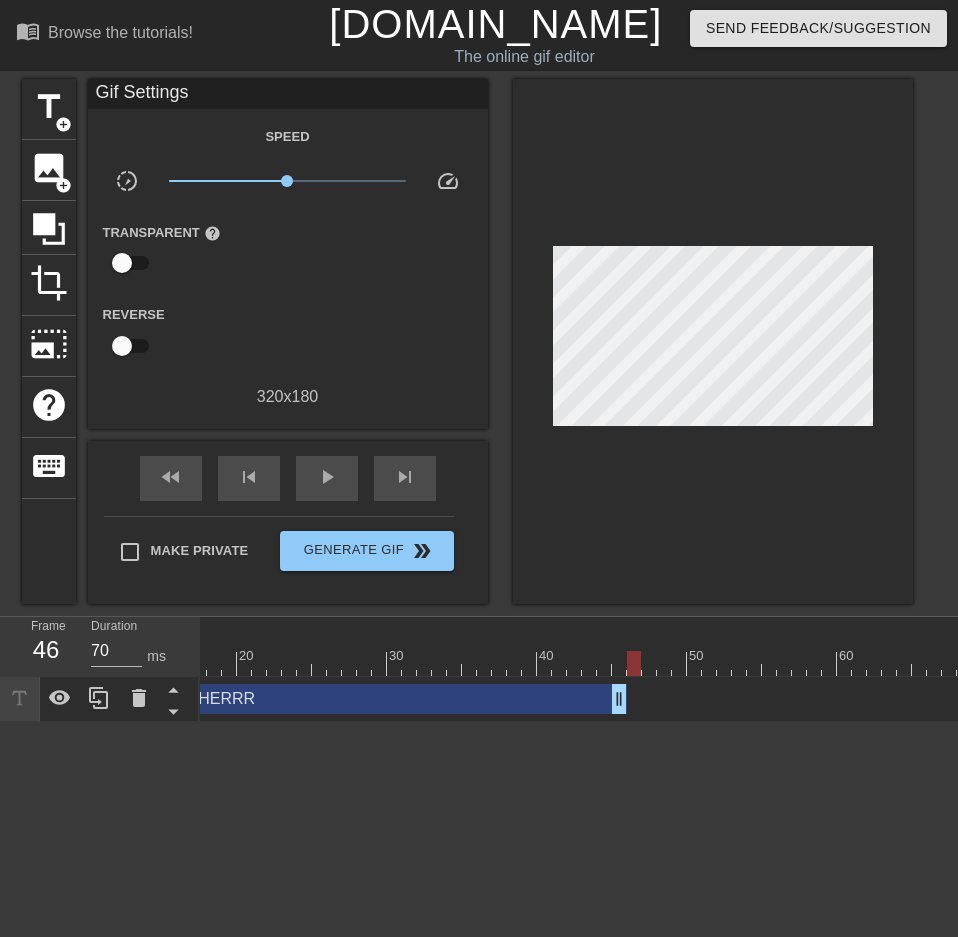 type on "60" 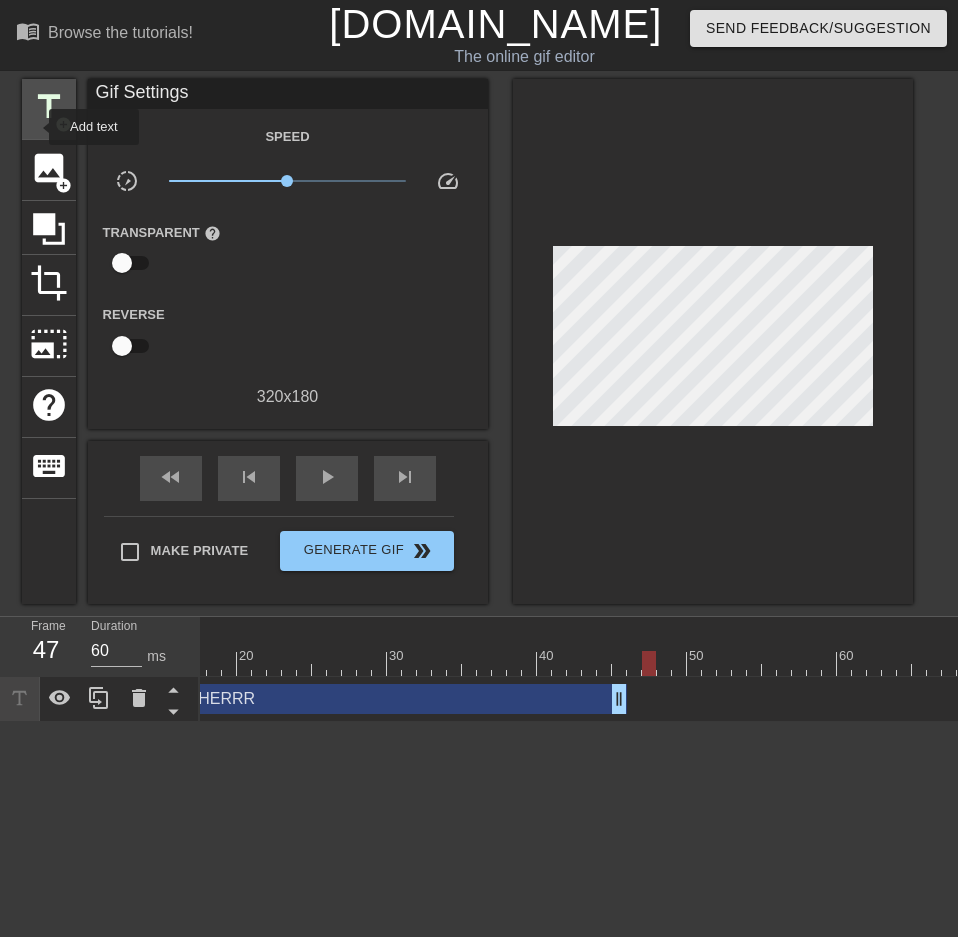 click on "title add_circle" at bounding box center (49, 109) 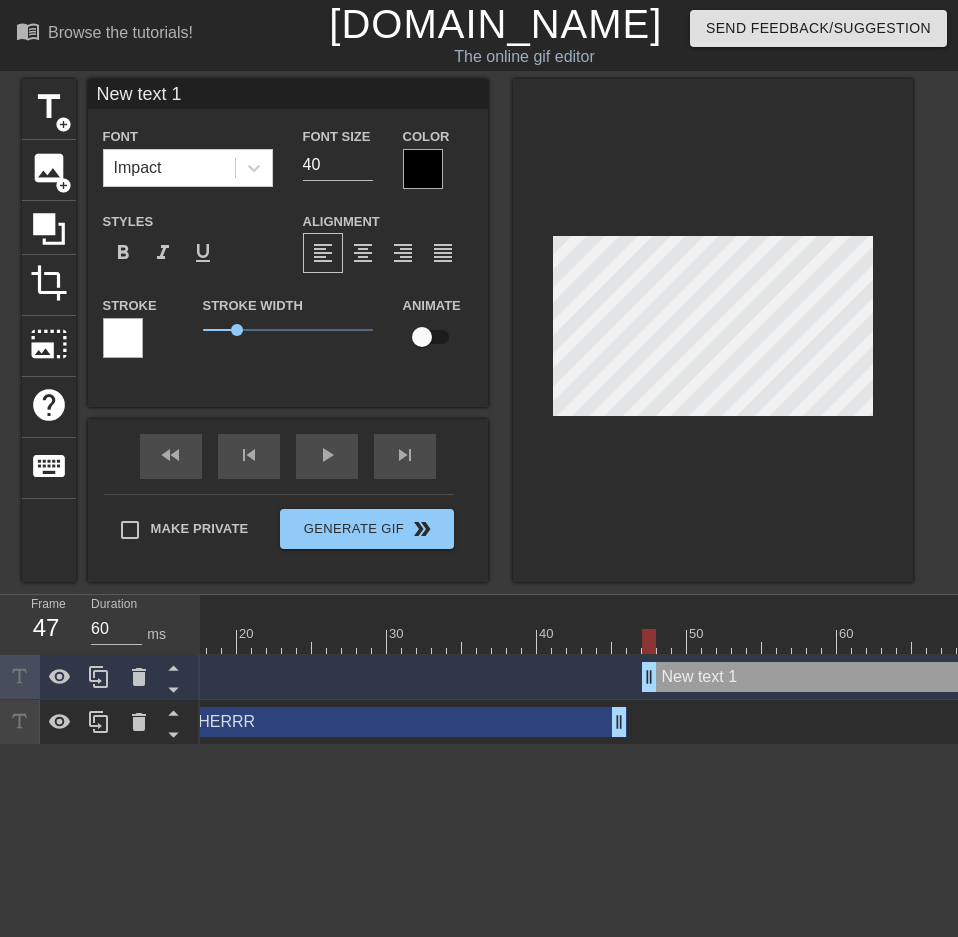 scroll, scrollTop: 3, scrollLeft: 3, axis: both 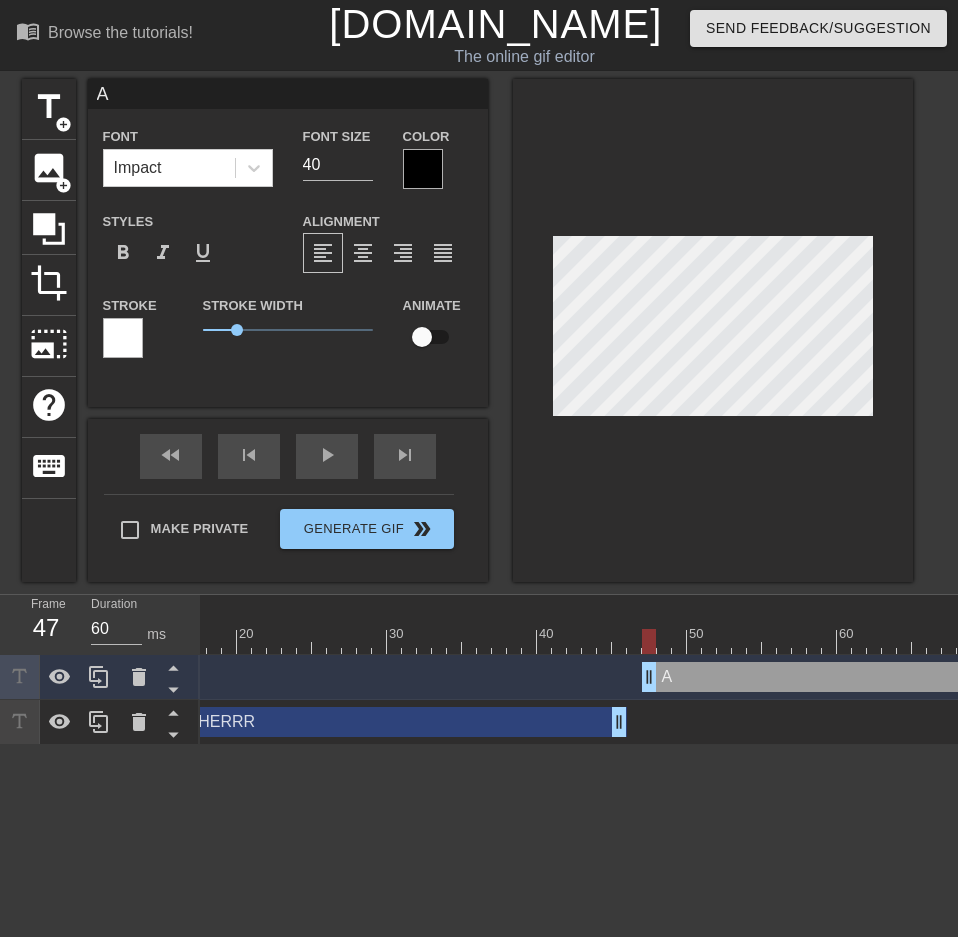 type on "AN" 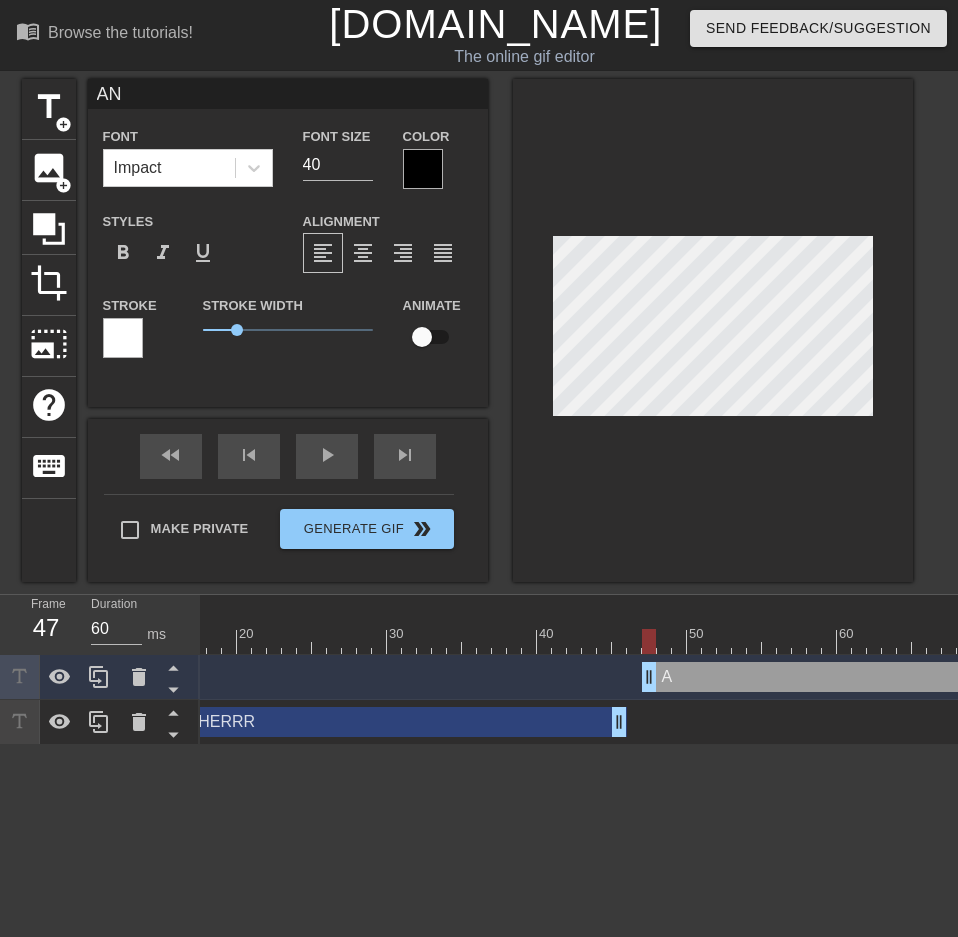 type on "AND" 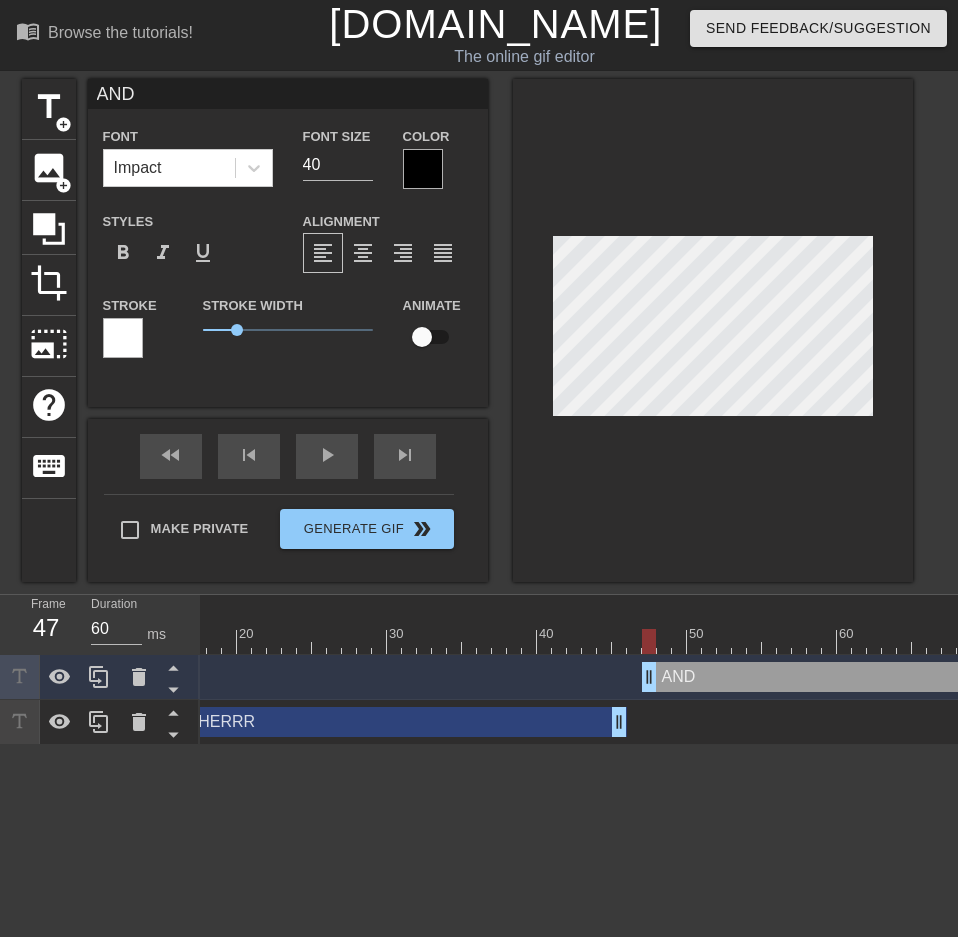 type on "AND" 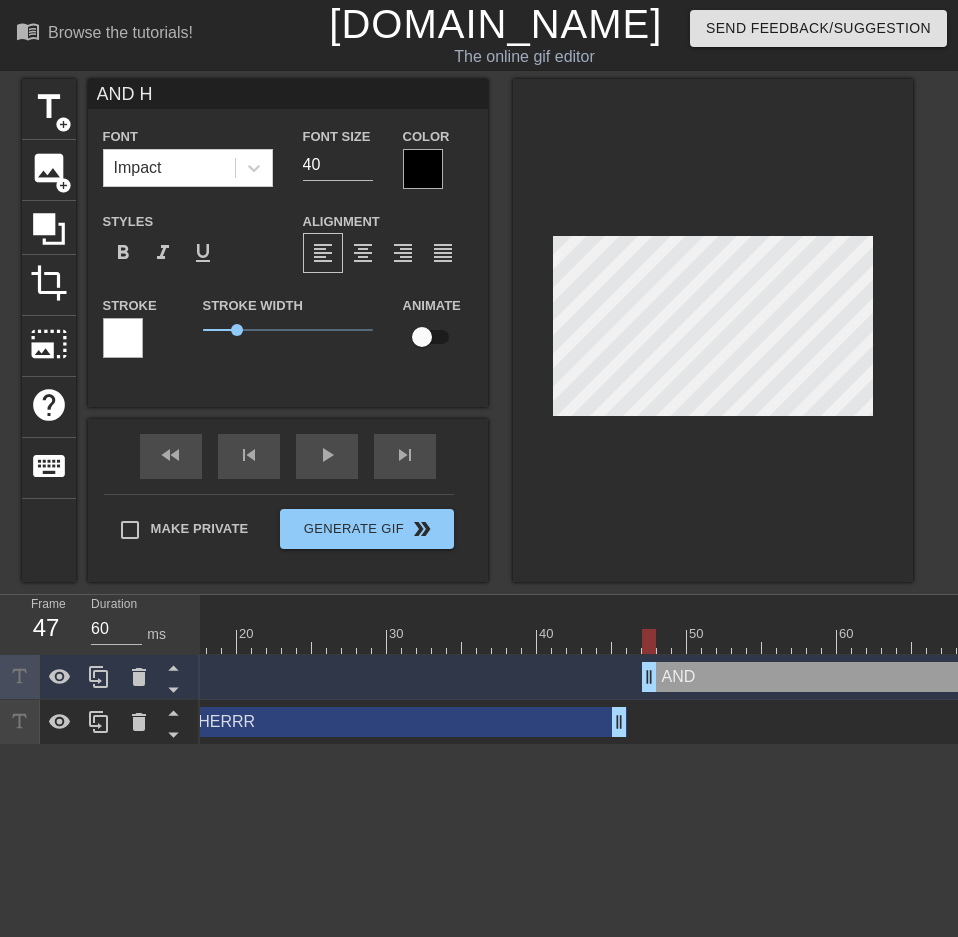 type on "AND HI" 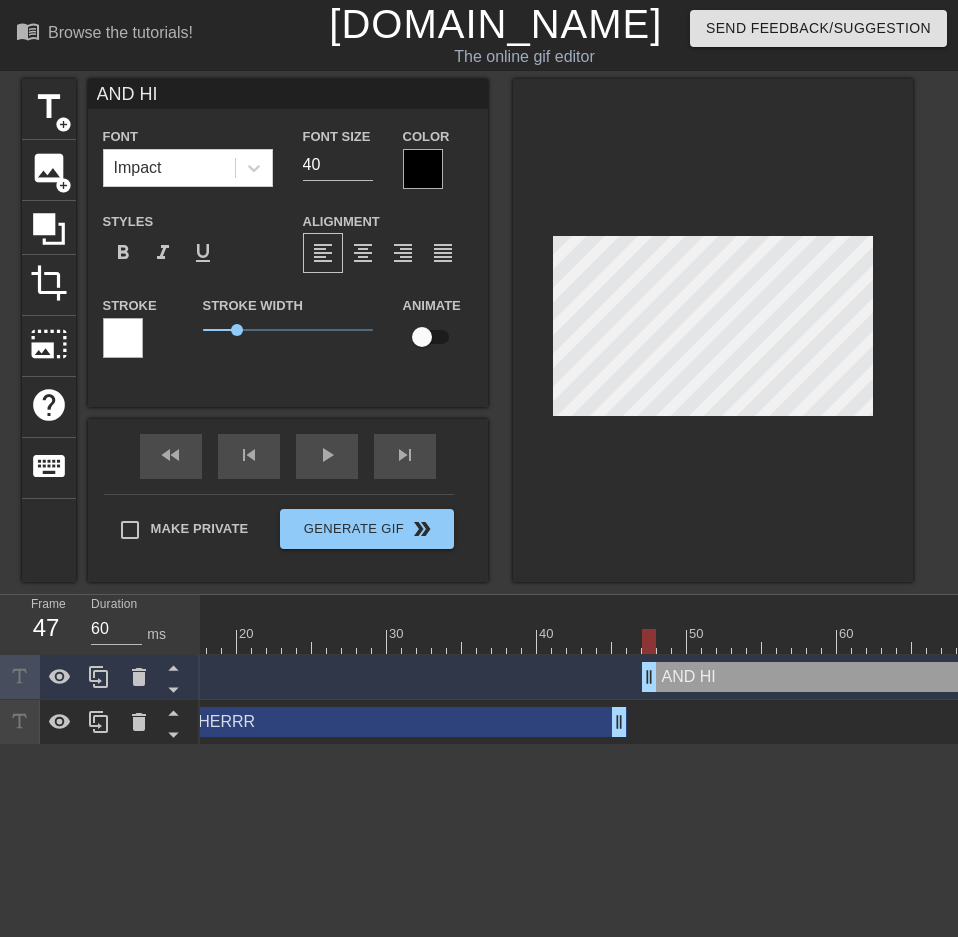 type on "AND HIG" 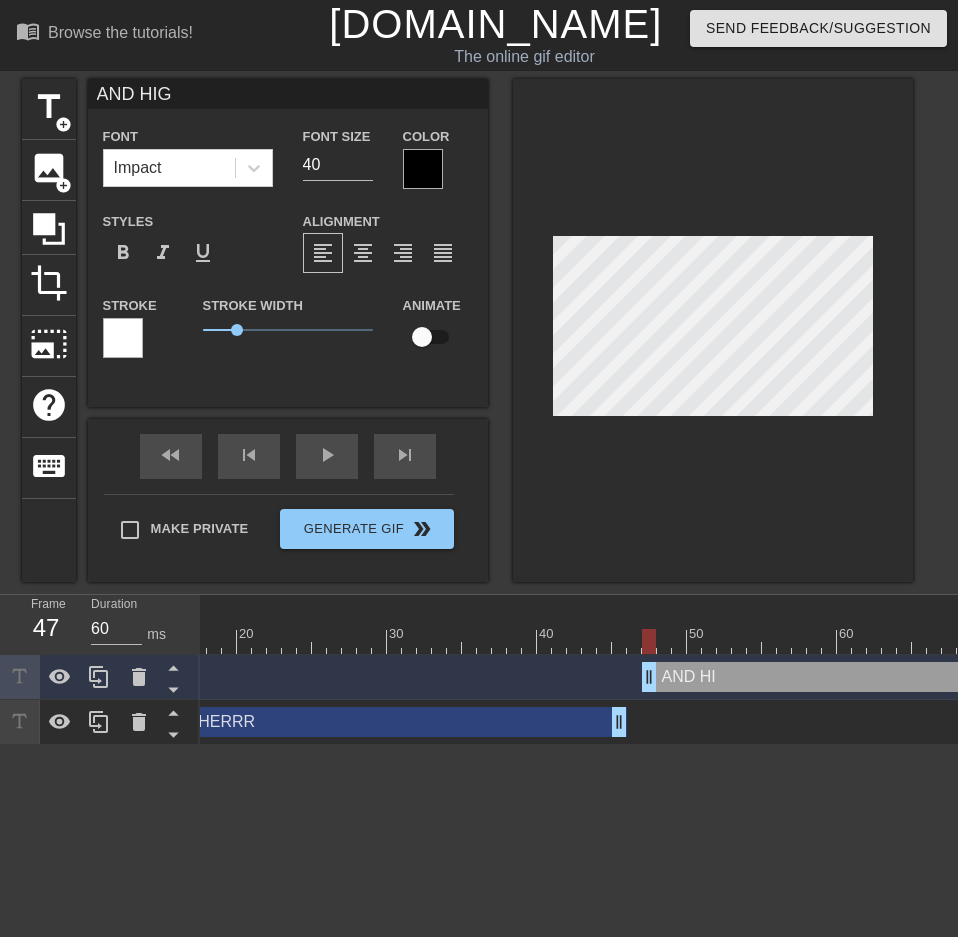 type on "AND HIGH" 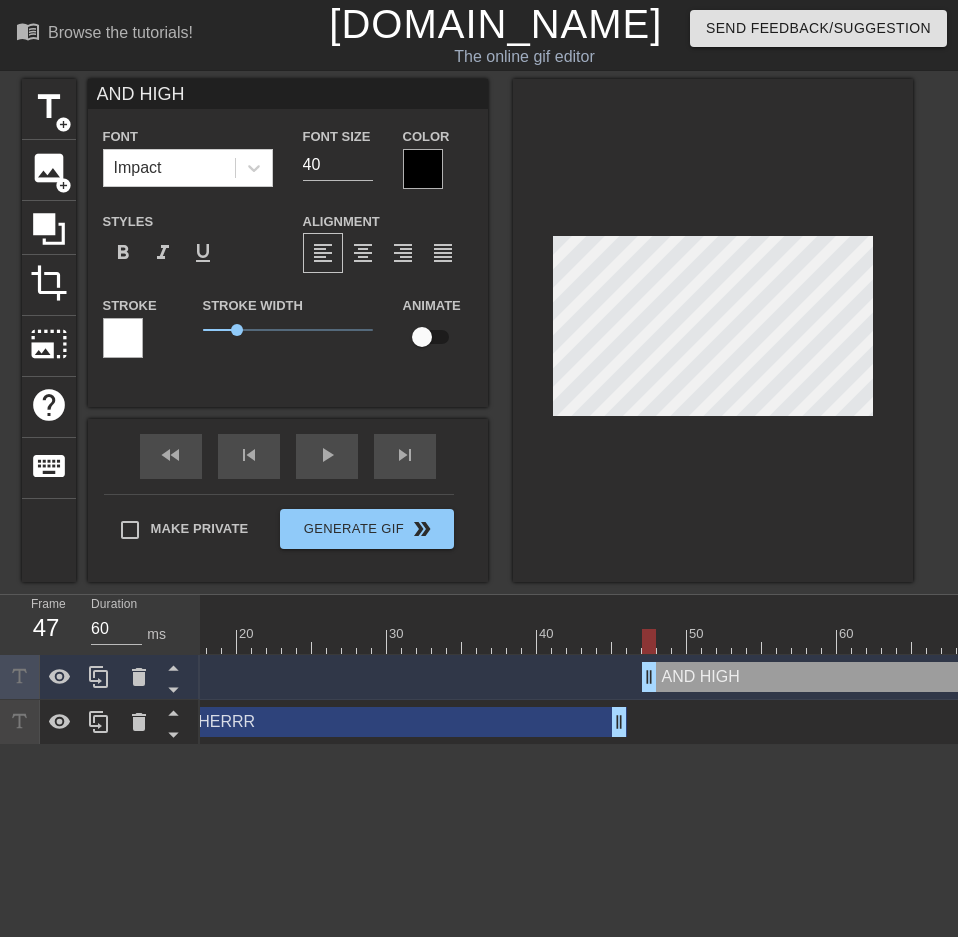 type 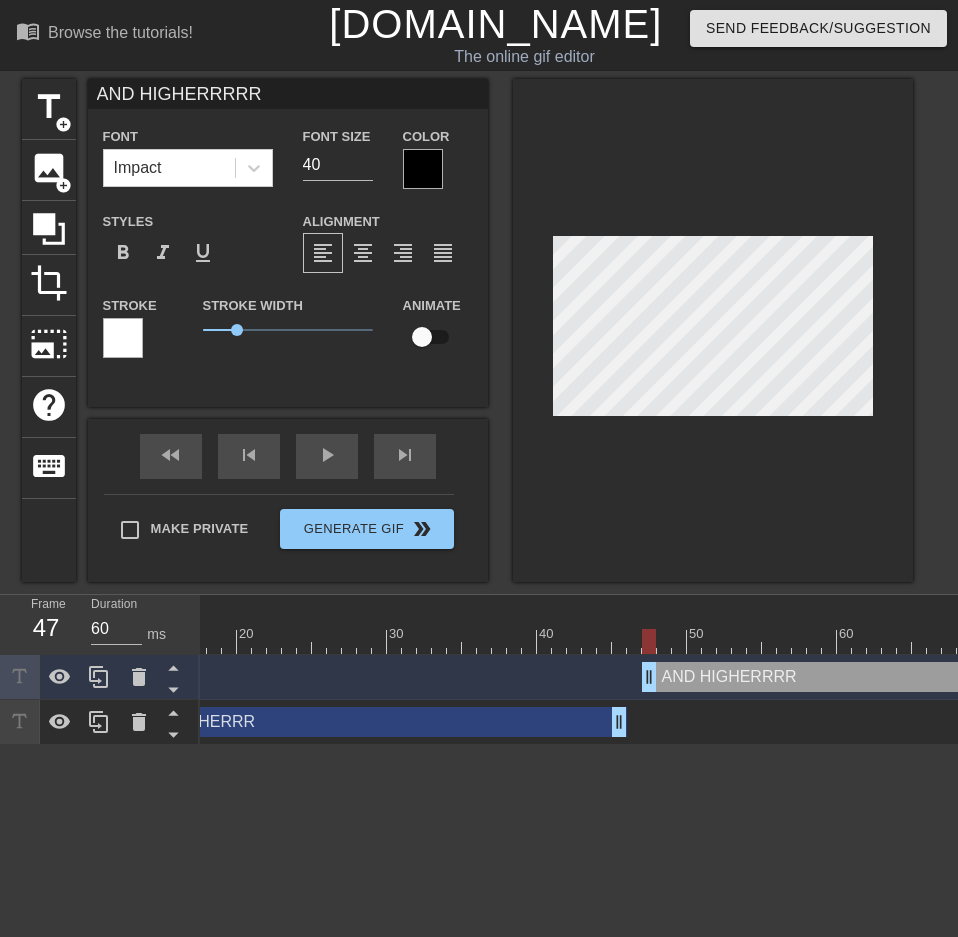 scroll, scrollTop: 3, scrollLeft: 9, axis: both 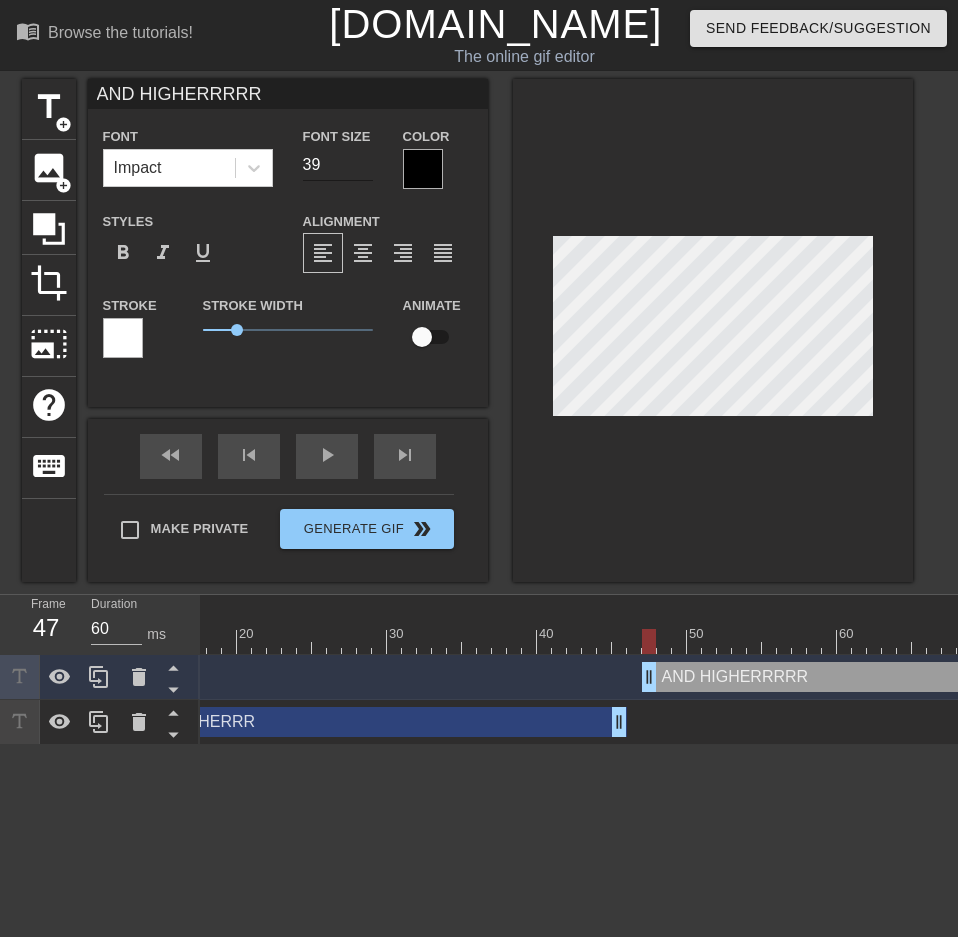 click on "39" at bounding box center [338, 165] 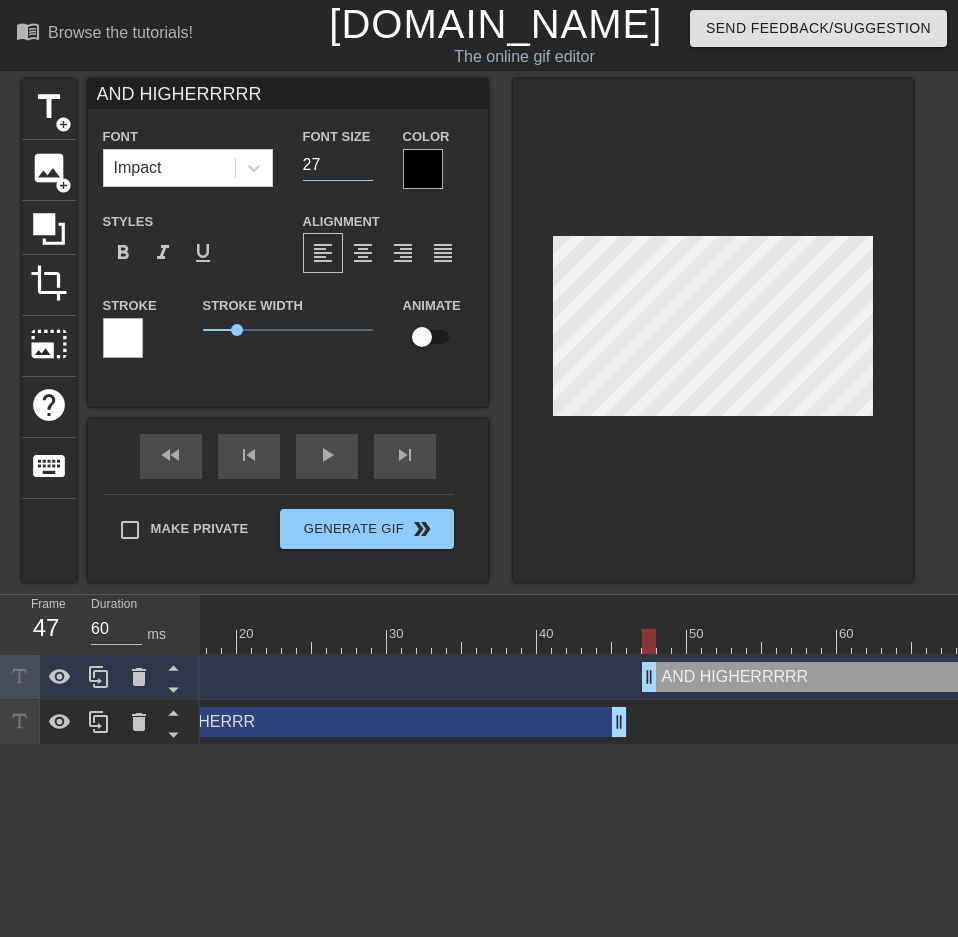click on "27" at bounding box center (338, 165) 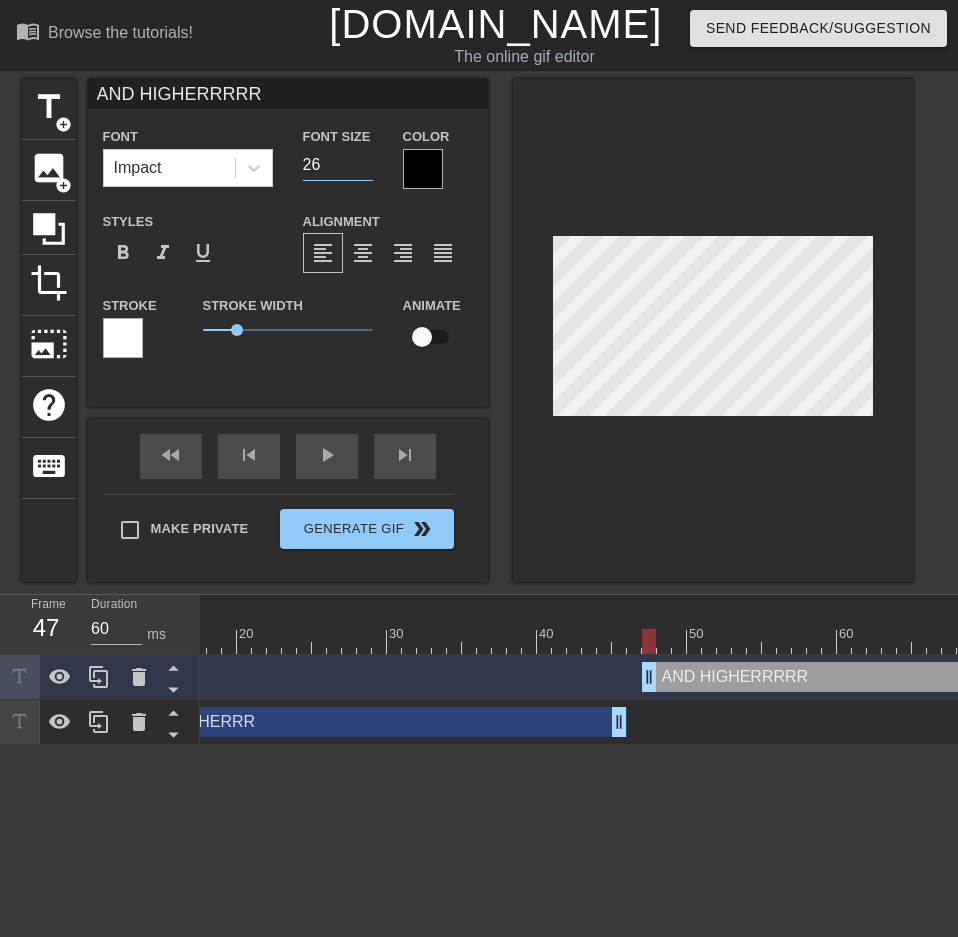 click on "26" at bounding box center [338, 165] 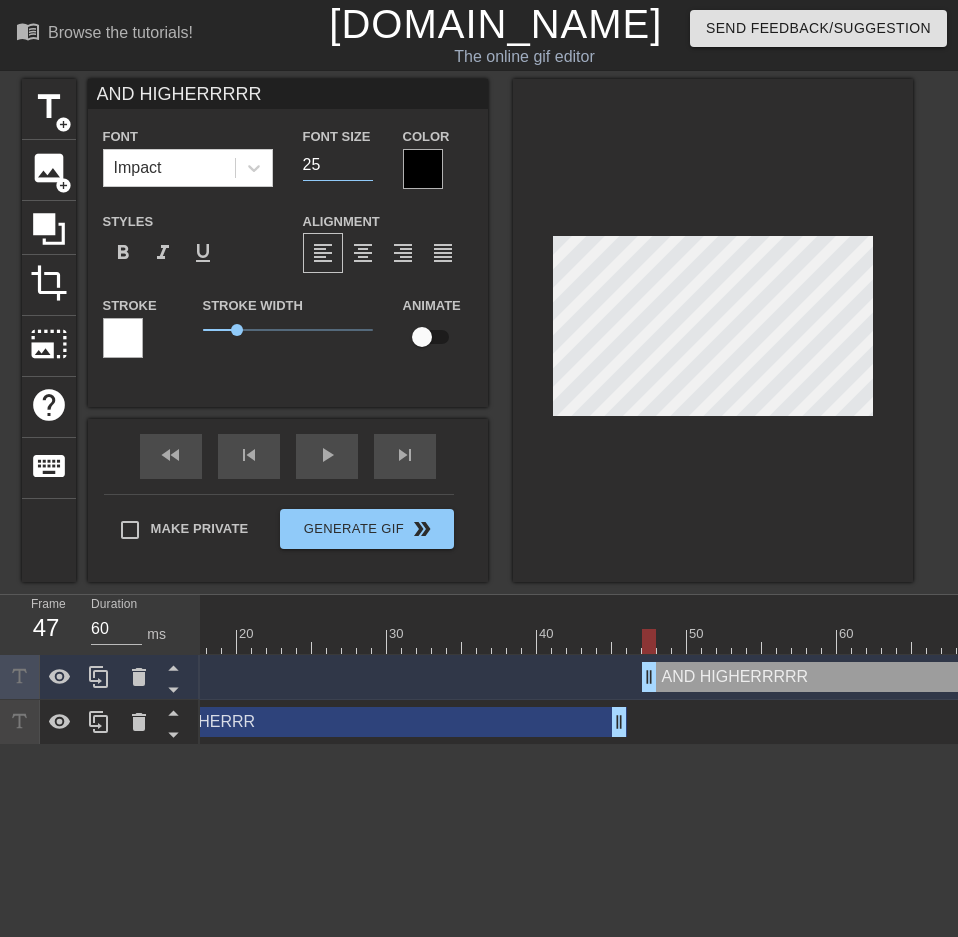 click on "25" at bounding box center (338, 165) 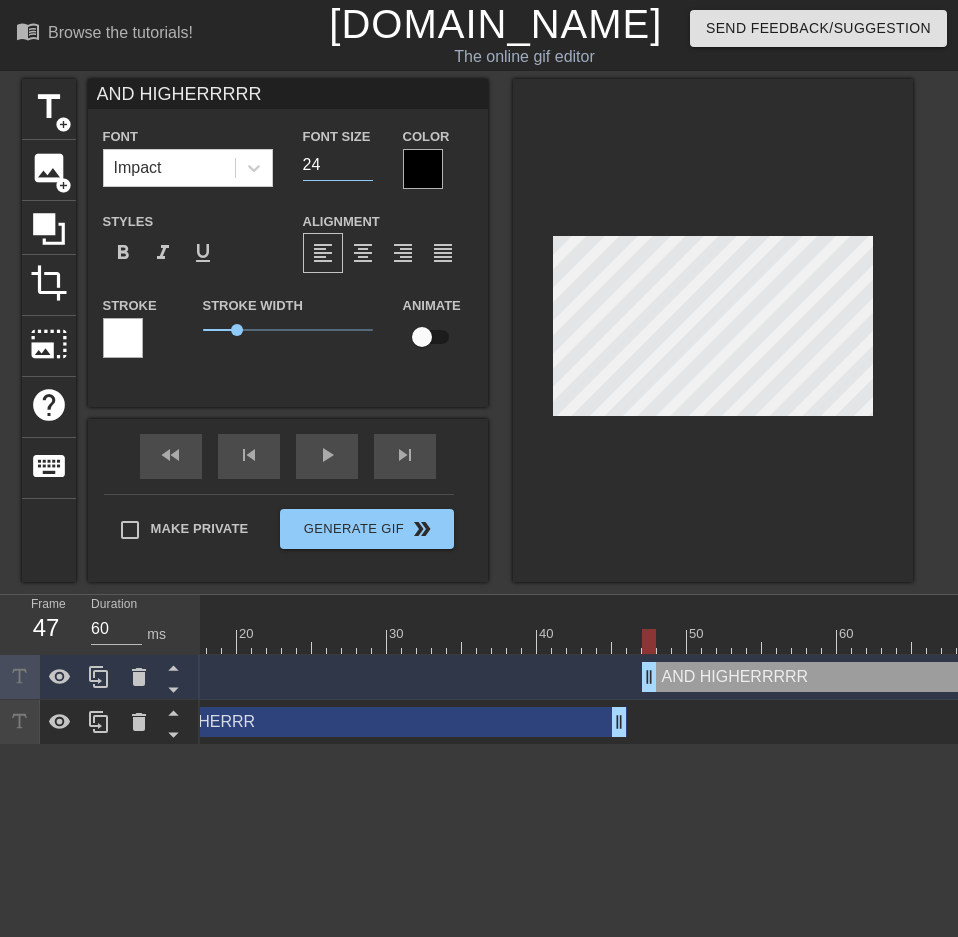 click on "24" at bounding box center (338, 165) 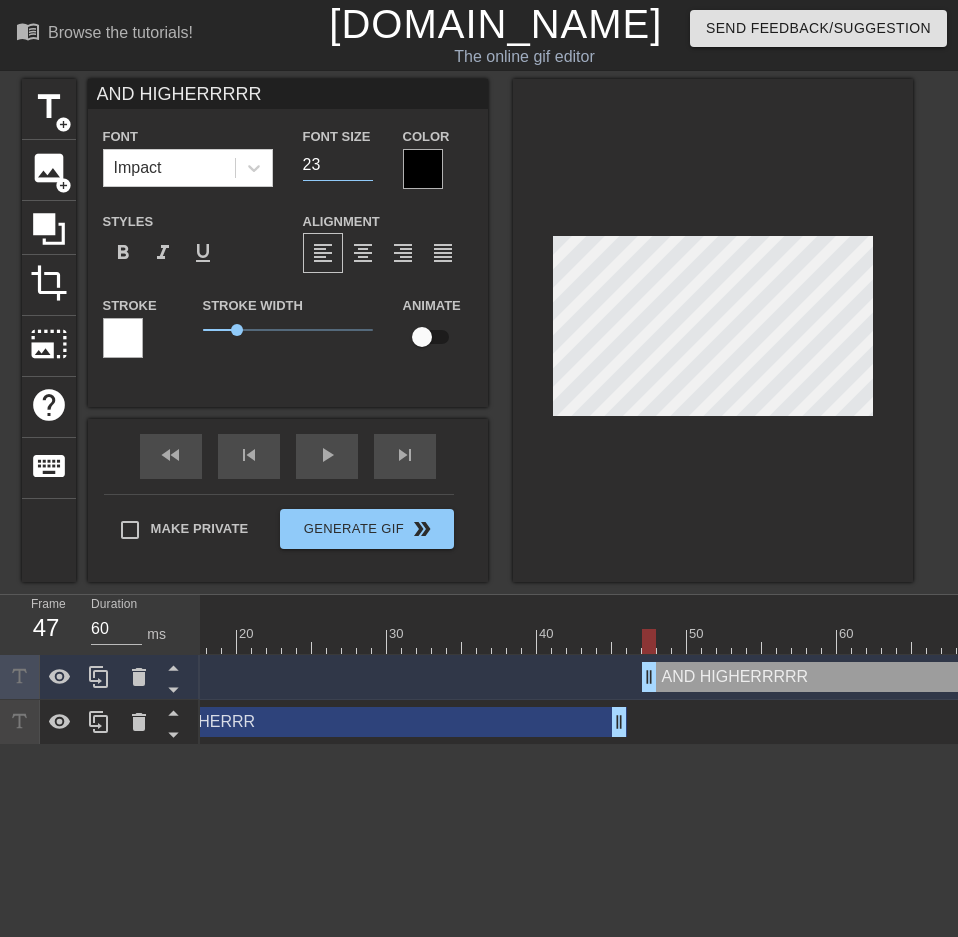 click on "23" at bounding box center (338, 165) 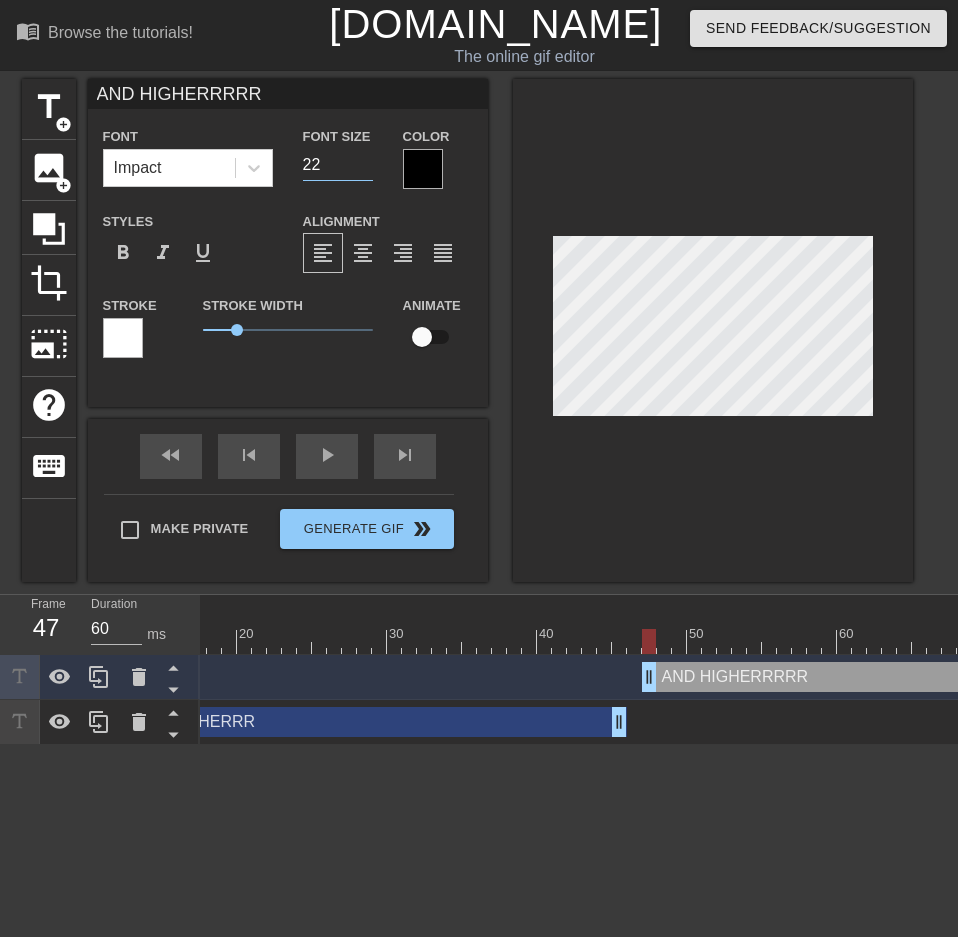 click on "22" at bounding box center [338, 165] 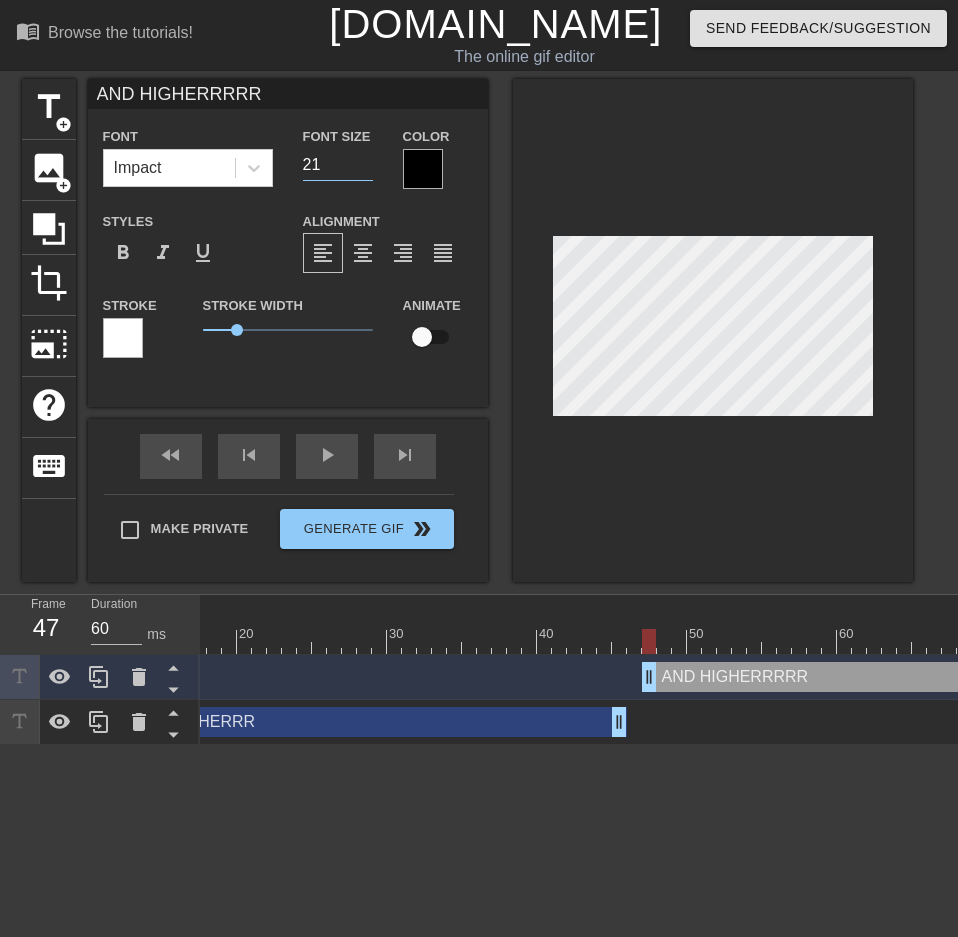 click on "21" at bounding box center [338, 165] 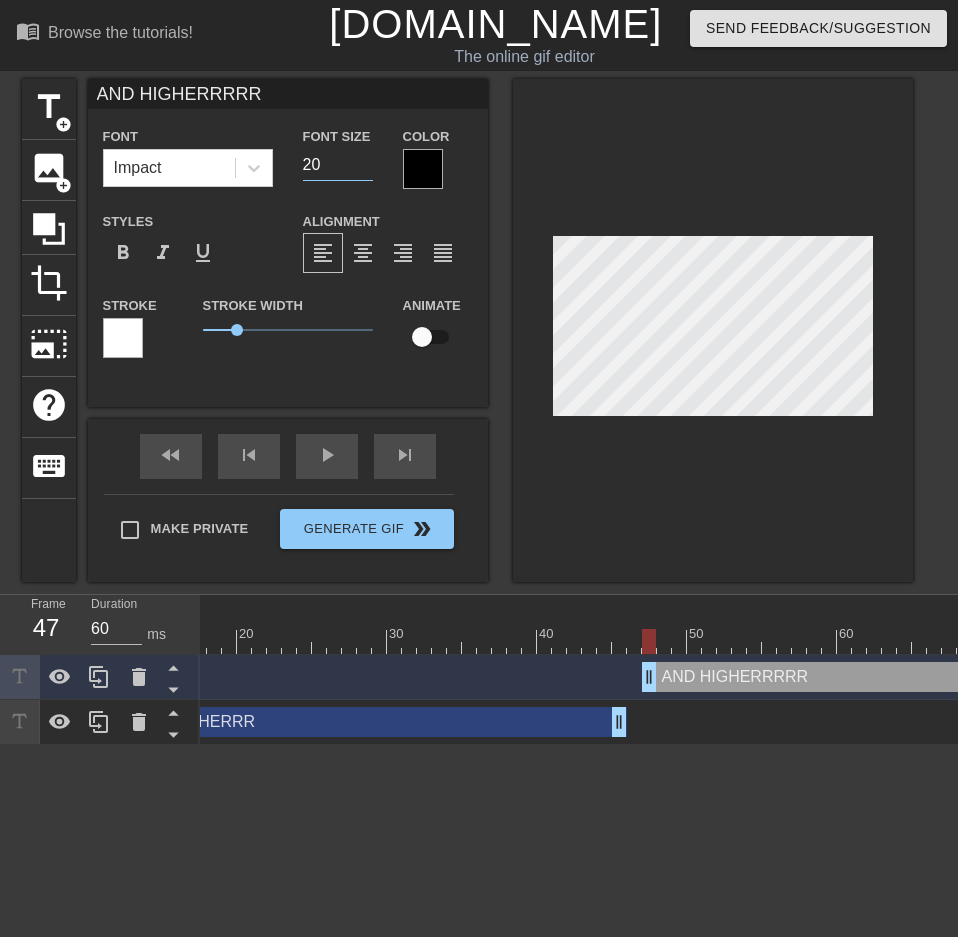 click on "20" at bounding box center (338, 165) 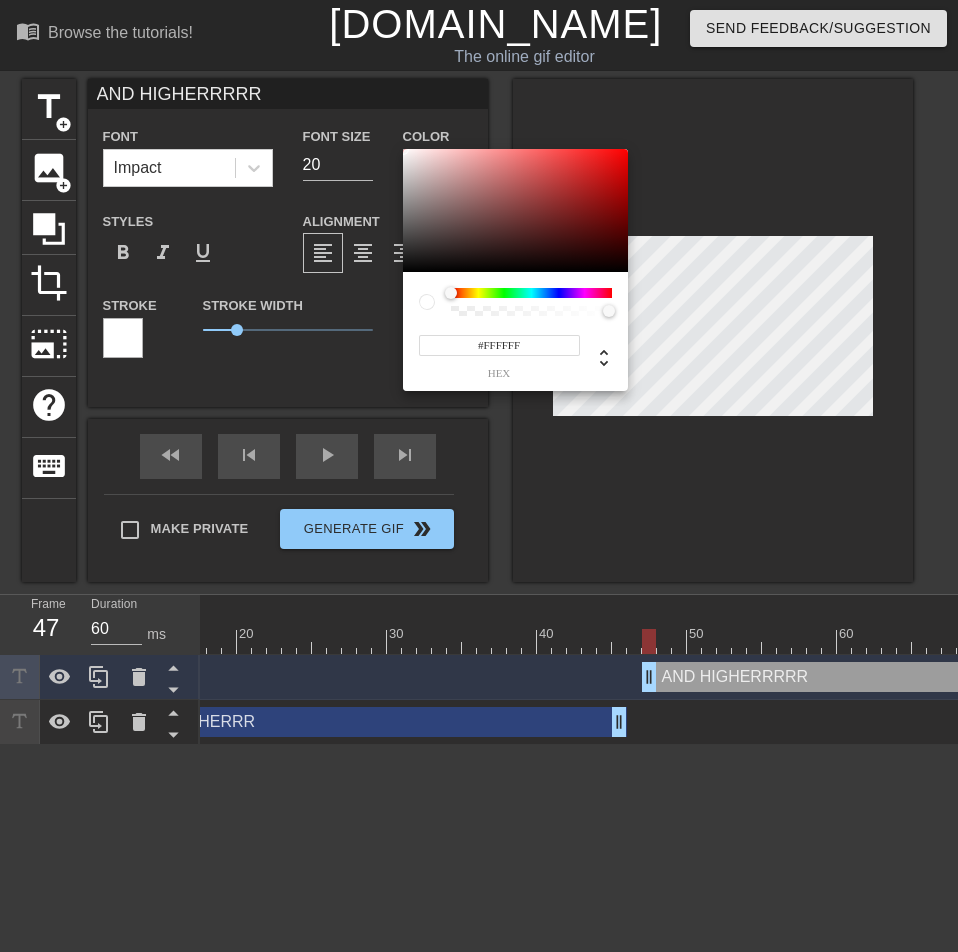 drag, startPoint x: 425, startPoint y: 197, endPoint x: 401, endPoint y: 141, distance: 60.926186 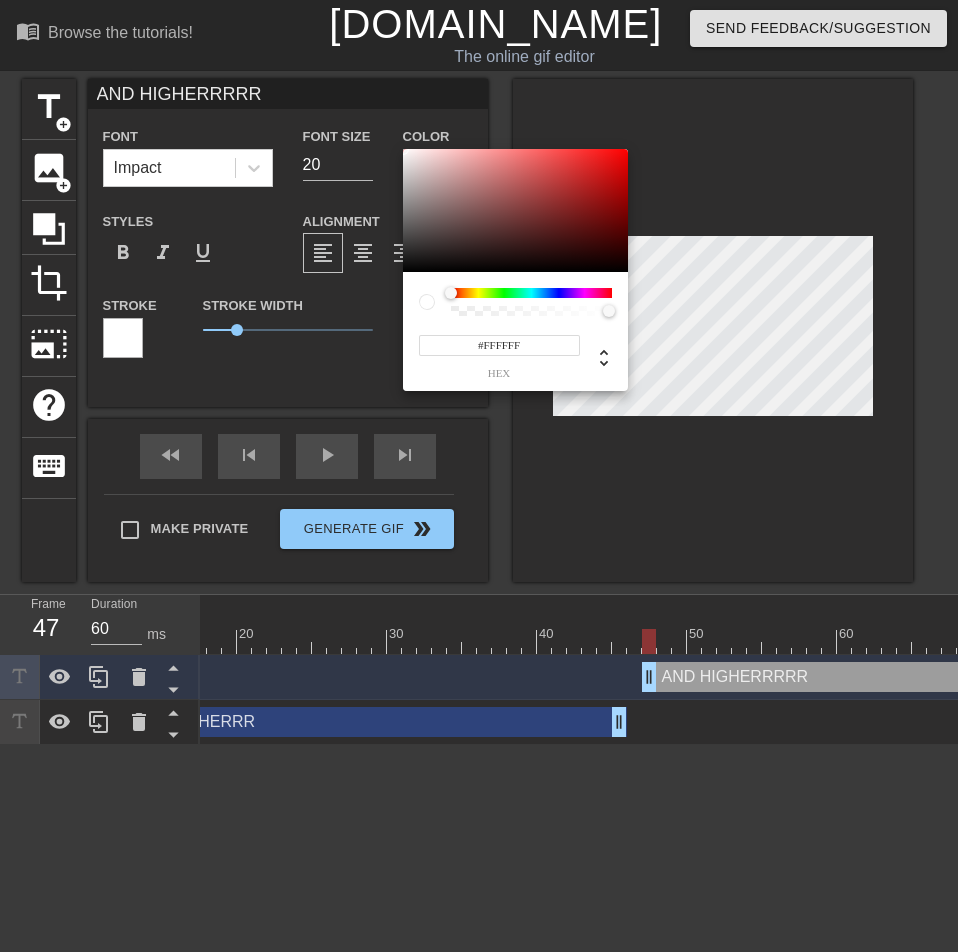 click on "#FFFFFF hex" at bounding box center [479, 476] 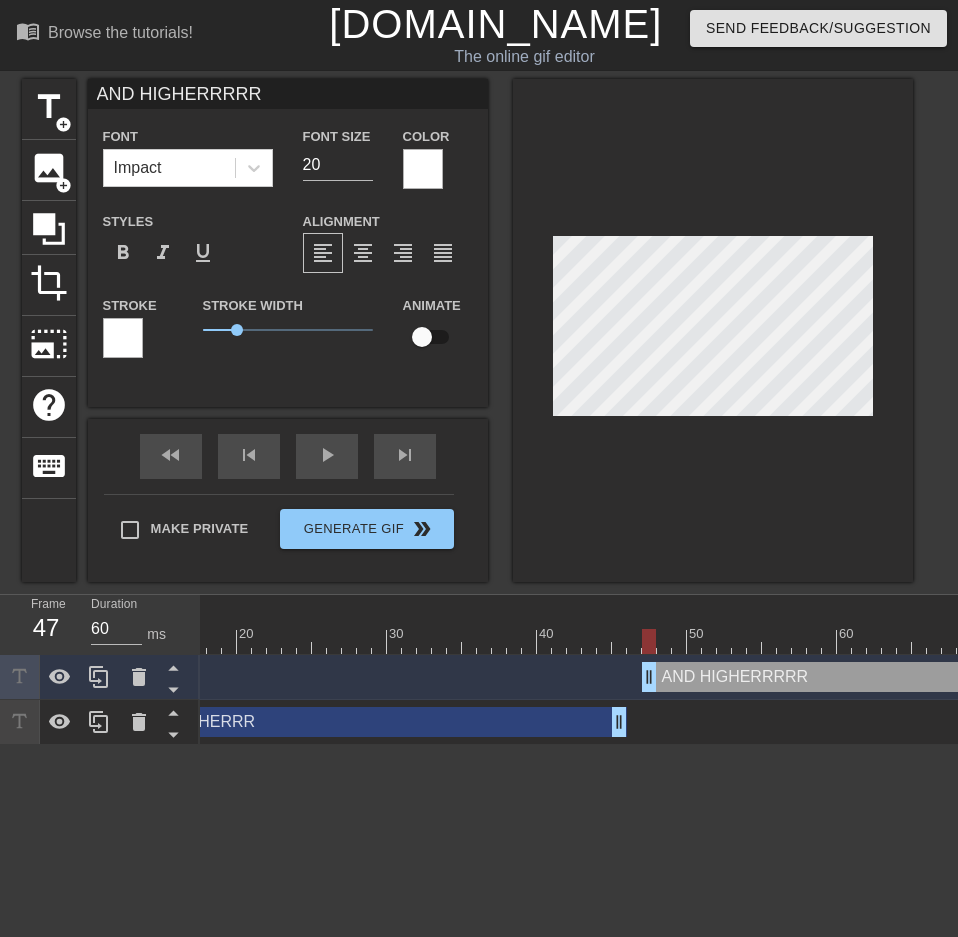 click at bounding box center (123, 338) 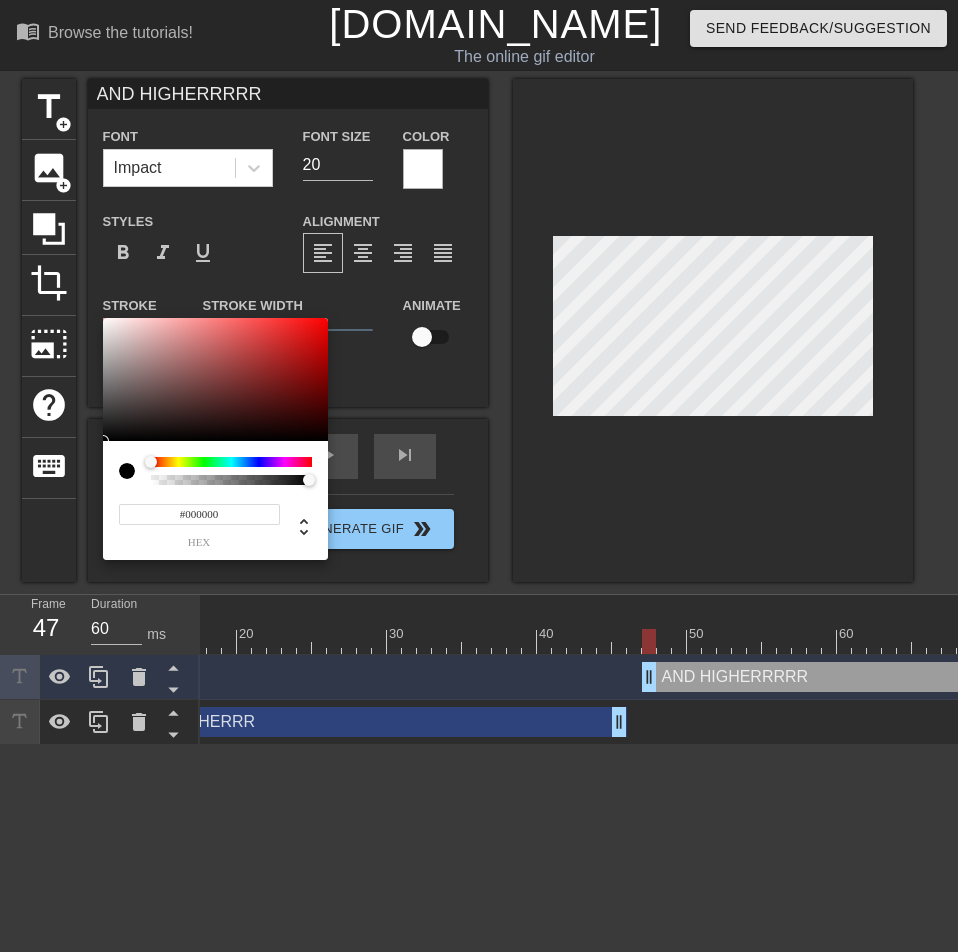 drag, startPoint x: 154, startPoint y: 389, endPoint x: 198, endPoint y: 468, distance: 90.426765 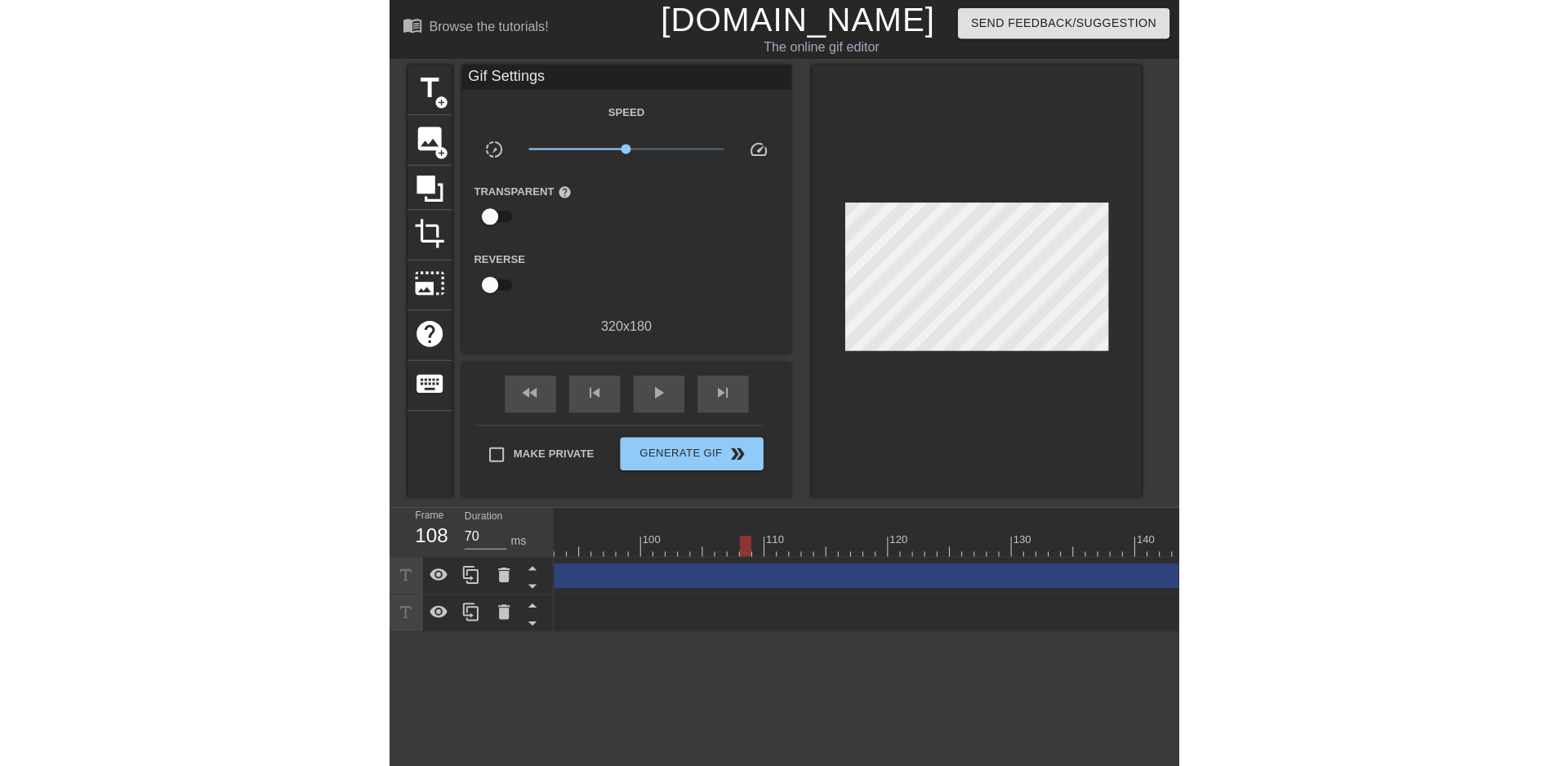 scroll, scrollTop: 0, scrollLeft: 449, axis: horizontal 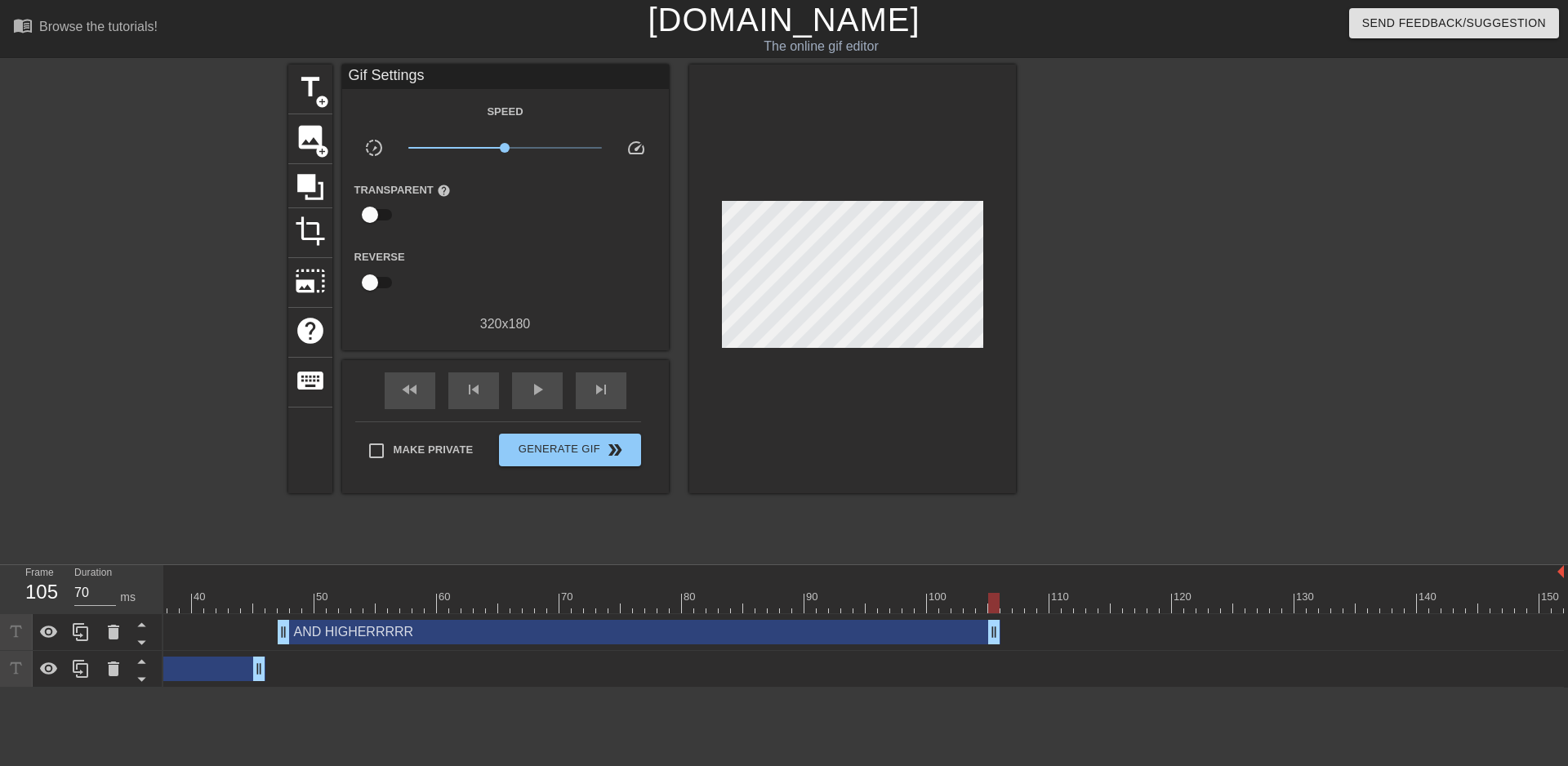 drag, startPoint x: 1558, startPoint y: 635, endPoint x: 1000, endPoint y: 630, distance: 558.0224 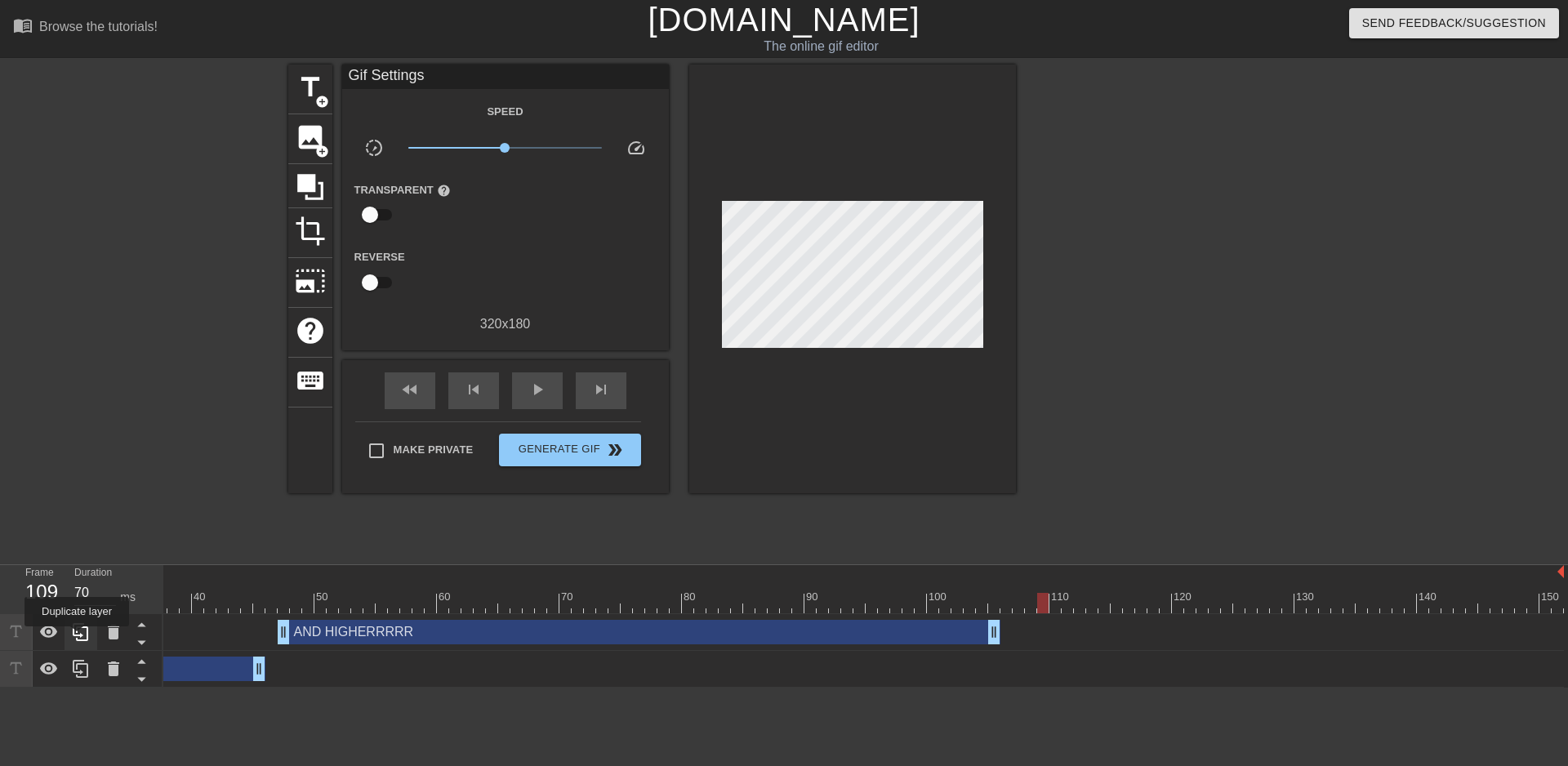 click 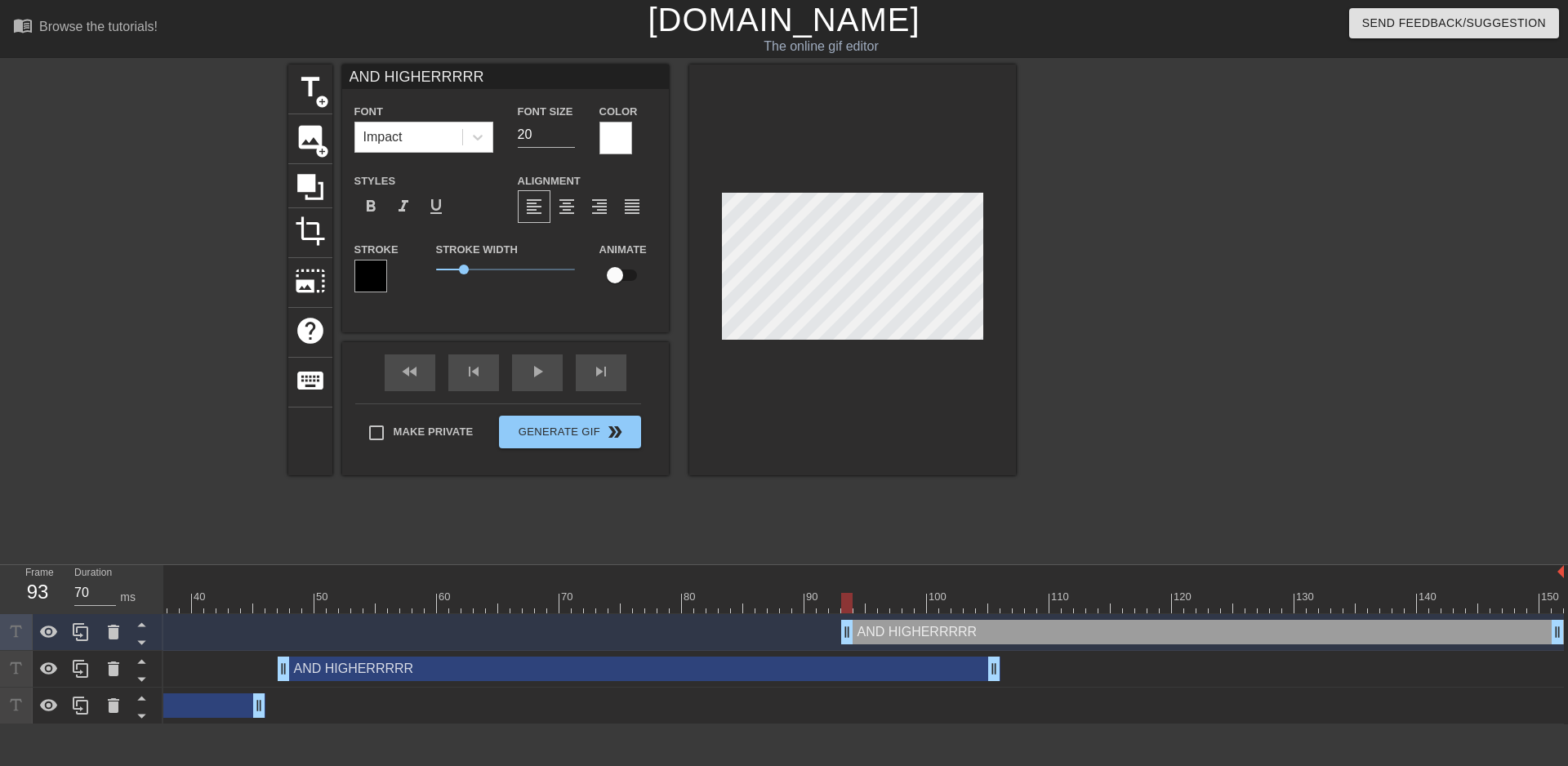 drag, startPoint x: 452, startPoint y: 628, endPoint x: 1031, endPoint y: 632, distance: 579.01382 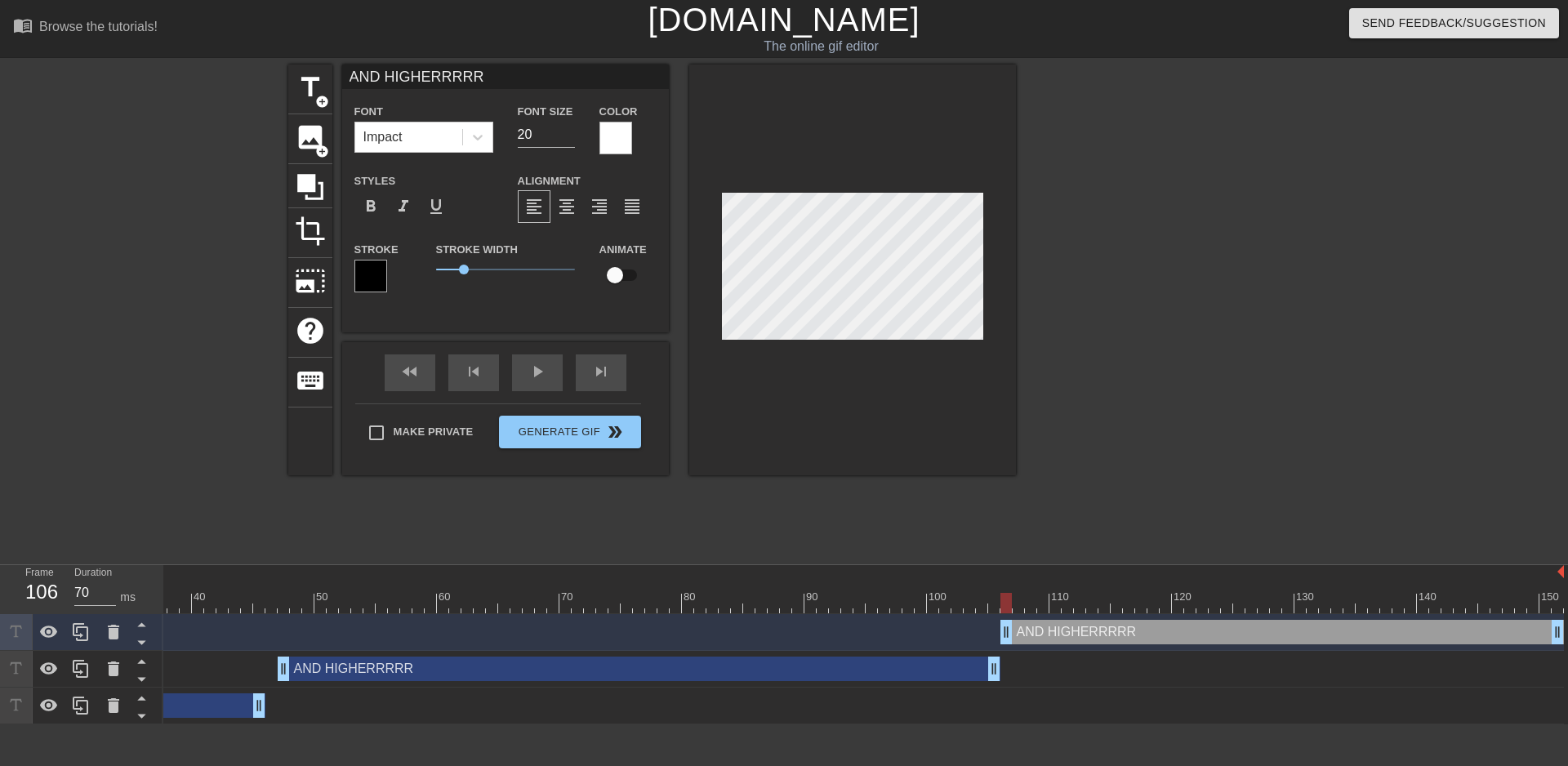 drag, startPoint x: 842, startPoint y: 621, endPoint x: 1005, endPoint y: 626, distance: 163.07667 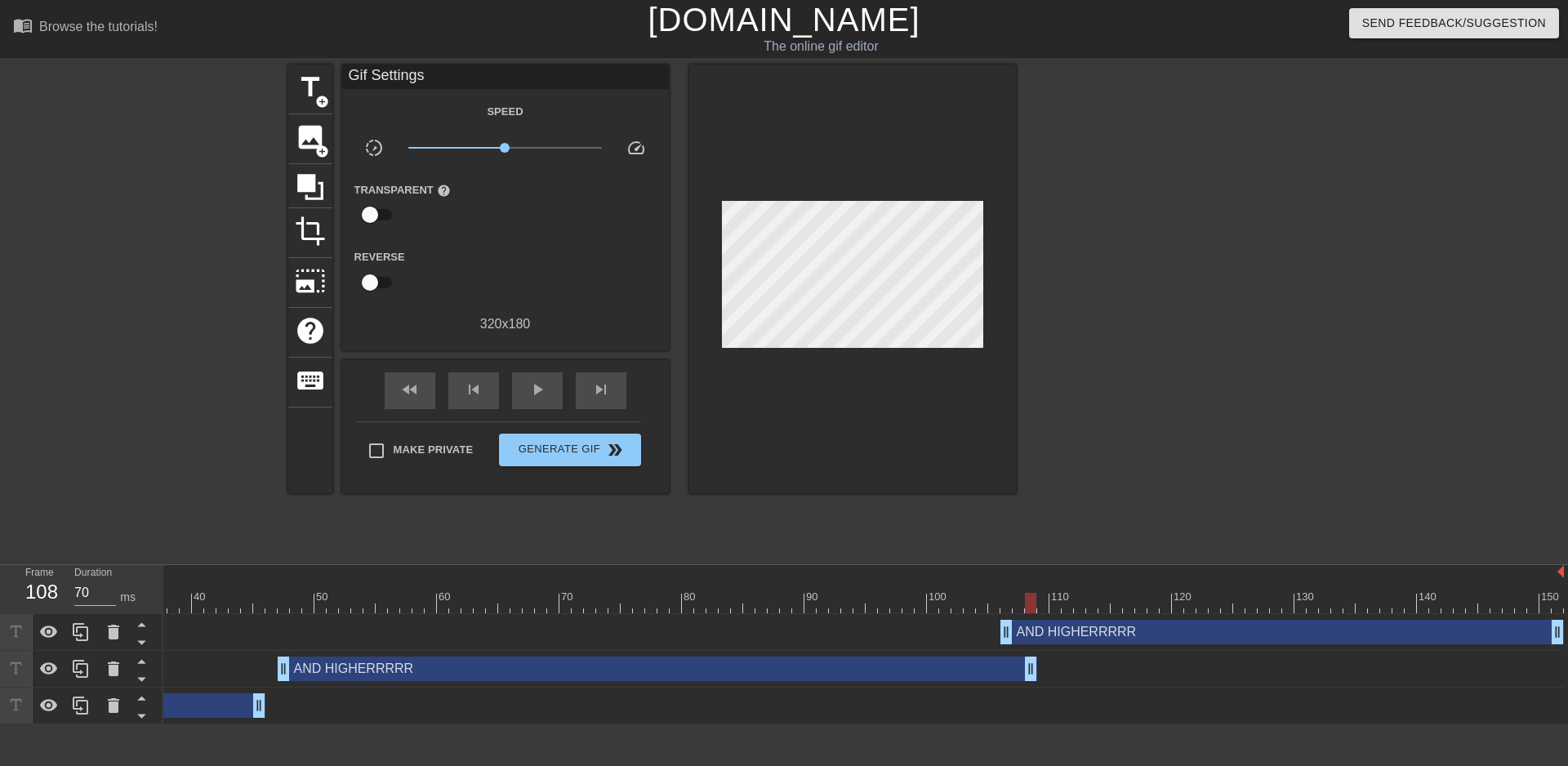drag, startPoint x: 997, startPoint y: 669, endPoint x: 1038, endPoint y: 664, distance: 41.303753 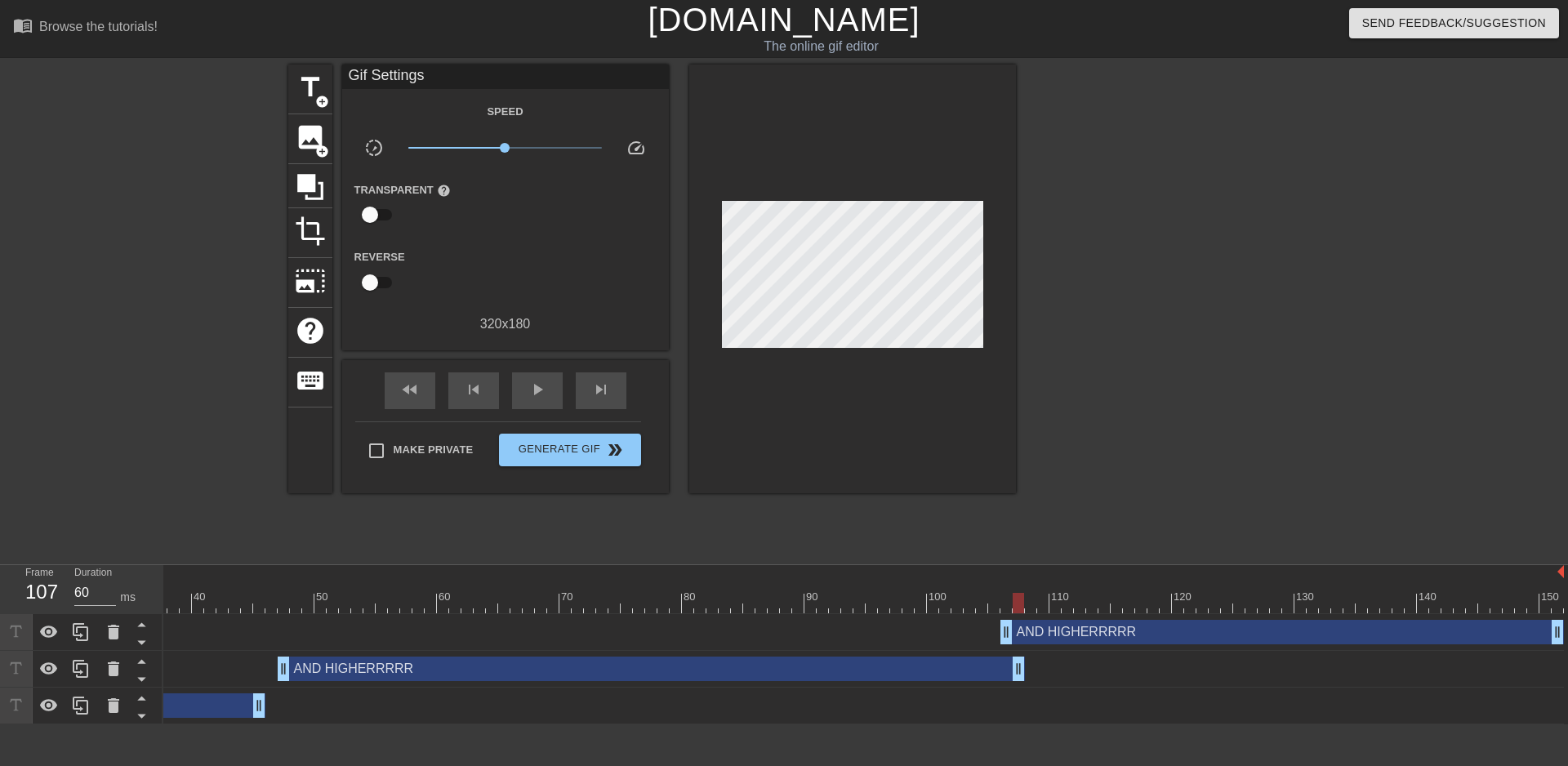 drag, startPoint x: 1029, startPoint y: 674, endPoint x: 1019, endPoint y: 681, distance: 12 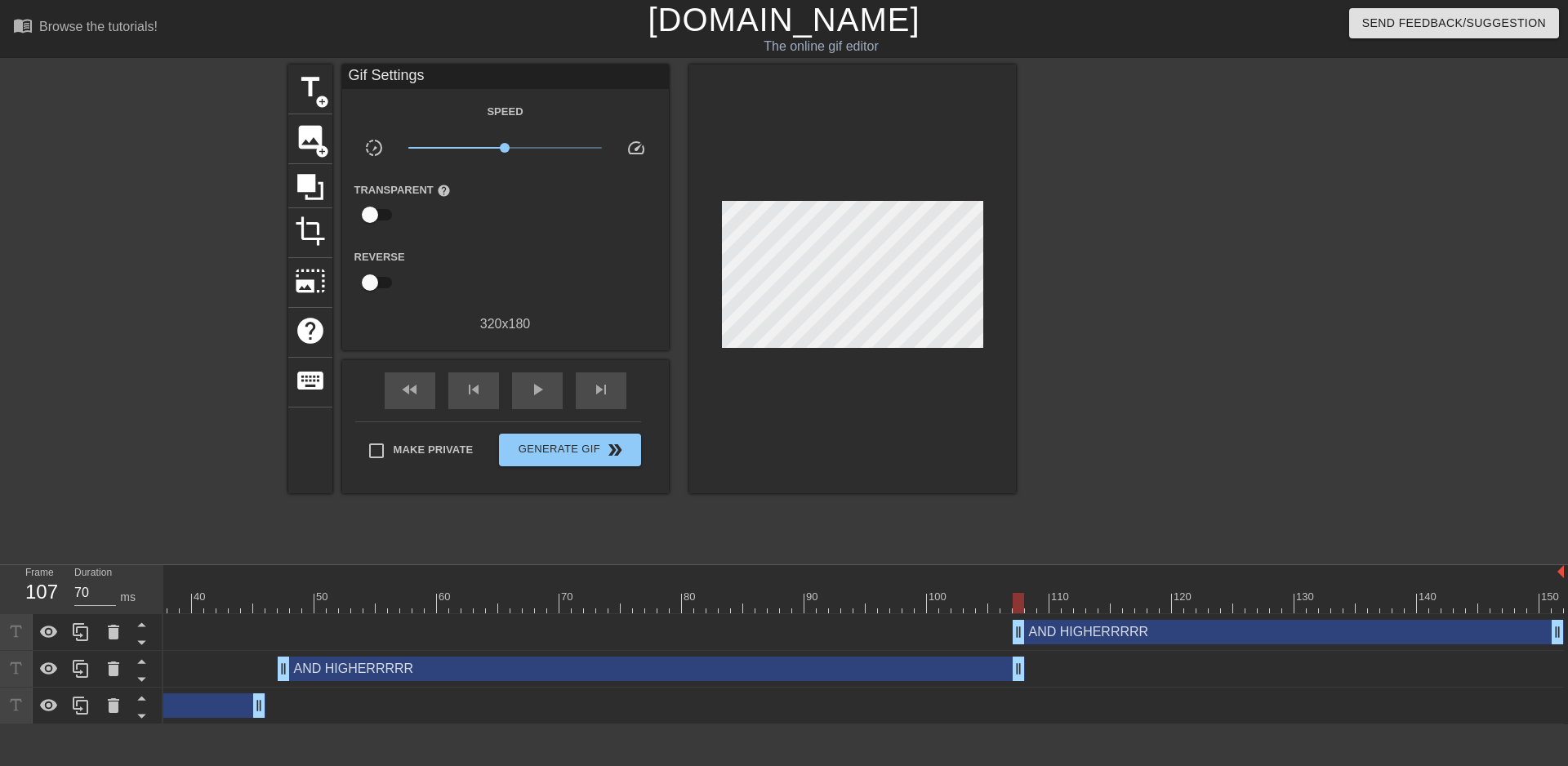 drag, startPoint x: 1010, startPoint y: 637, endPoint x: 1031, endPoint y: 634, distance: 21.213203 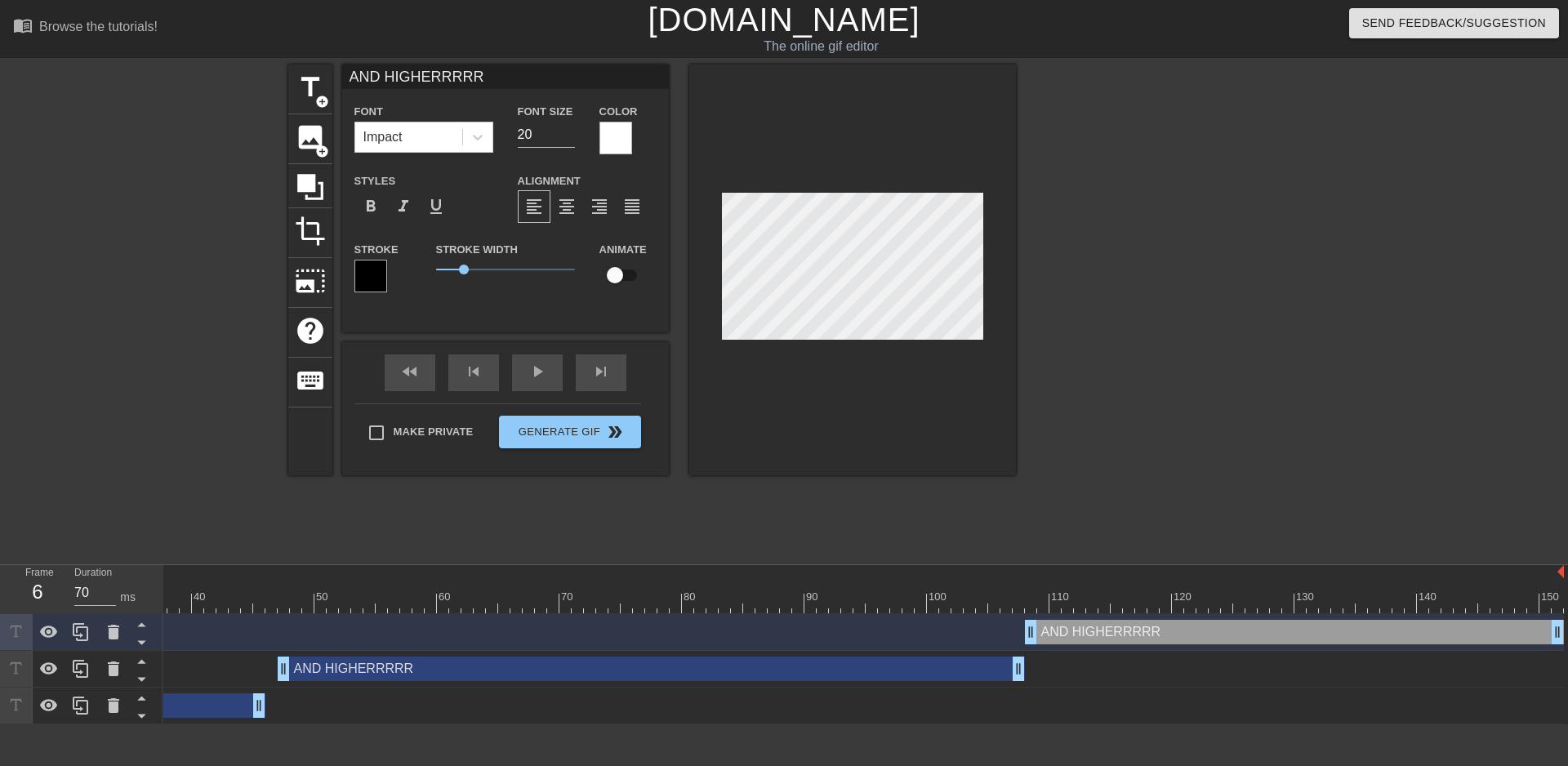 click on "title add_circle image add_circle crop photo_size_select_large help keyboard AND HIGHERRRRR Font Impact Font Size 20 Color Styles format_bold format_italic format_underline Alignment format_align_left format_align_center format_align_right format_align_justify Stroke Stroke Width 1 Animate fast_rewind skip_previous play_arrow skip_next Make Private Generate Gif double_arrow" at bounding box center [784, 310] 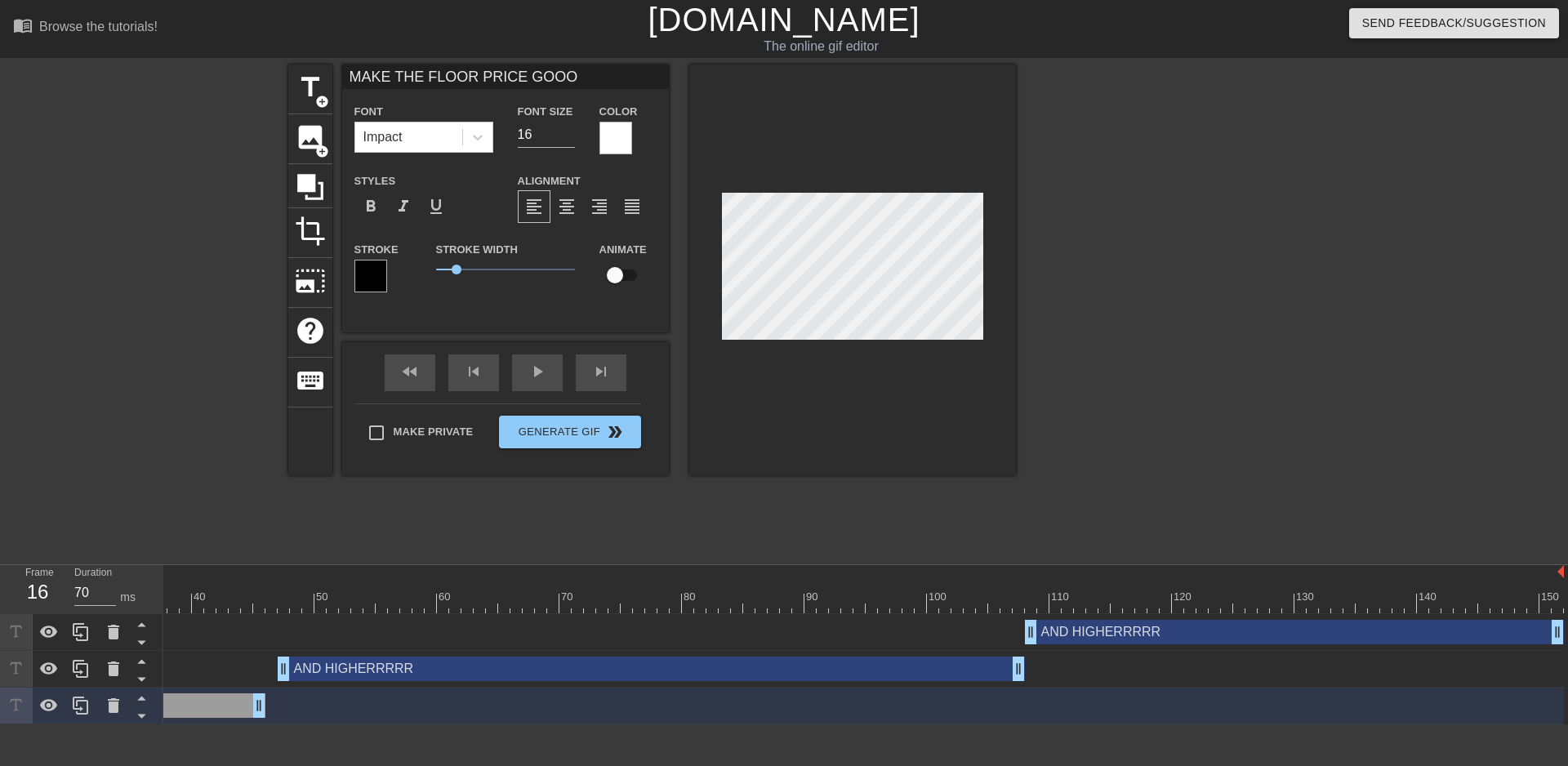 scroll, scrollTop: 2, scrollLeft: 11, axis: both 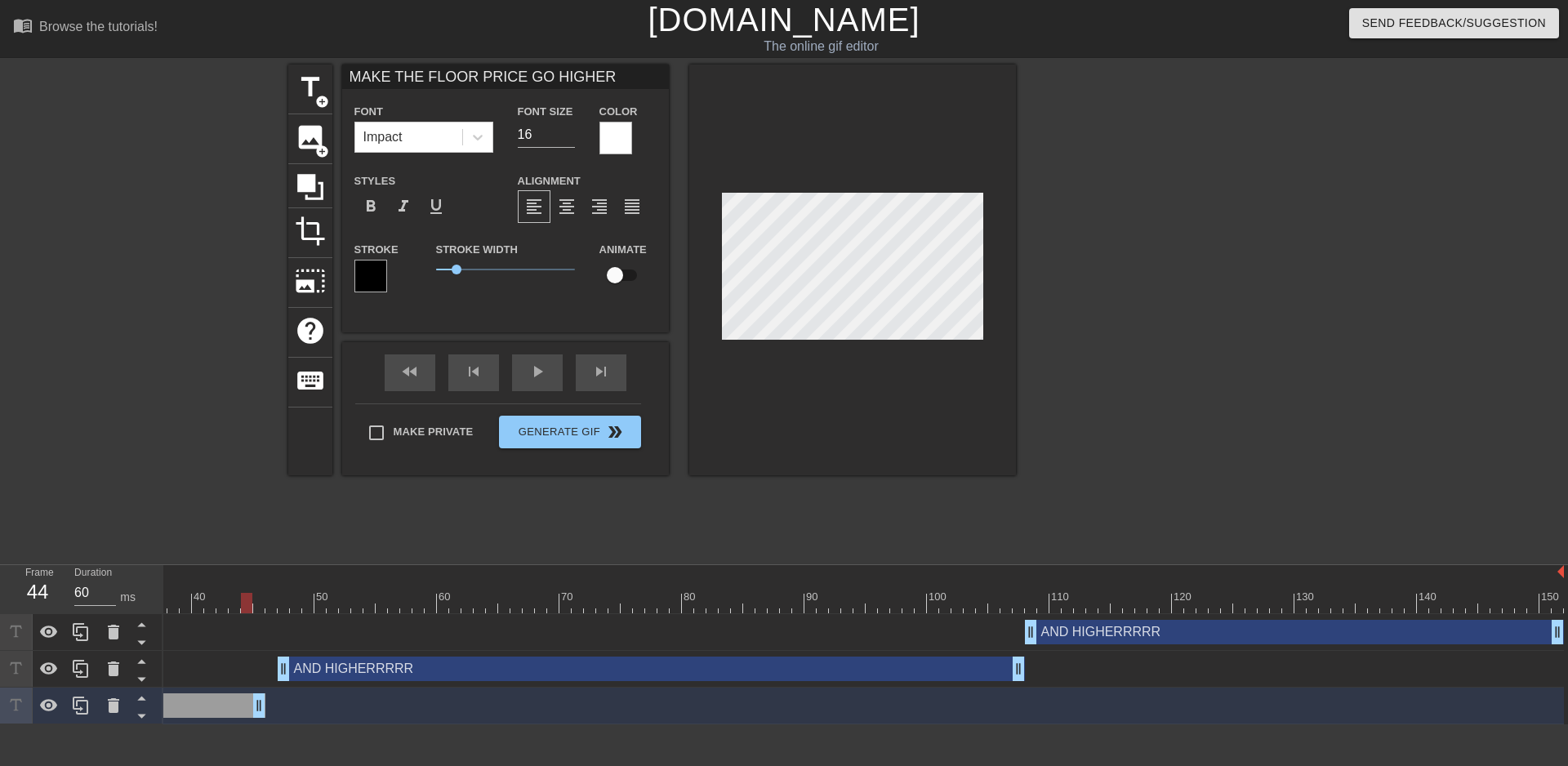 click at bounding box center [853, 269] 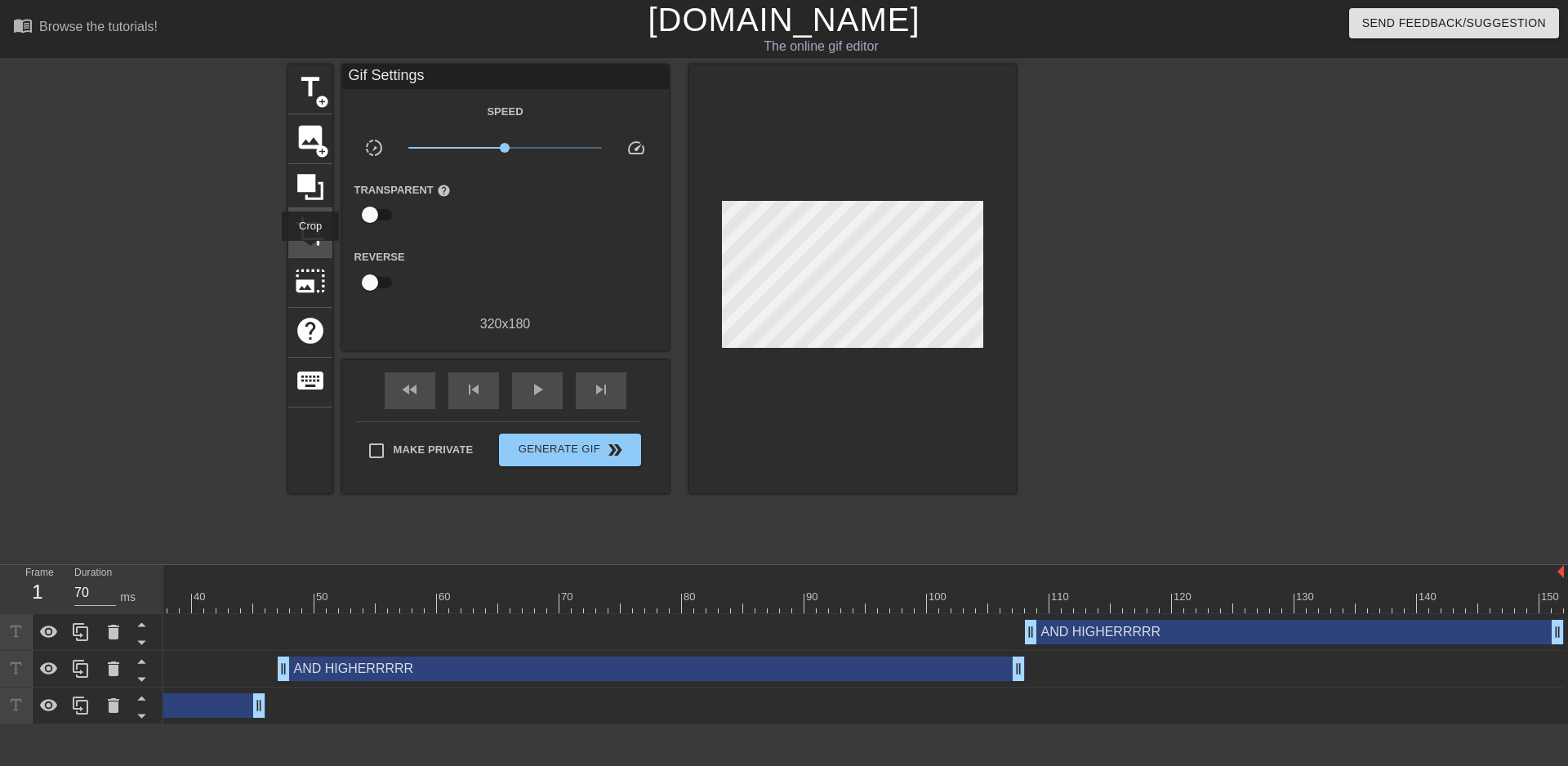 click on "crop" at bounding box center [310, 233] 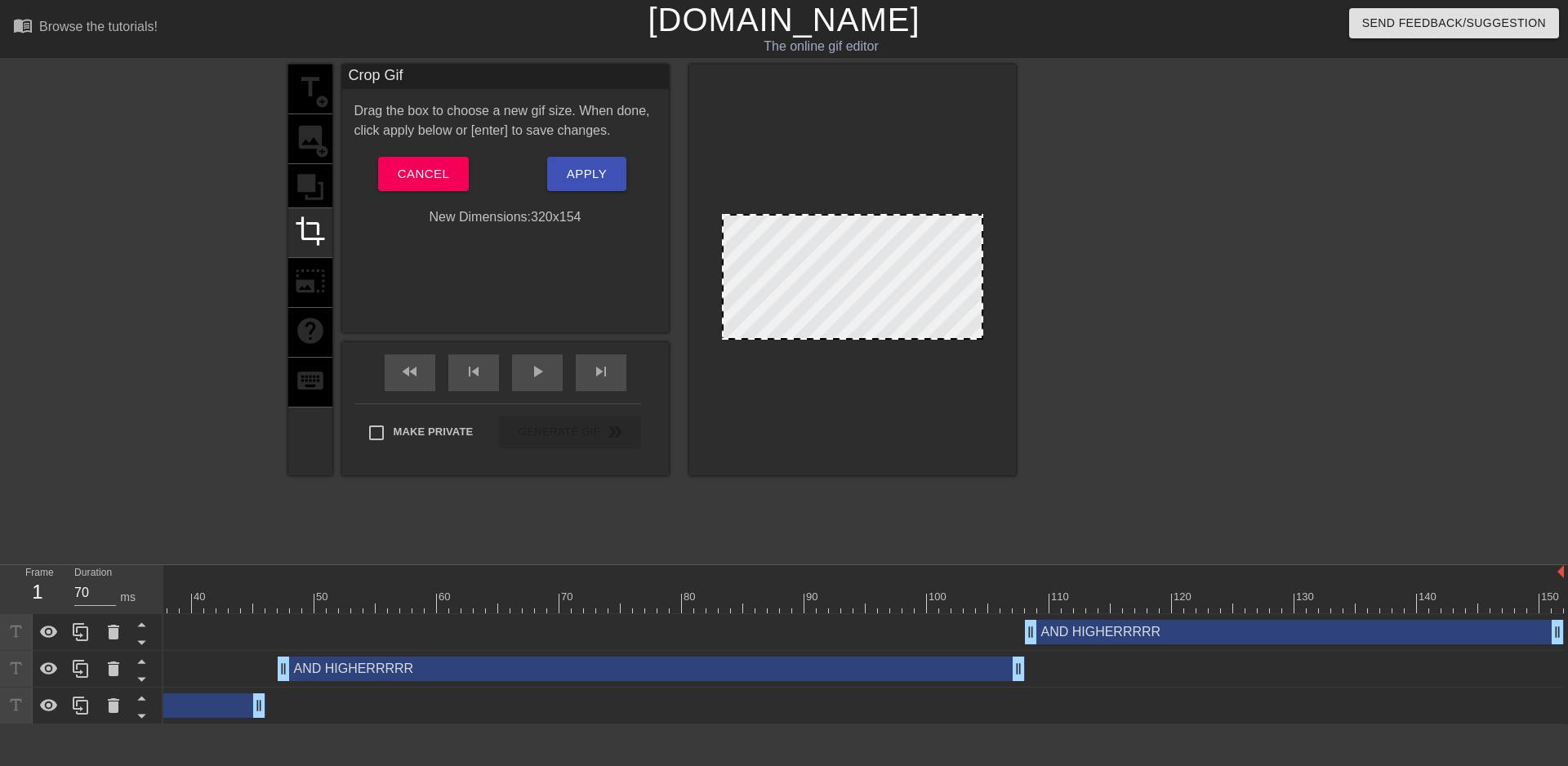 drag, startPoint x: 855, startPoint y: 192, endPoint x: 852, endPoint y: 213, distance: 21.213203 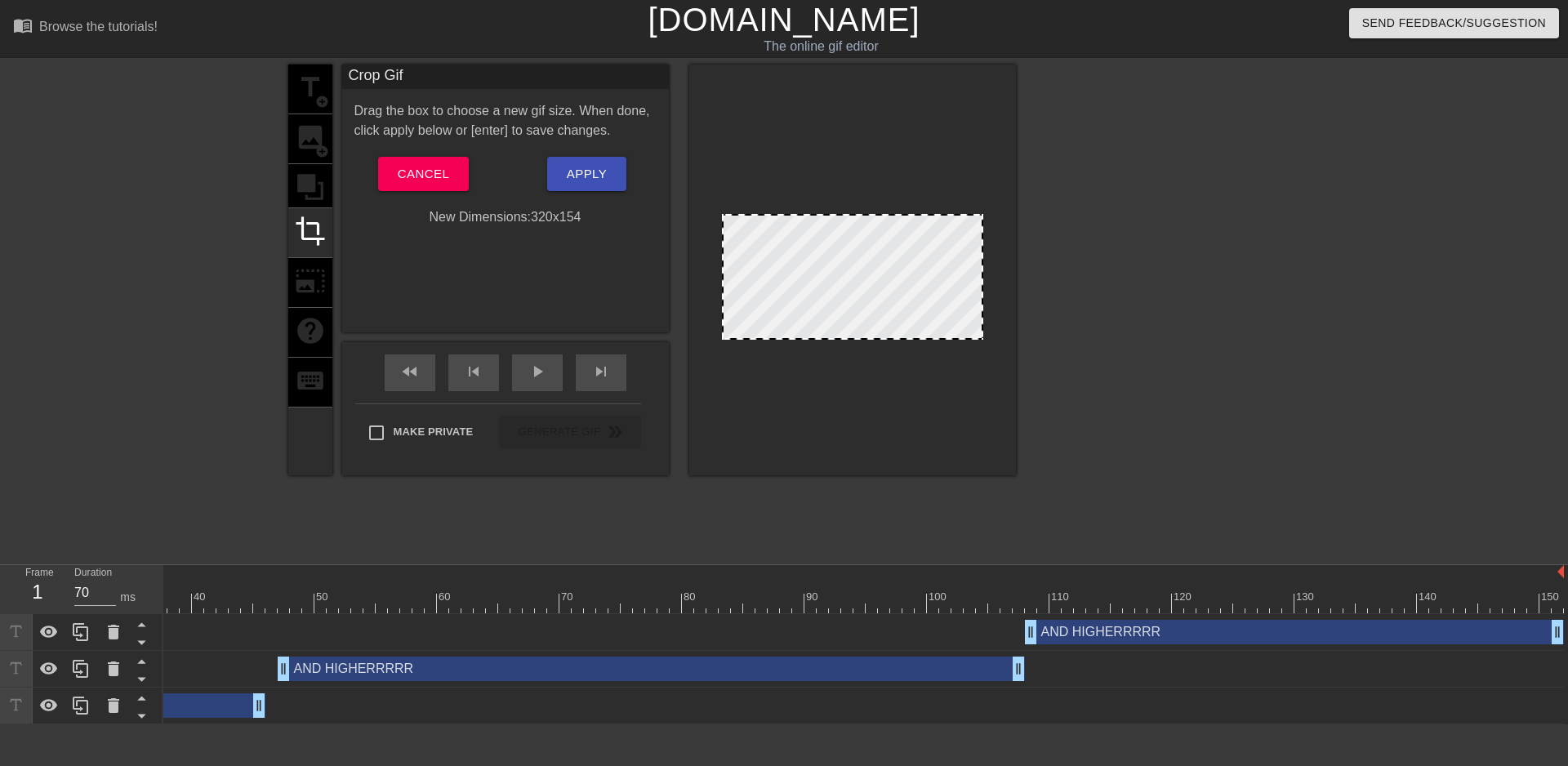 click at bounding box center [853, 216] 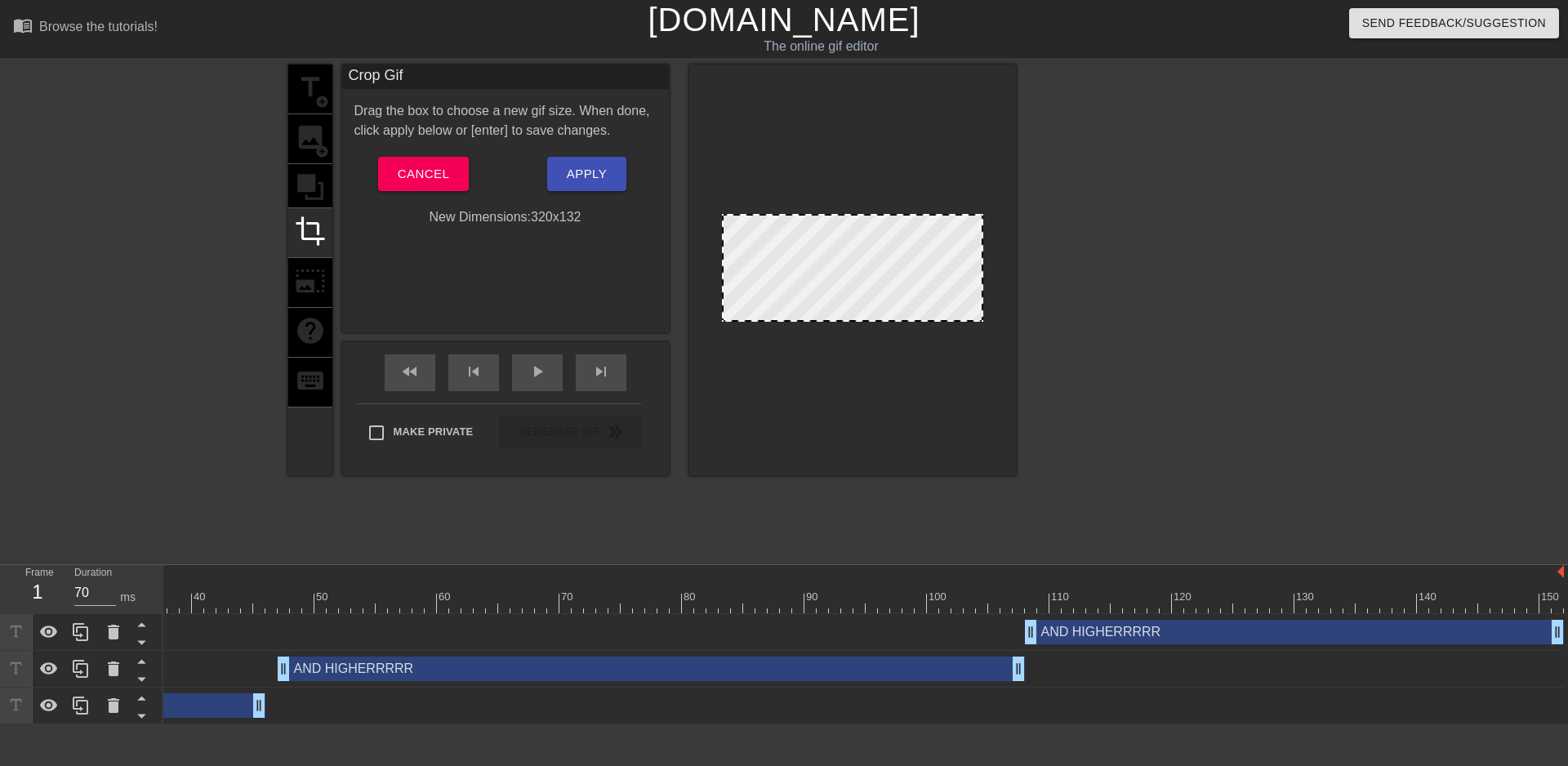 drag, startPoint x: 849, startPoint y: 338, endPoint x: 859, endPoint y: 320, distance: 20.59126 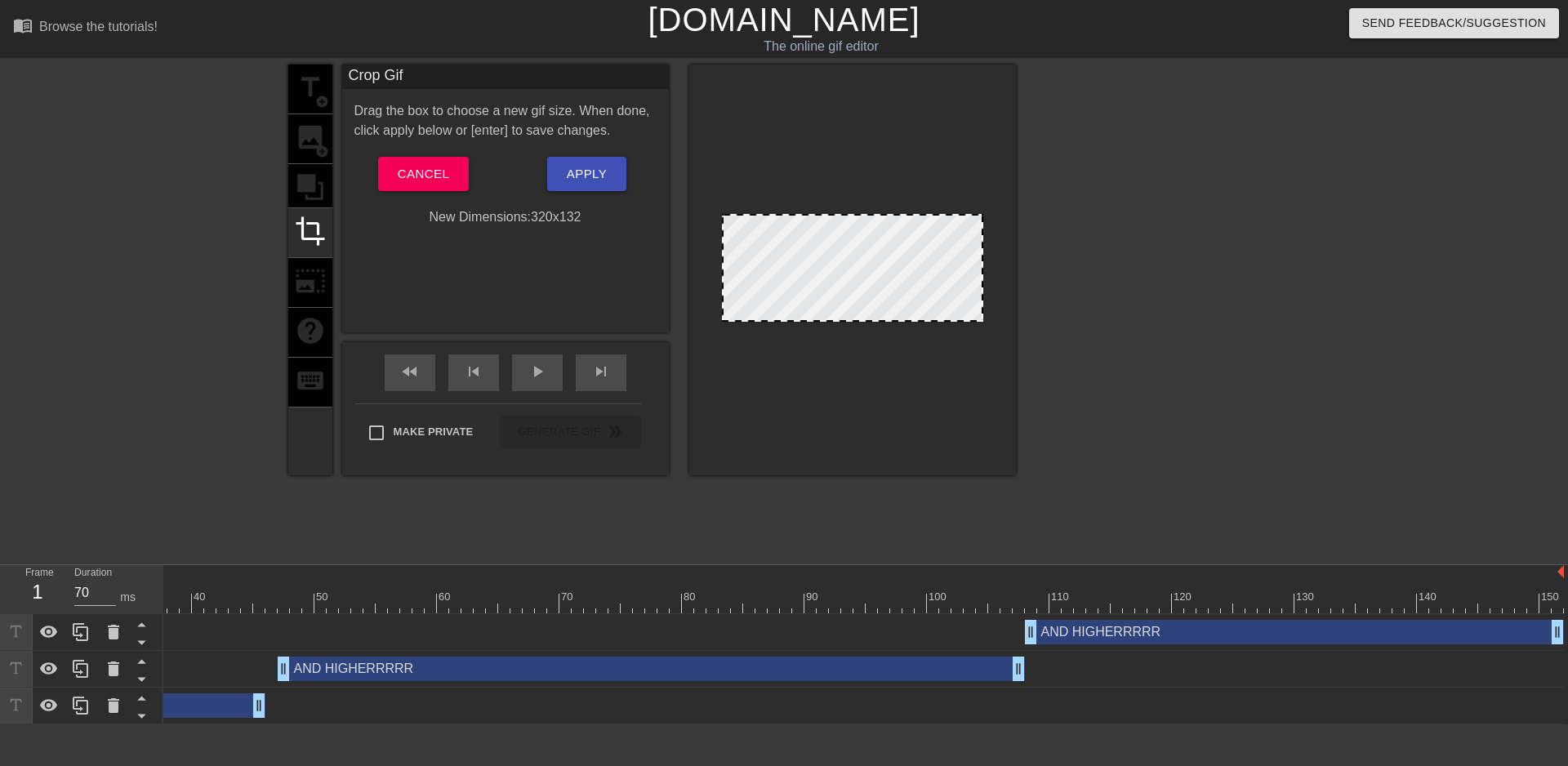 click at bounding box center (853, 320) 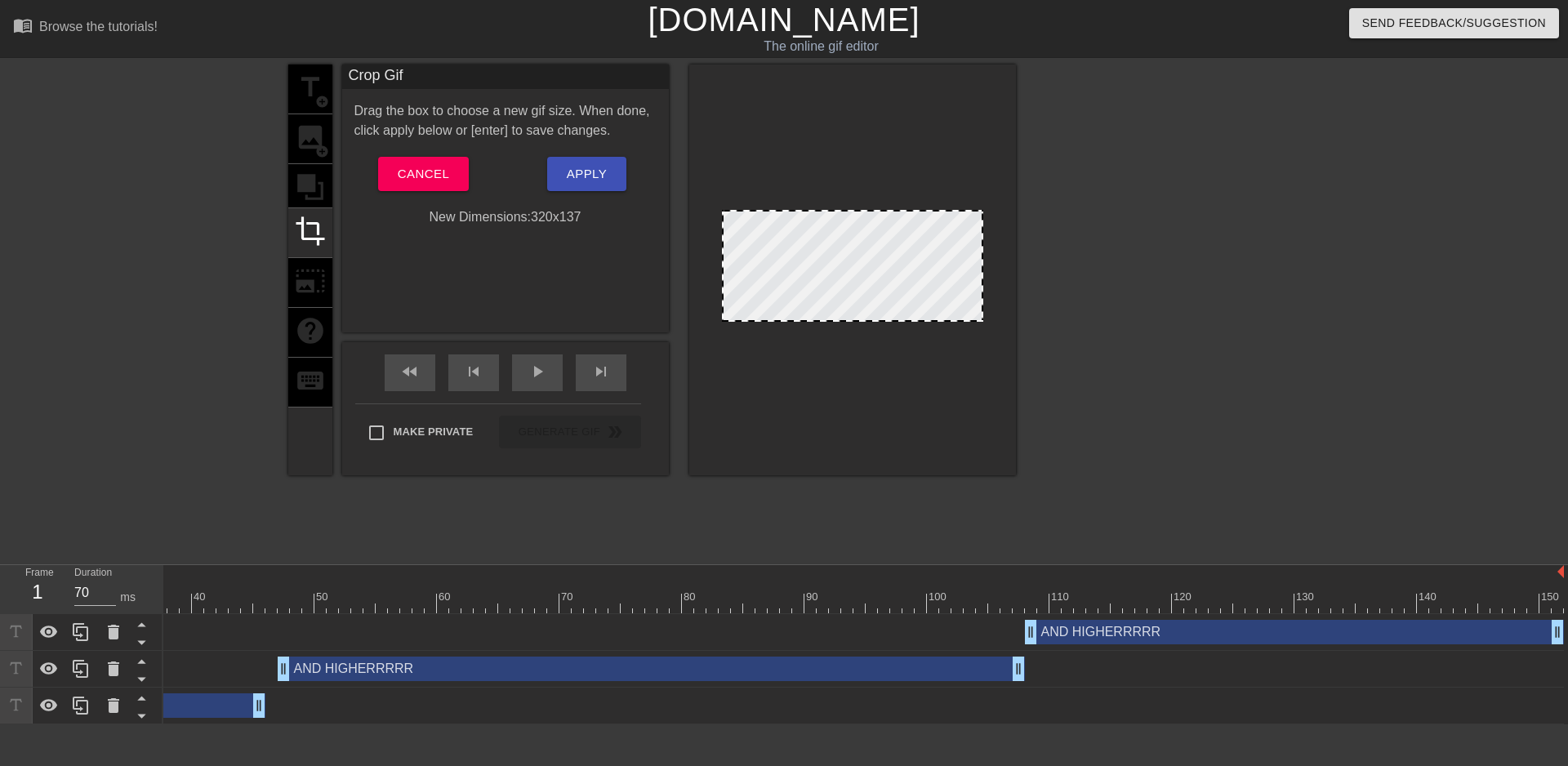 drag, startPoint x: 862, startPoint y: 218, endPoint x: 888, endPoint y: 214, distance: 26.305893 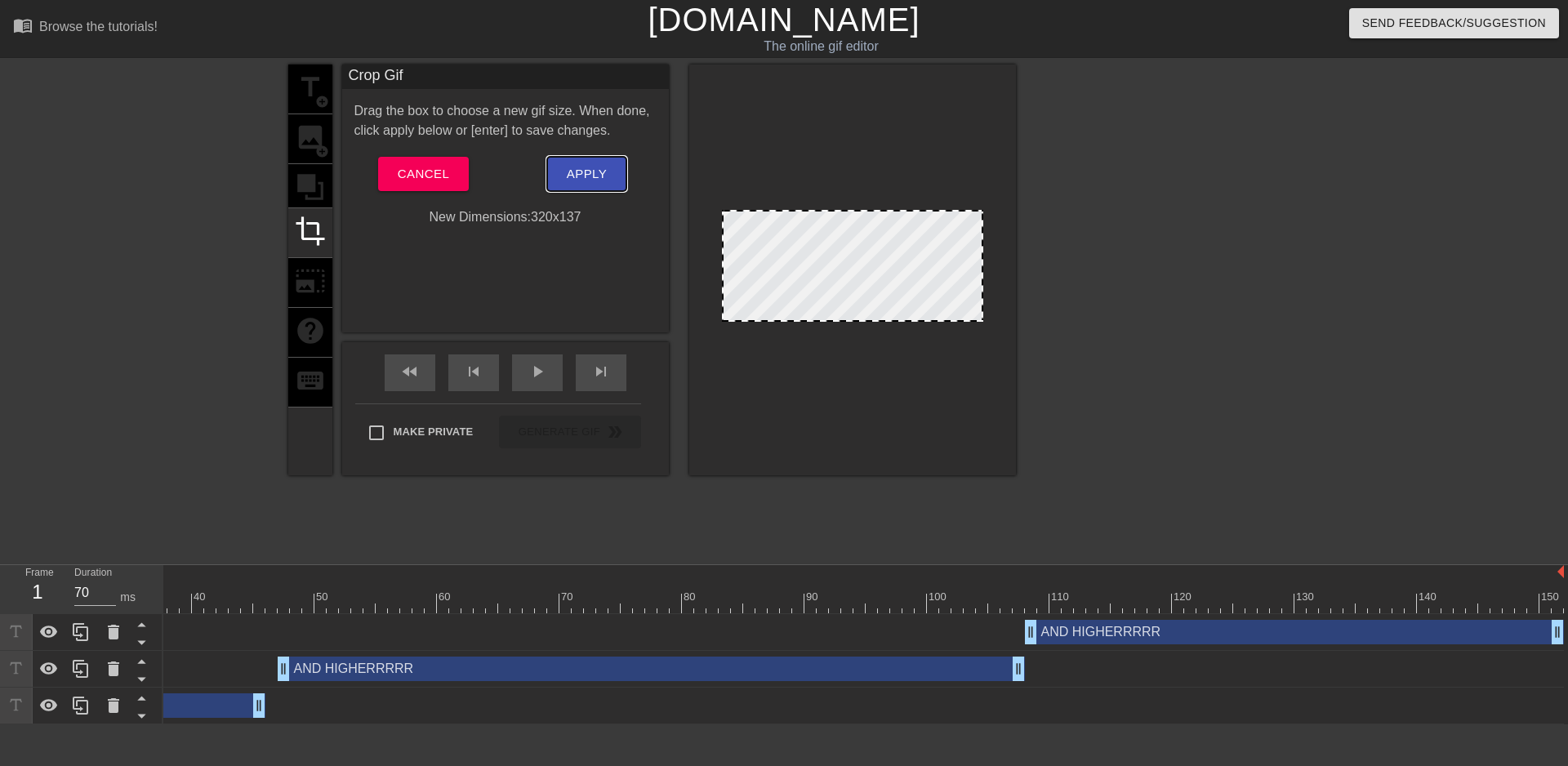 click on "Apply" at bounding box center [586, 174] 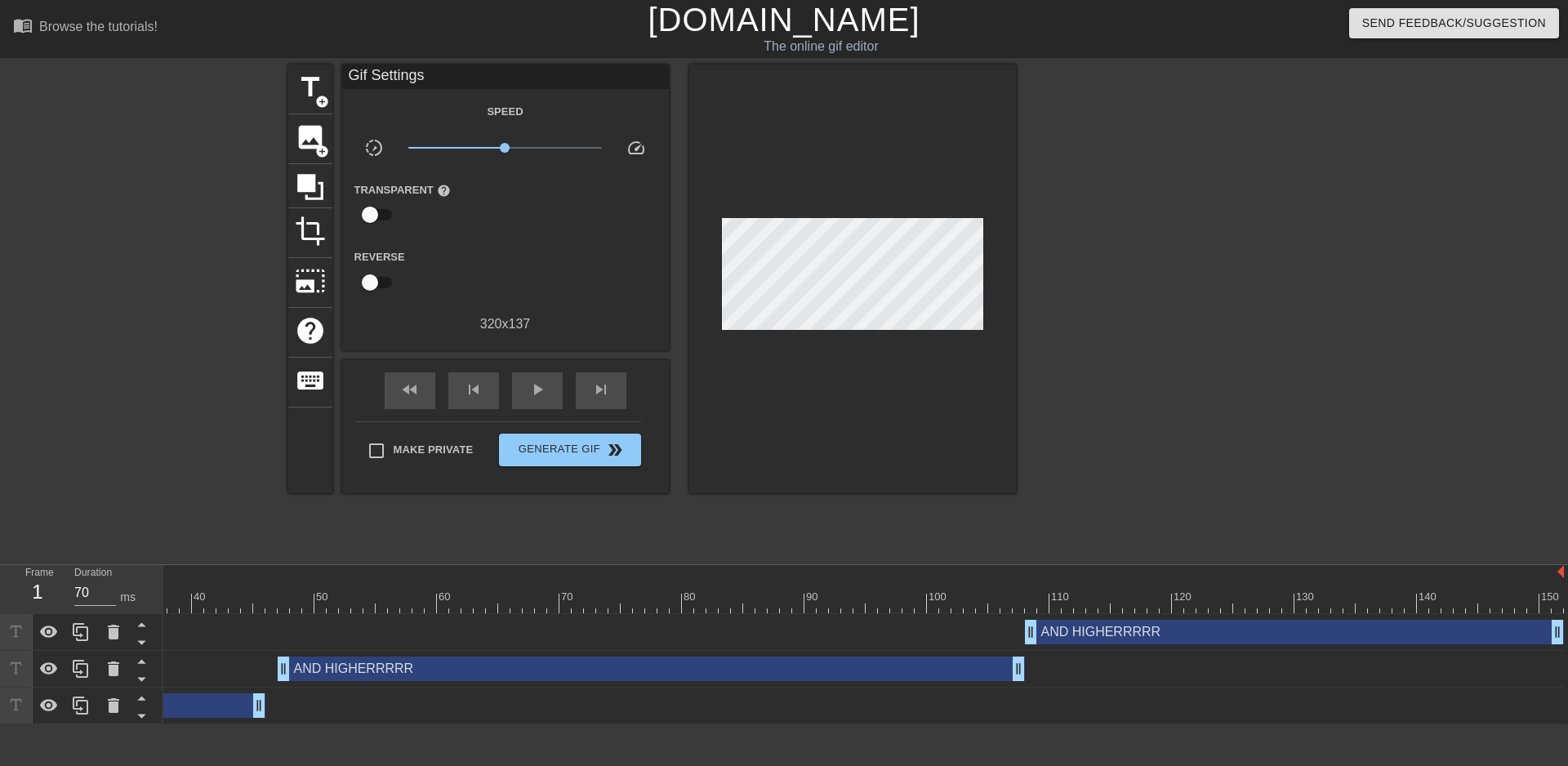 click on "Speed slow_motion_video x1.00 speed Transparent help Reverse 320  x  137" at bounding box center (506, 217) 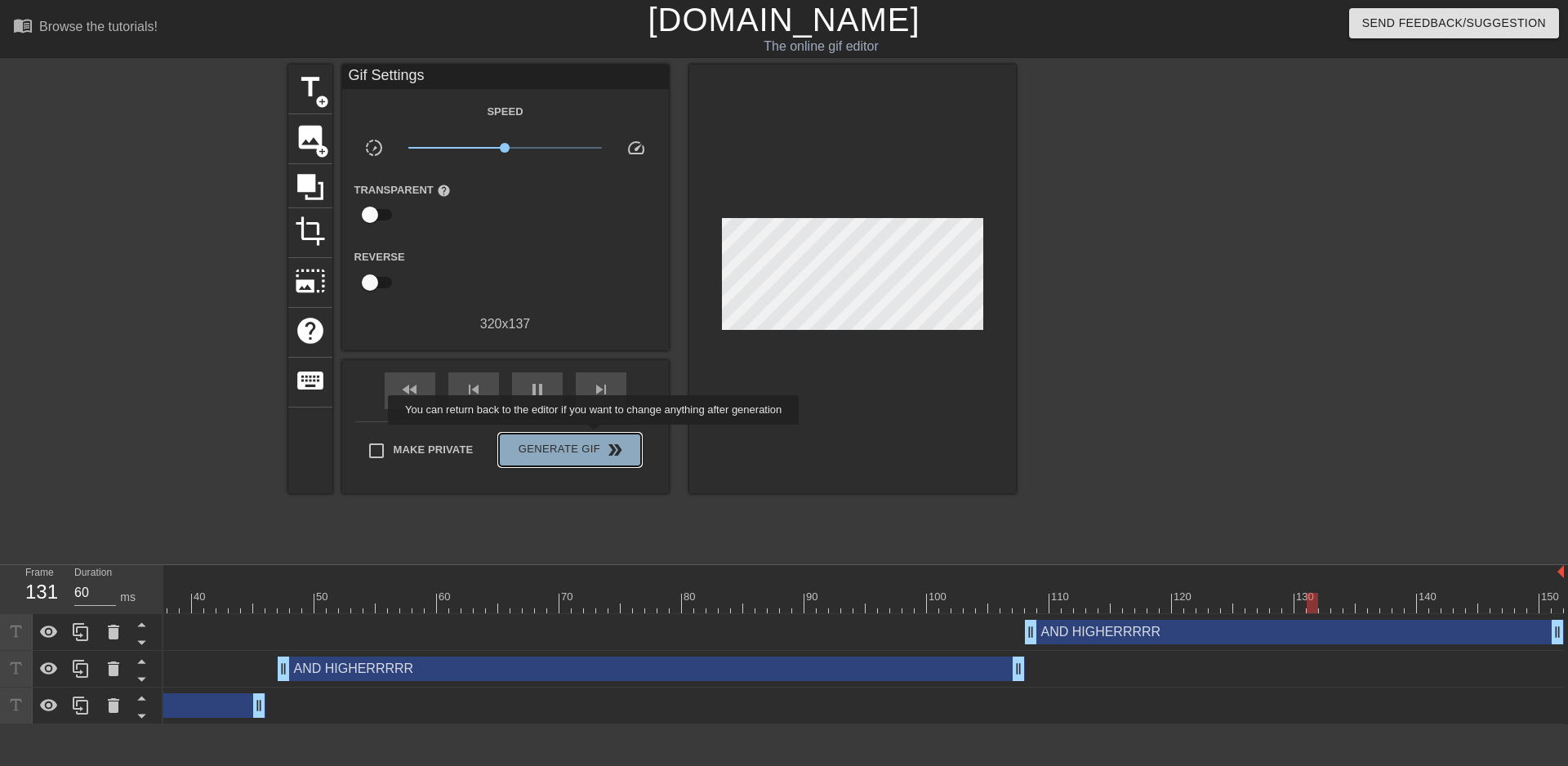 click on "Generate Gif double_arrow" at bounding box center (569, 450) 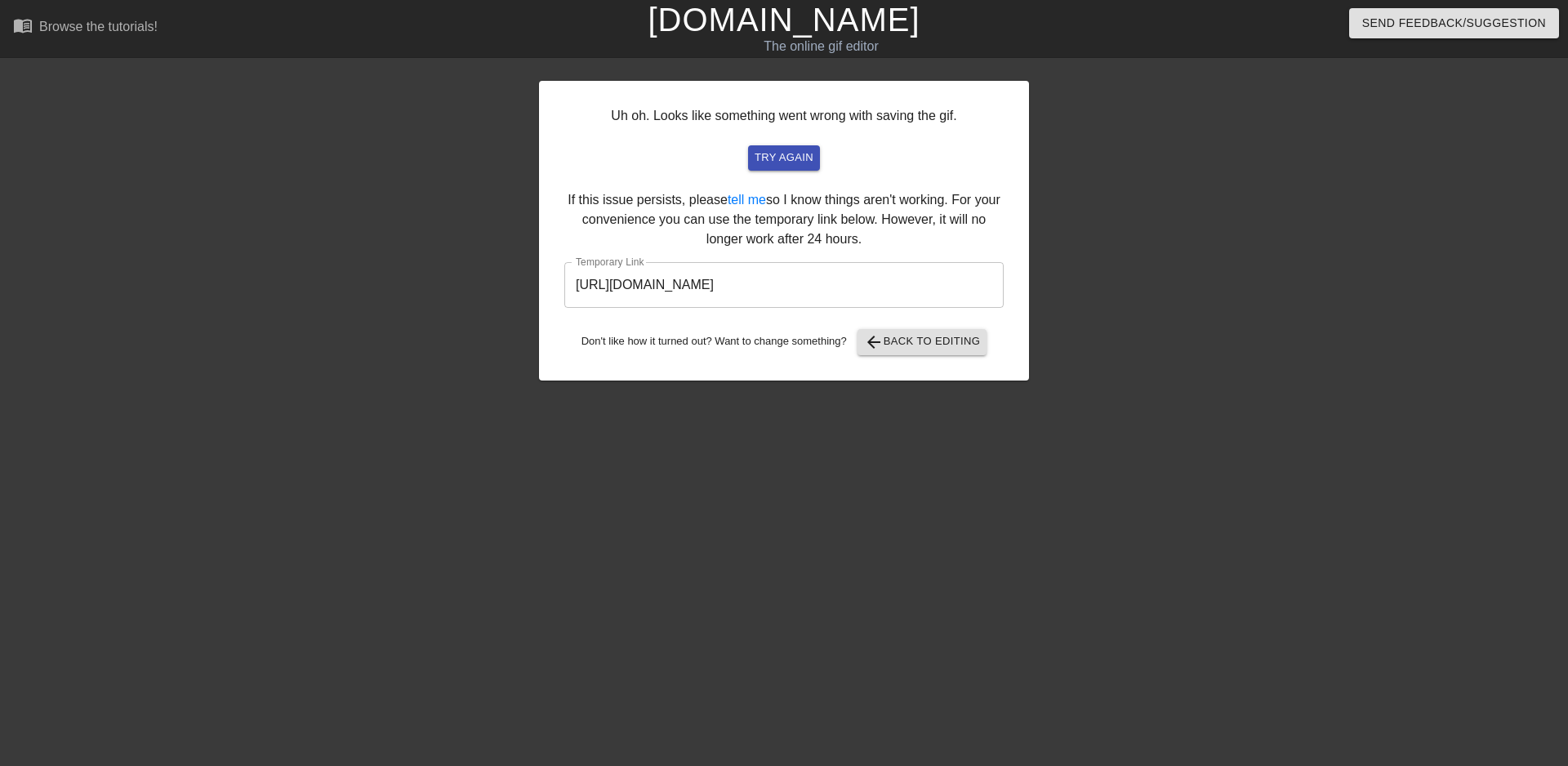 click on "[URL][DOMAIN_NAME]" at bounding box center (784, 285) 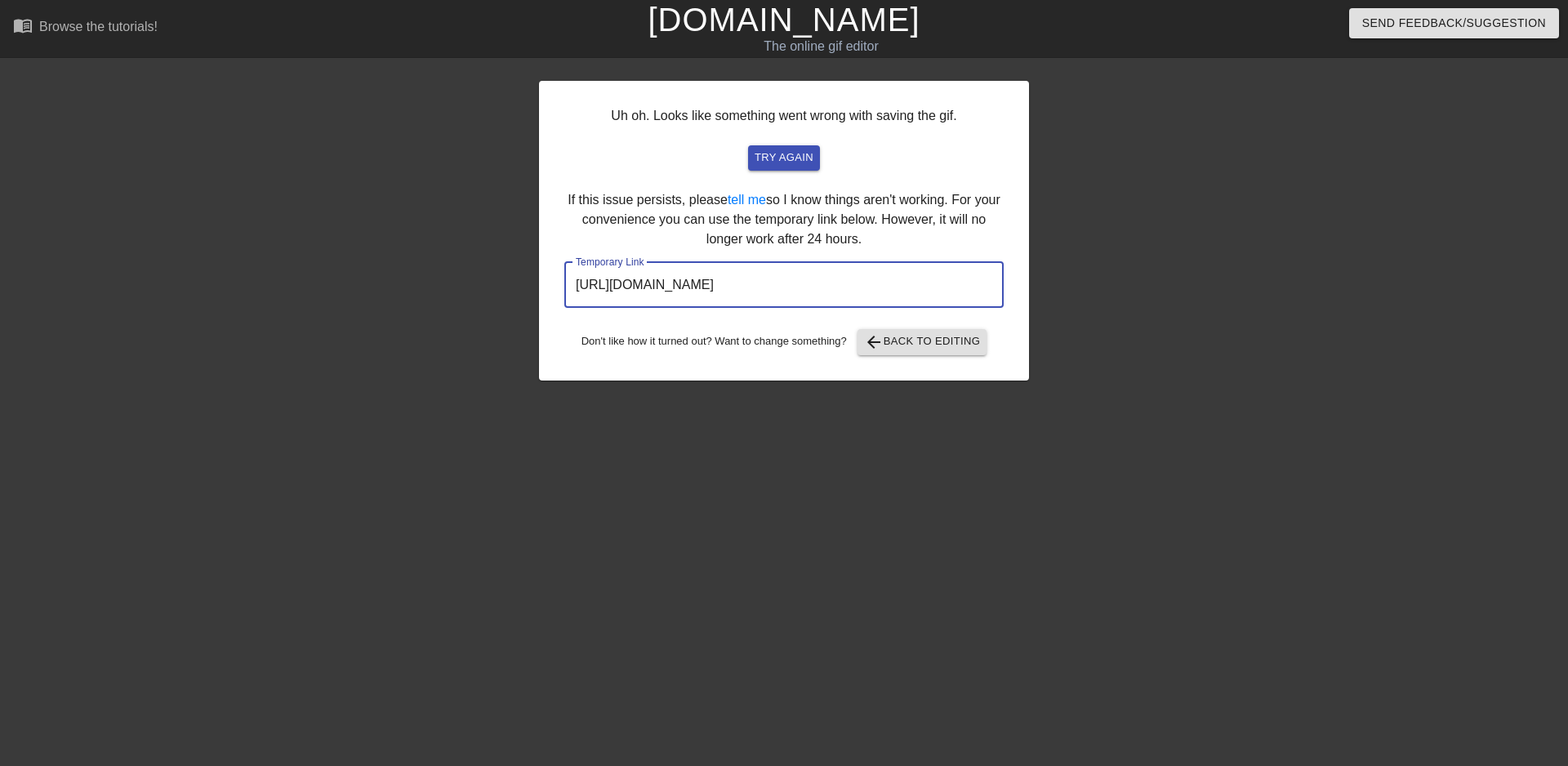 click on "[URL][DOMAIN_NAME]" at bounding box center [784, 285] 